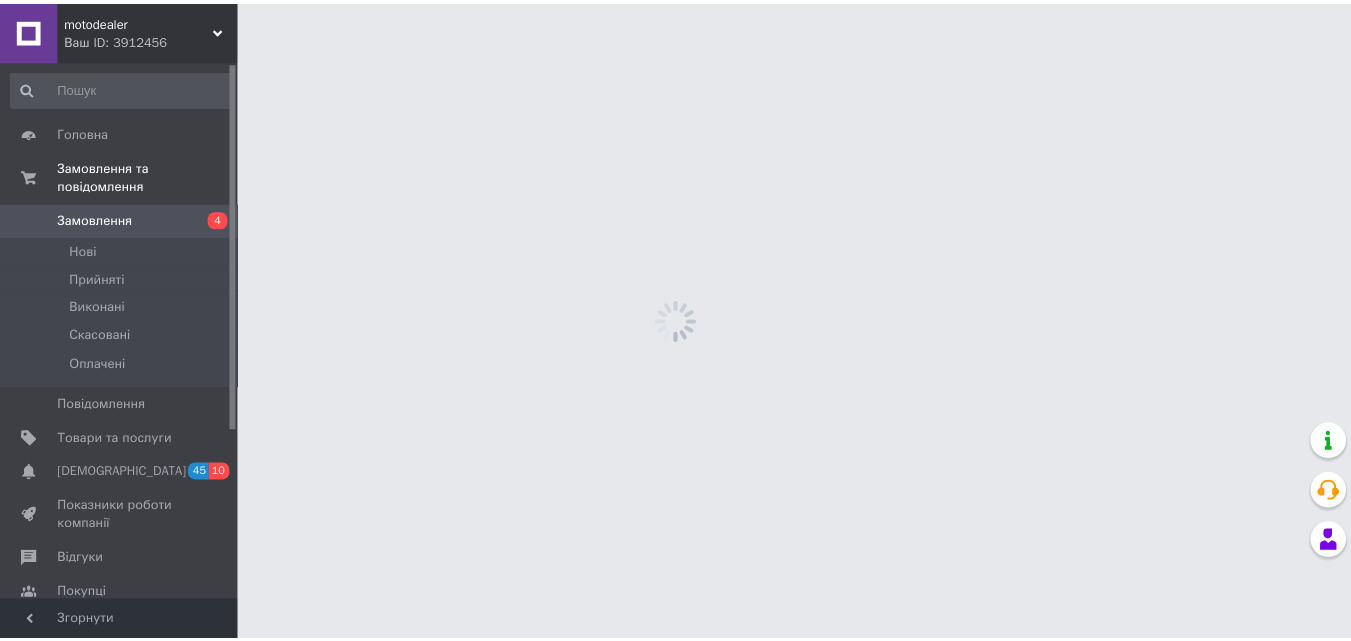 scroll, scrollTop: 0, scrollLeft: 0, axis: both 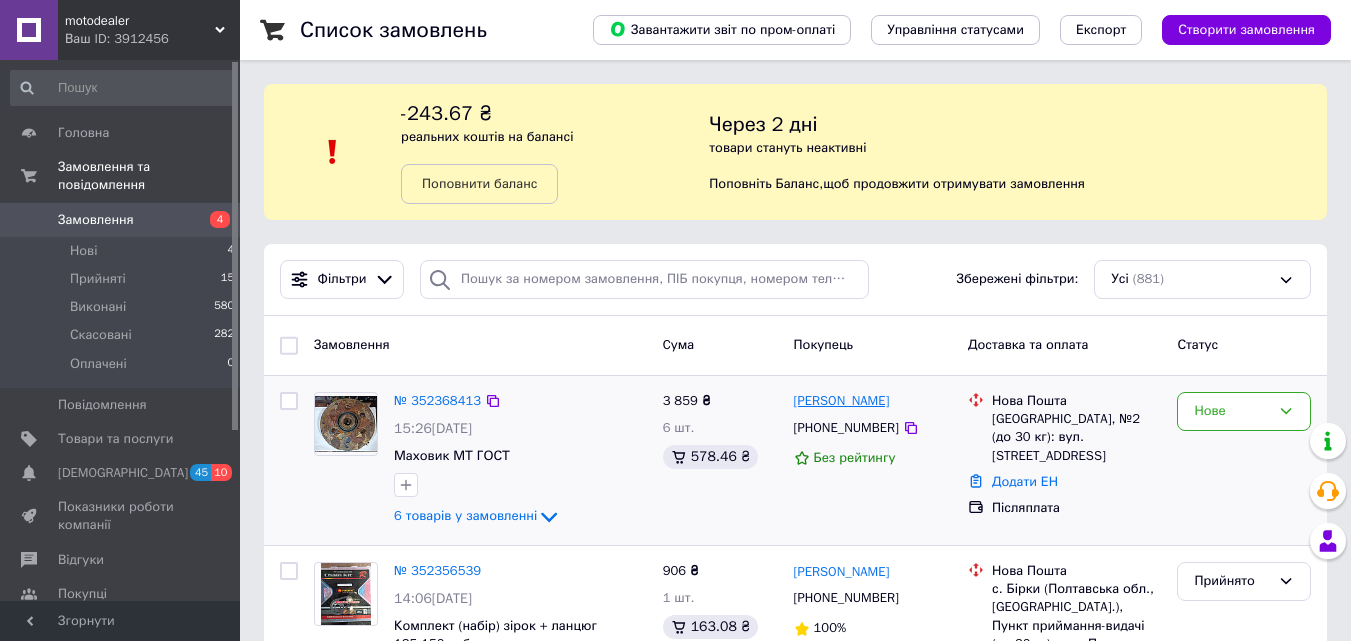 click on "[PERSON_NAME]" at bounding box center [842, 401] 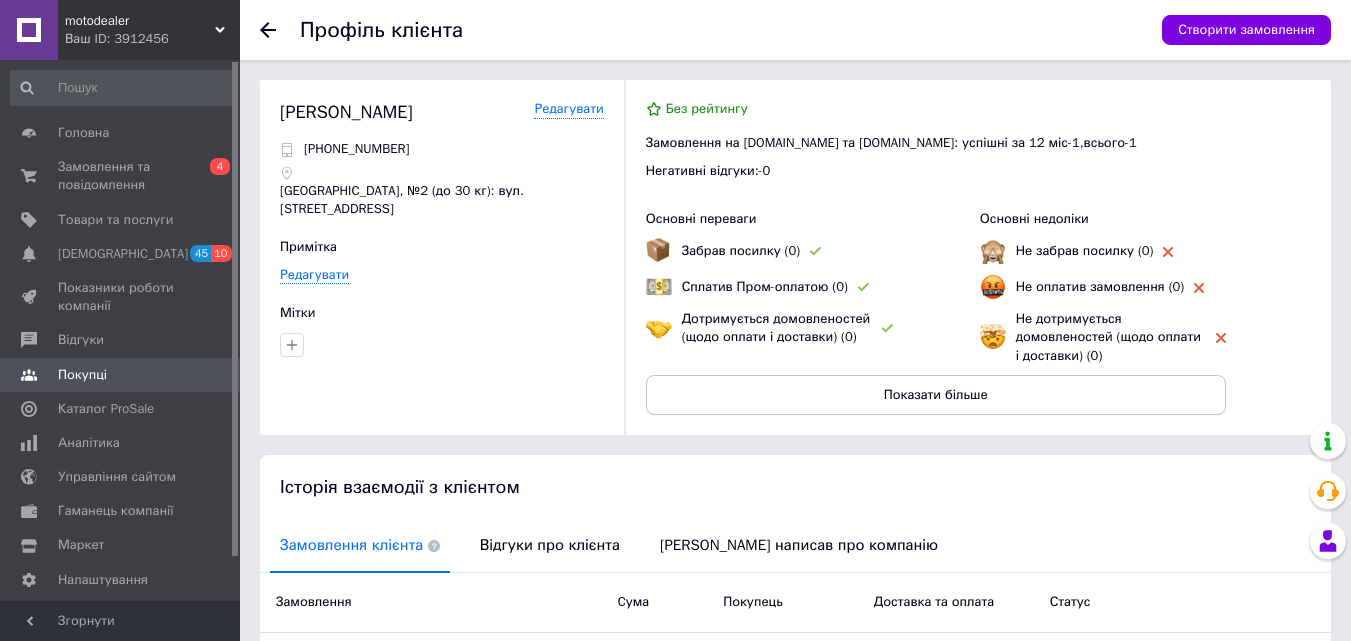 click 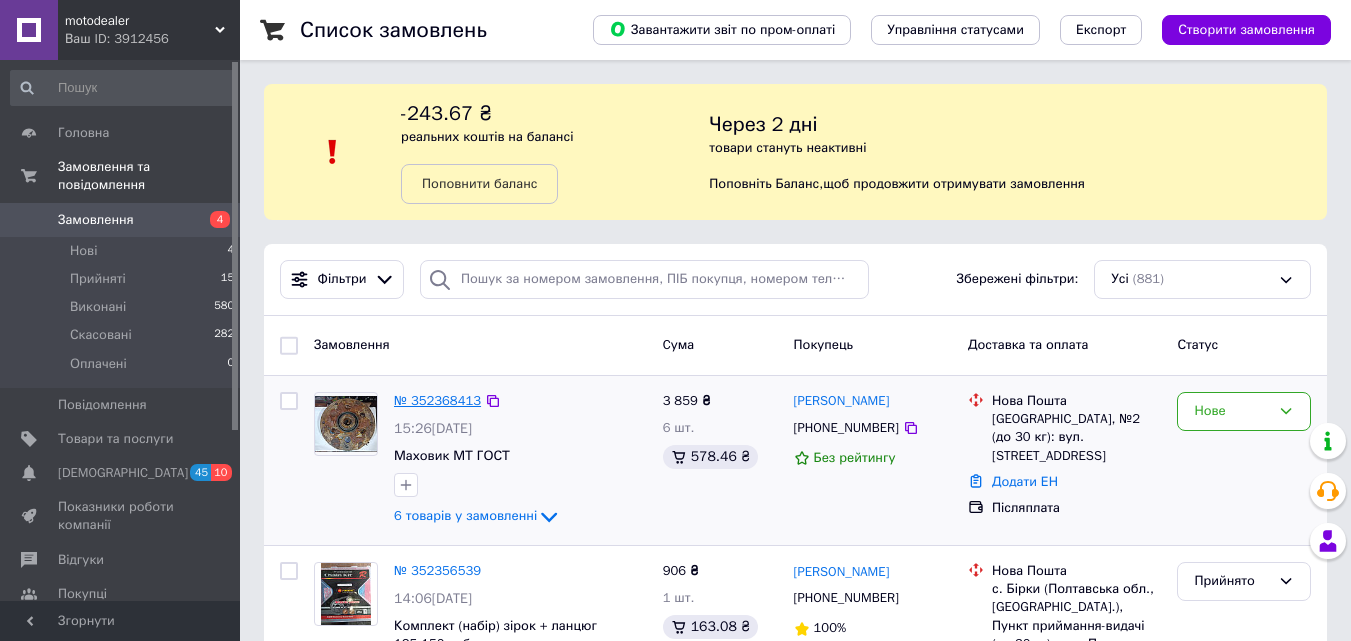 click on "№ 352368413" at bounding box center [437, 400] 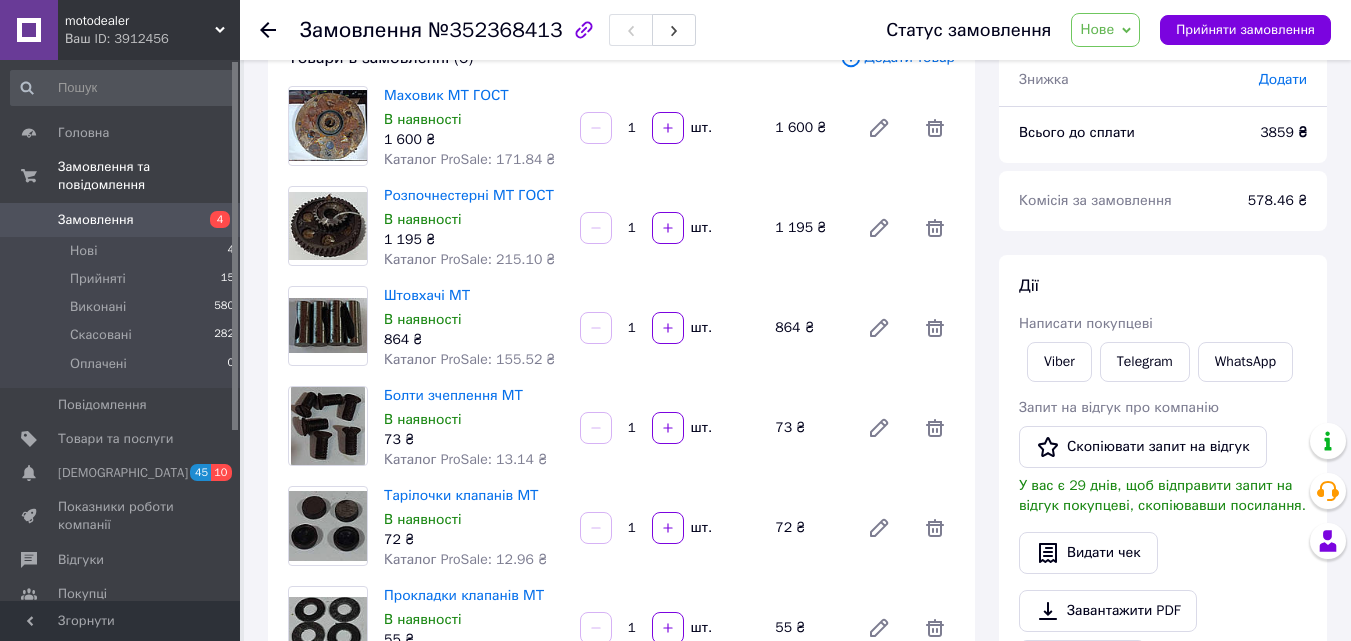 scroll, scrollTop: 100, scrollLeft: 0, axis: vertical 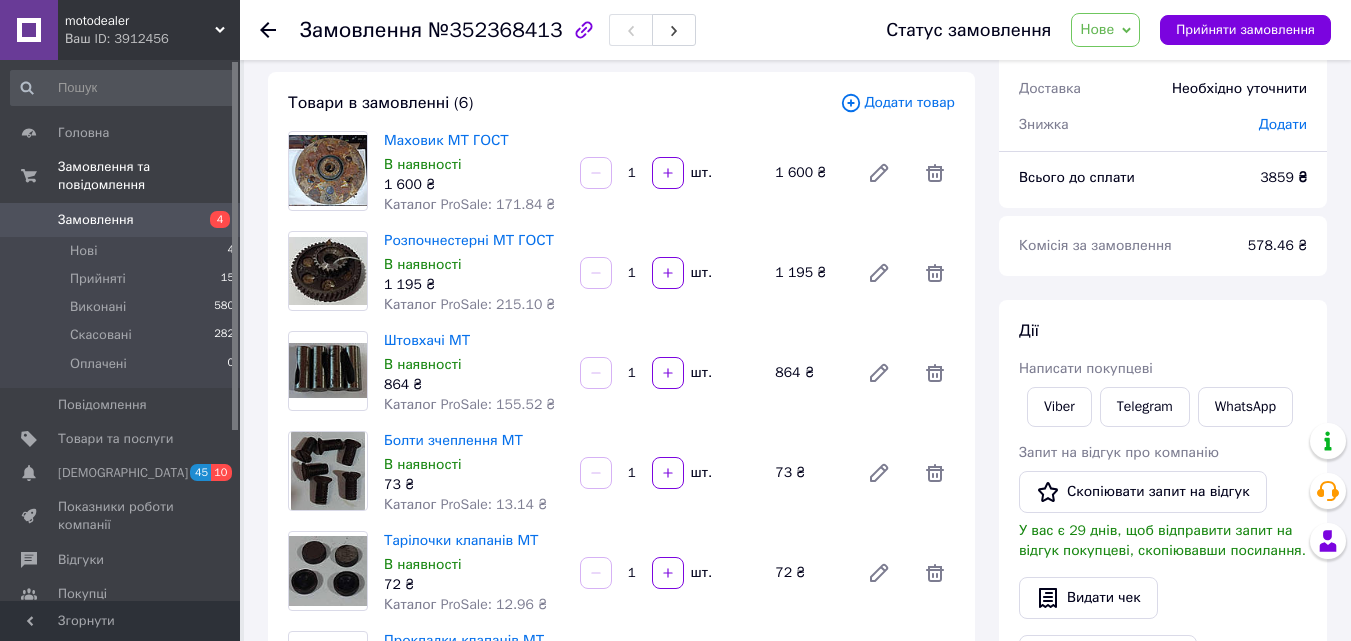 click on "Нове" at bounding box center (1105, 30) 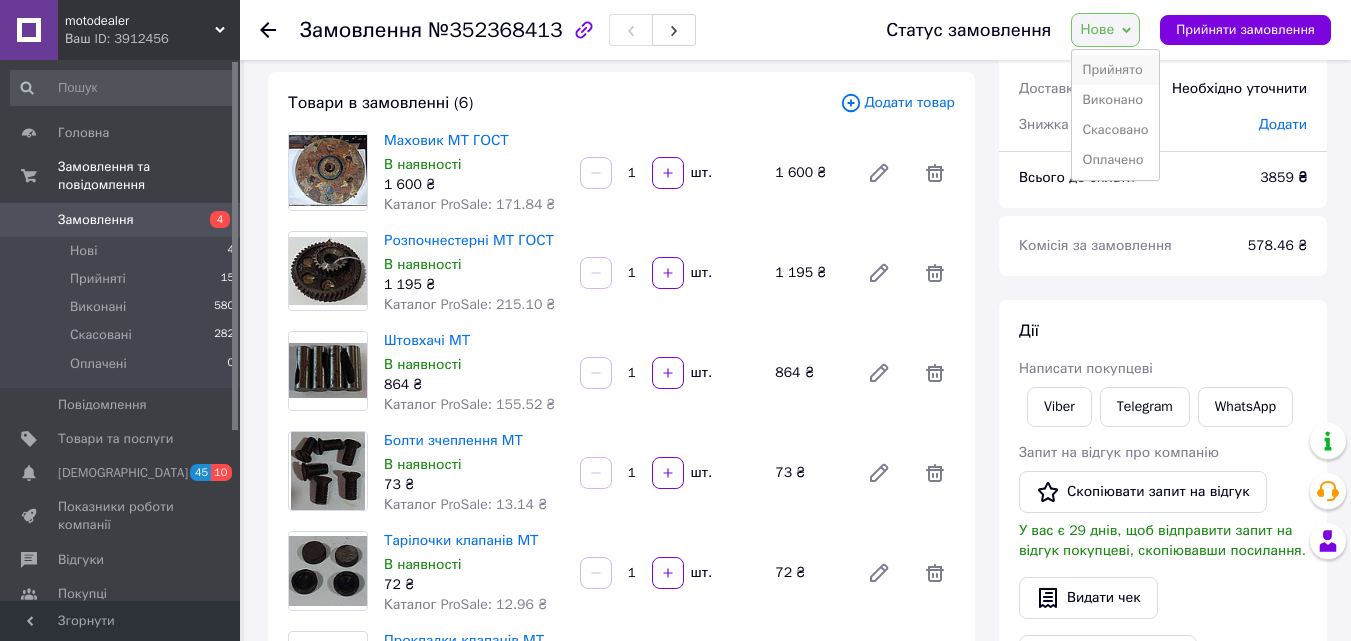 click on "Прийнято" at bounding box center [1115, 70] 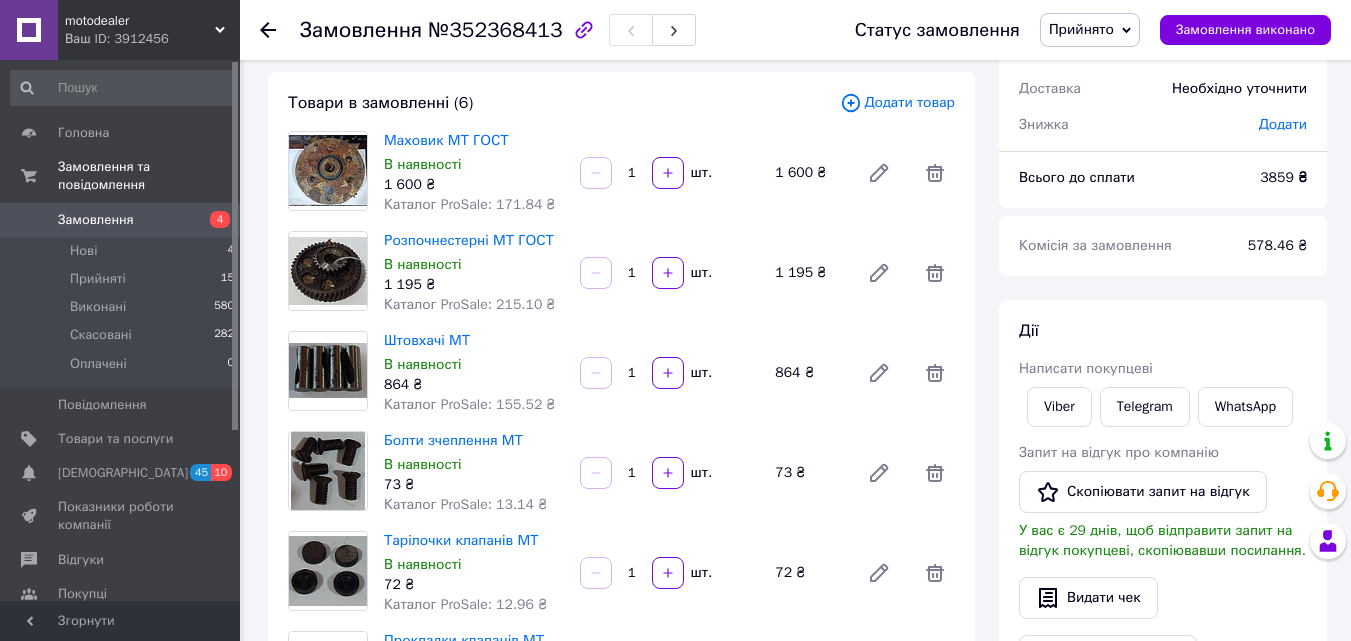 click 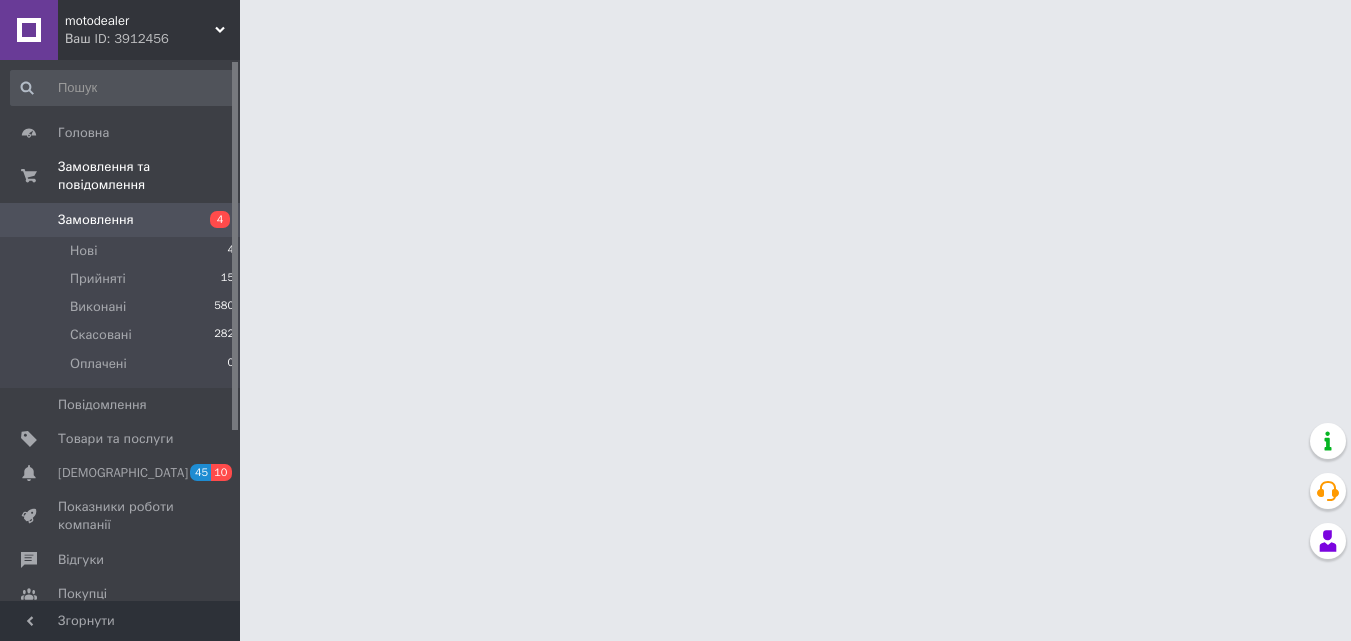 scroll, scrollTop: 0, scrollLeft: 0, axis: both 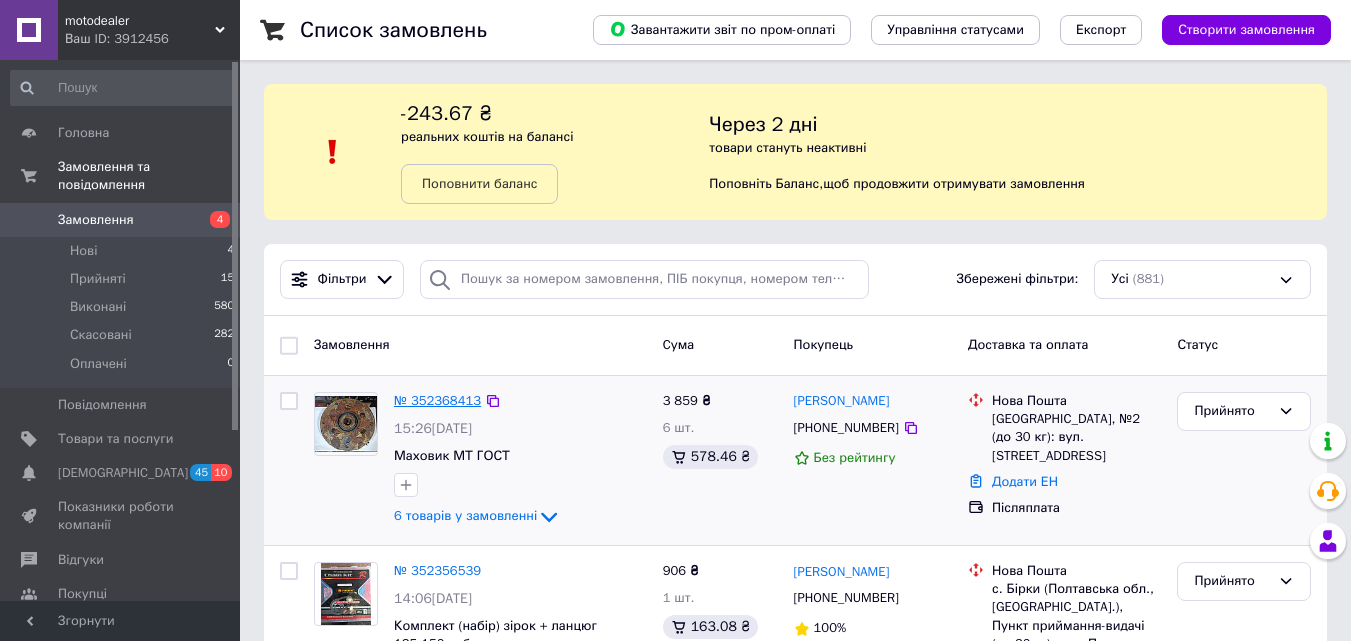 click on "№ 352368413" at bounding box center (437, 400) 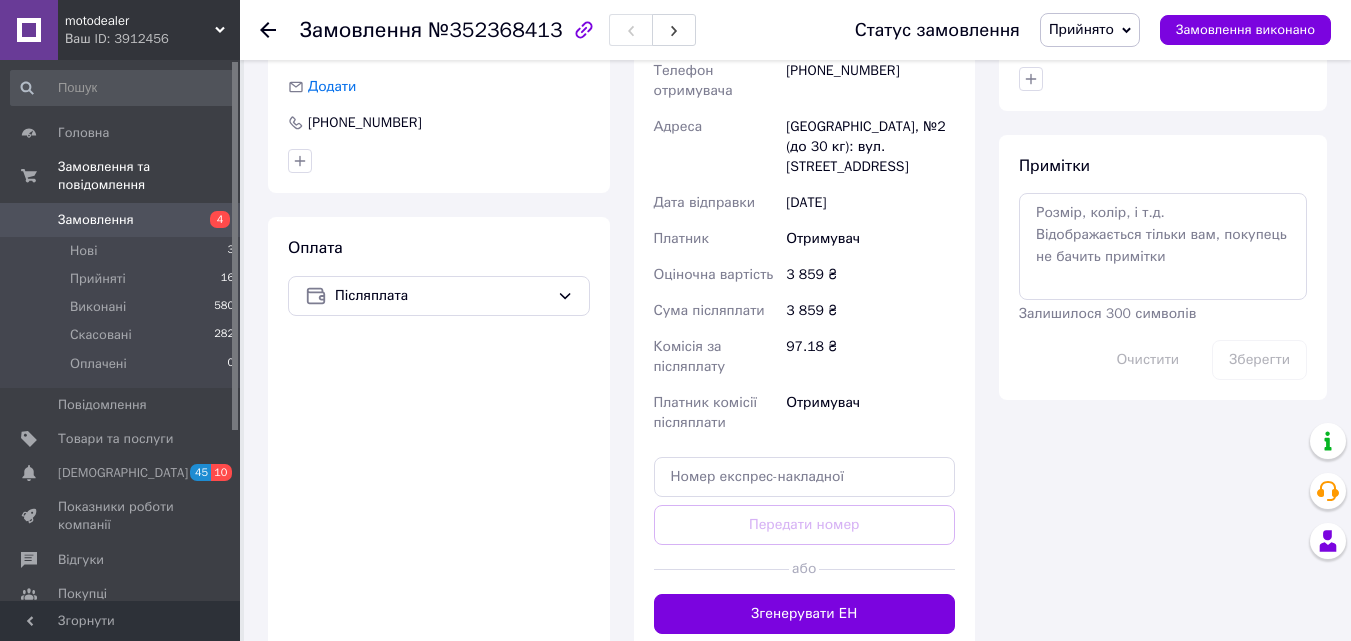 scroll, scrollTop: 1000, scrollLeft: 0, axis: vertical 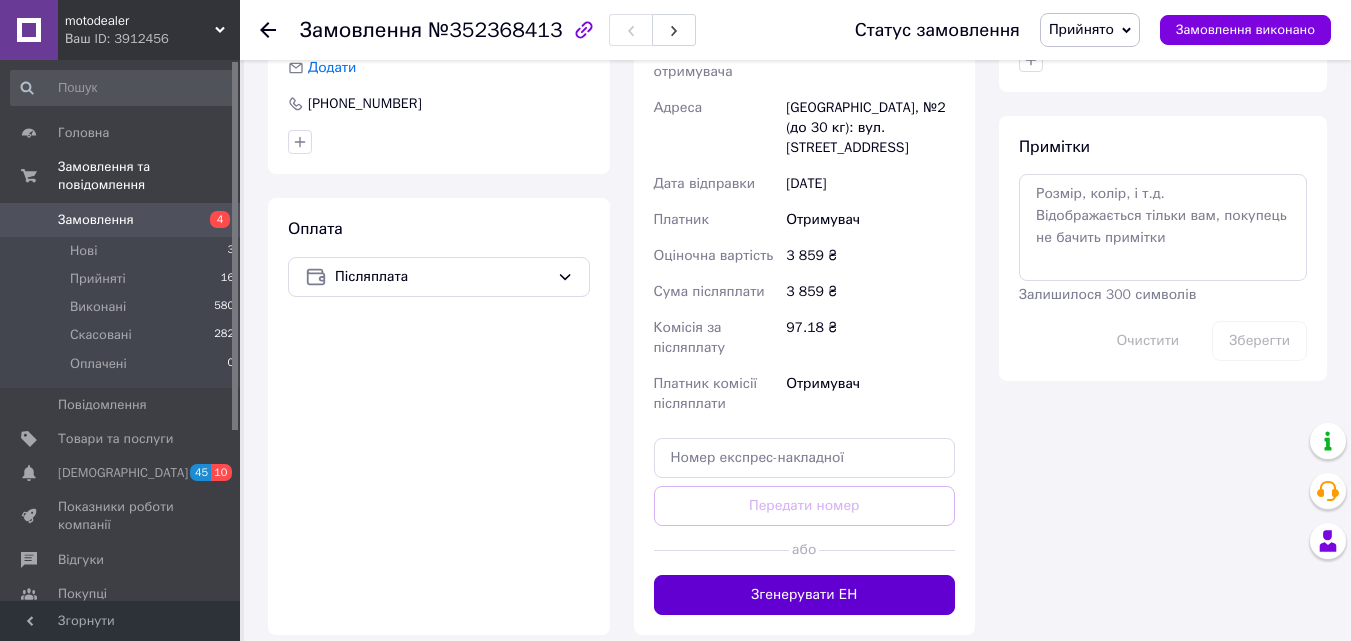 click on "Згенерувати ЕН" at bounding box center (805, 595) 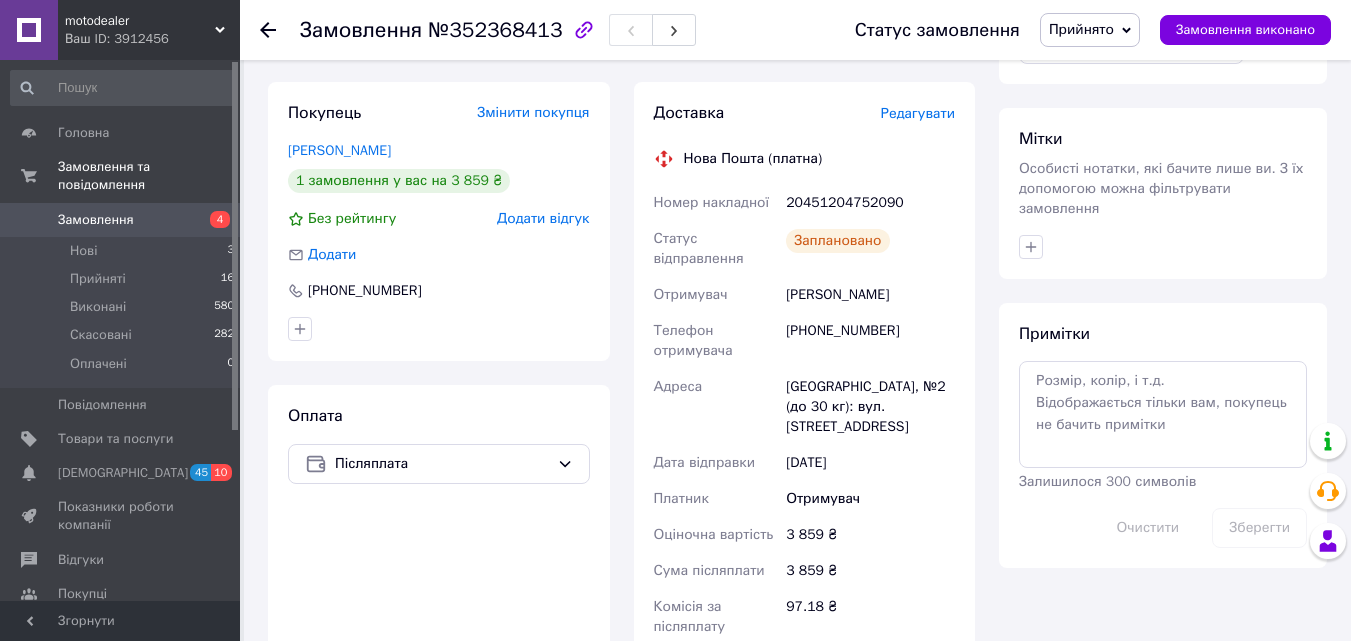 scroll, scrollTop: 800, scrollLeft: 0, axis: vertical 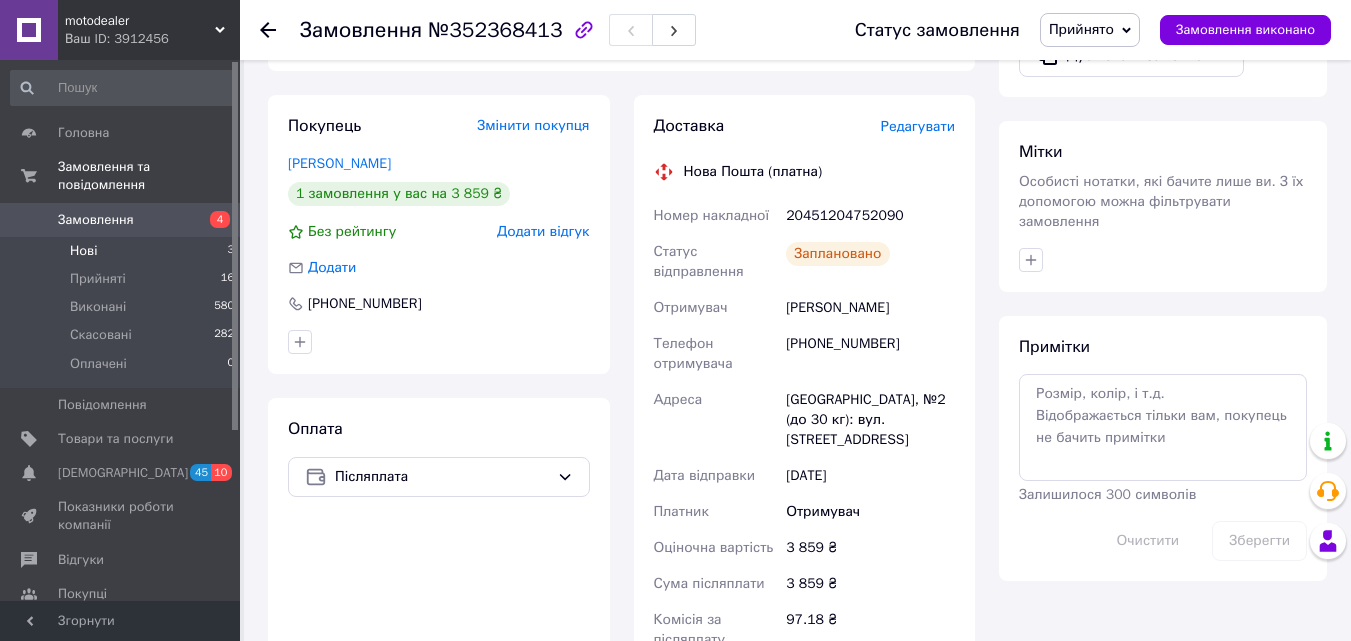 click on "Нові" at bounding box center [83, 251] 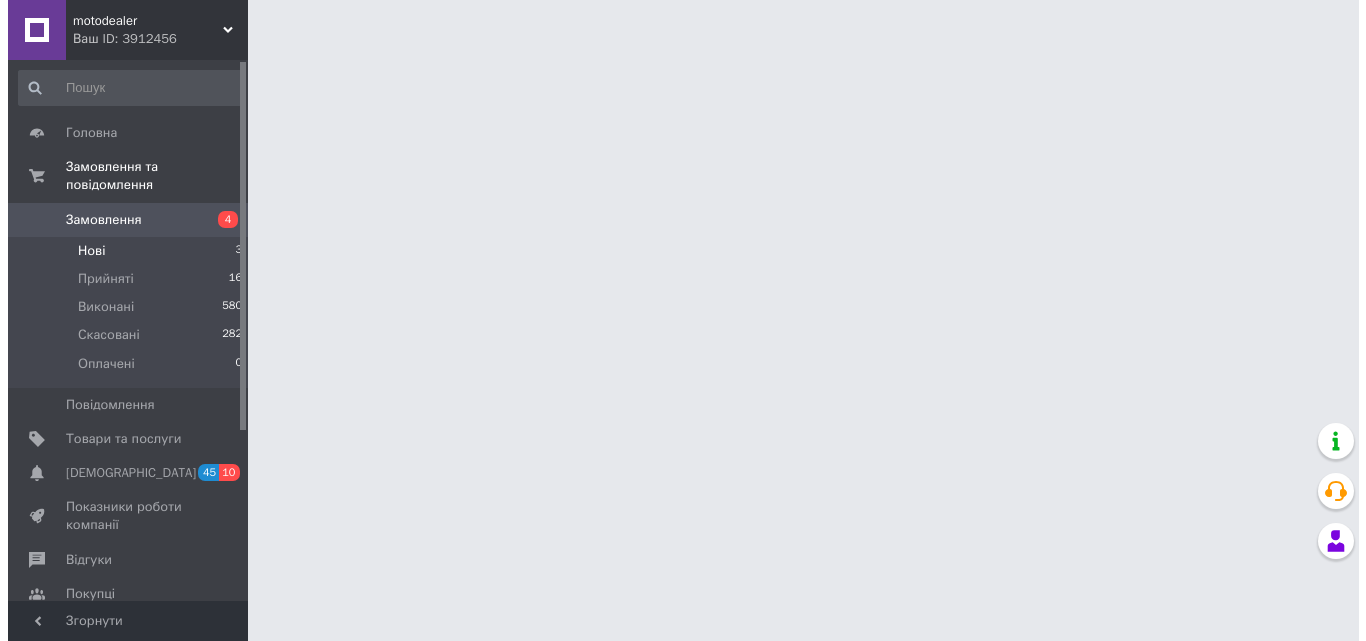 scroll, scrollTop: 0, scrollLeft: 0, axis: both 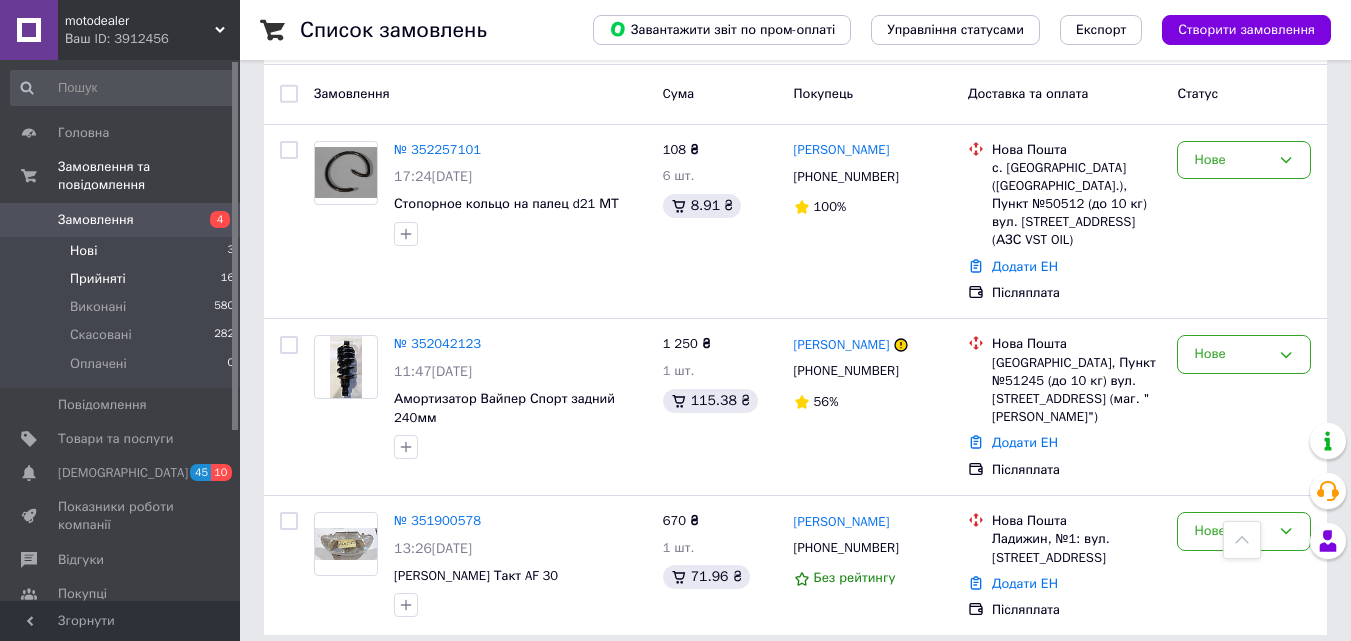 click on "Прийняті" at bounding box center [98, 279] 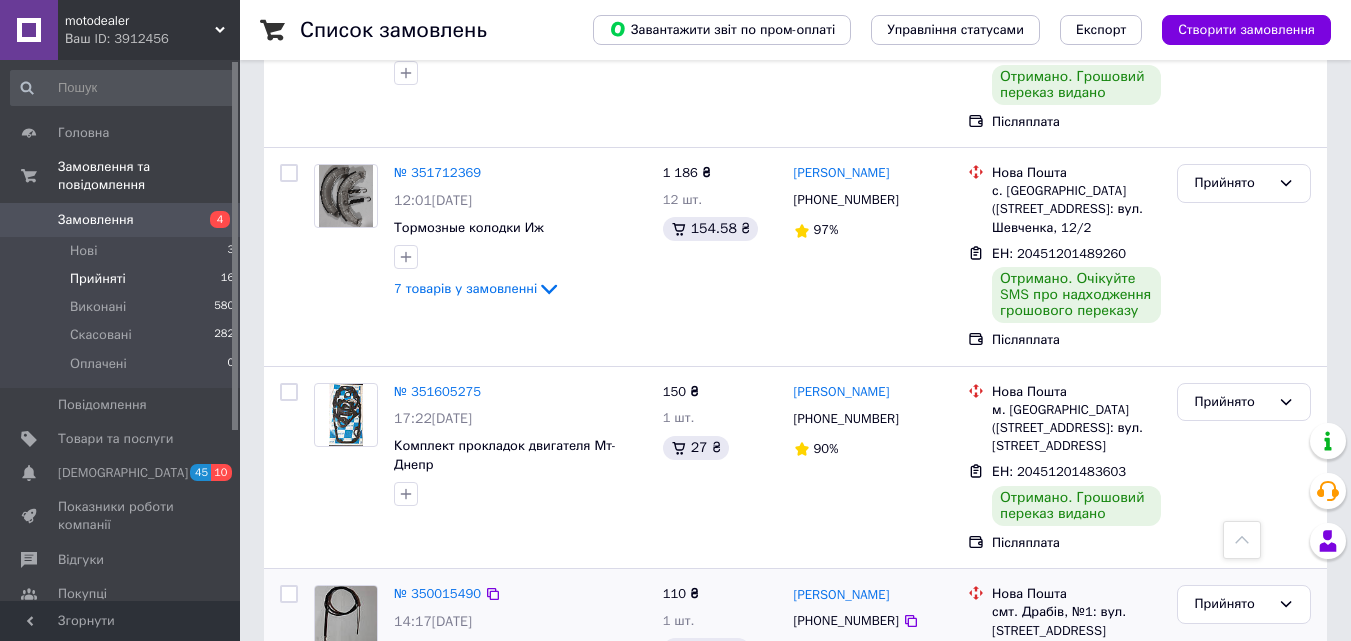 scroll, scrollTop: 2914, scrollLeft: 0, axis: vertical 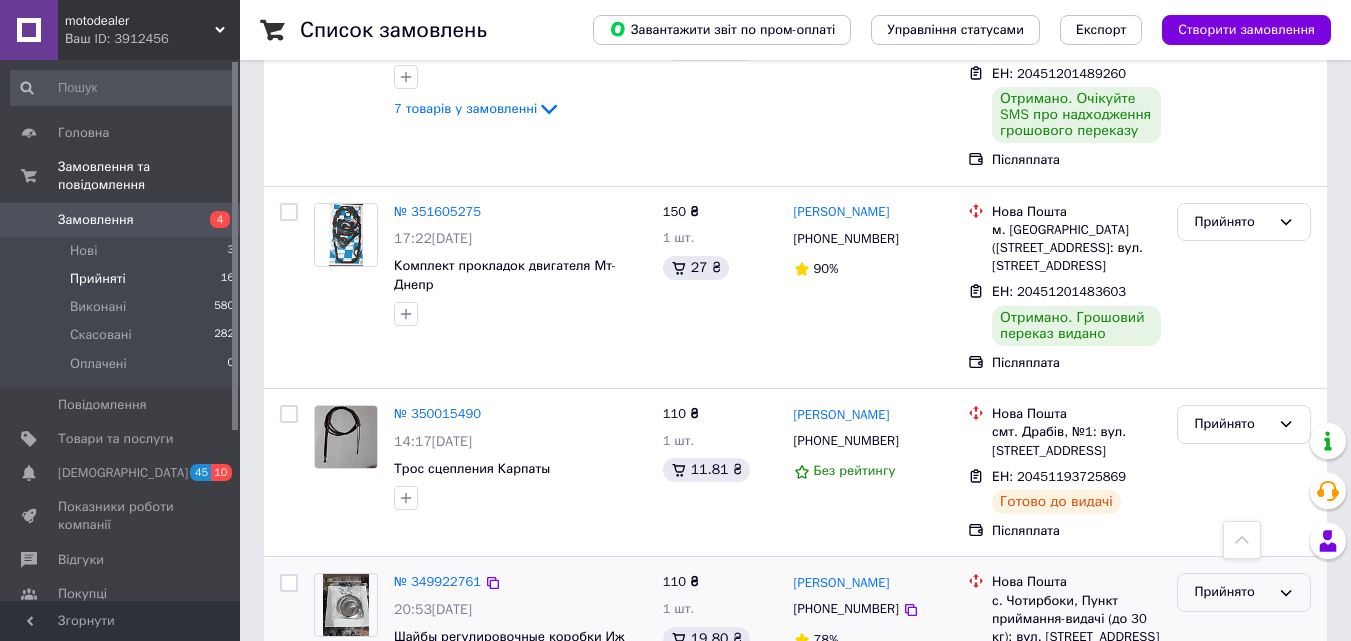 click on "Прийнято" at bounding box center (1232, 592) 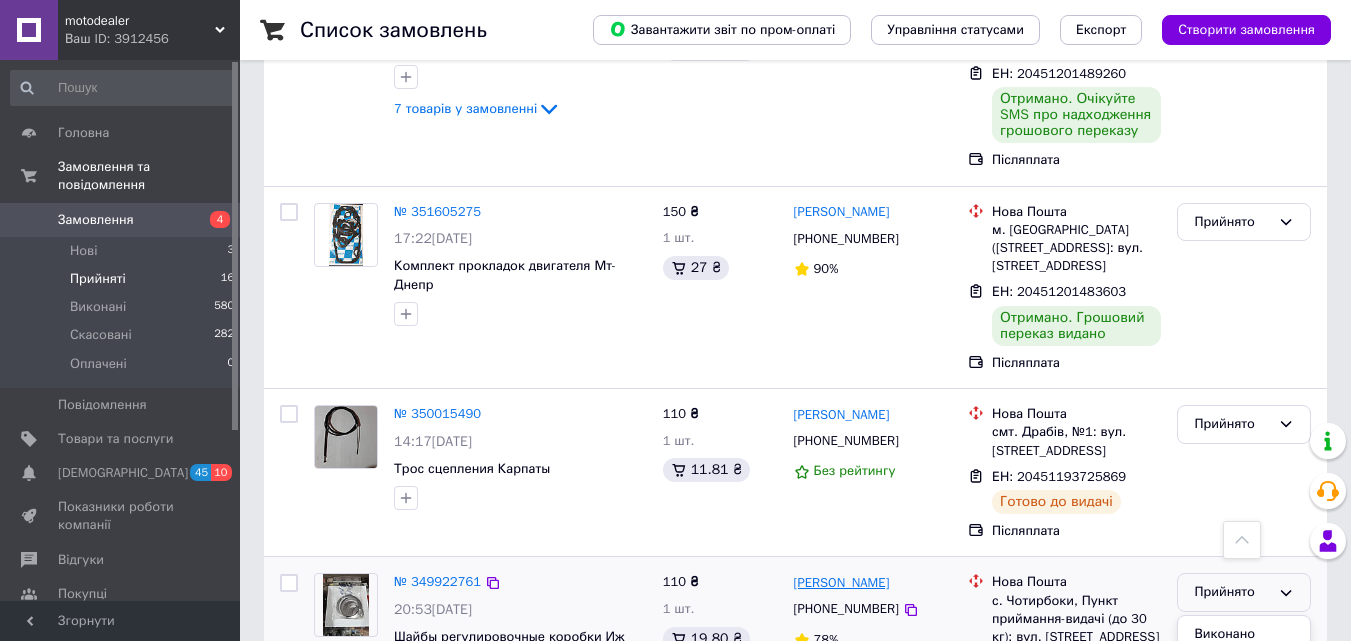 click on "[PERSON_NAME]" at bounding box center [842, 583] 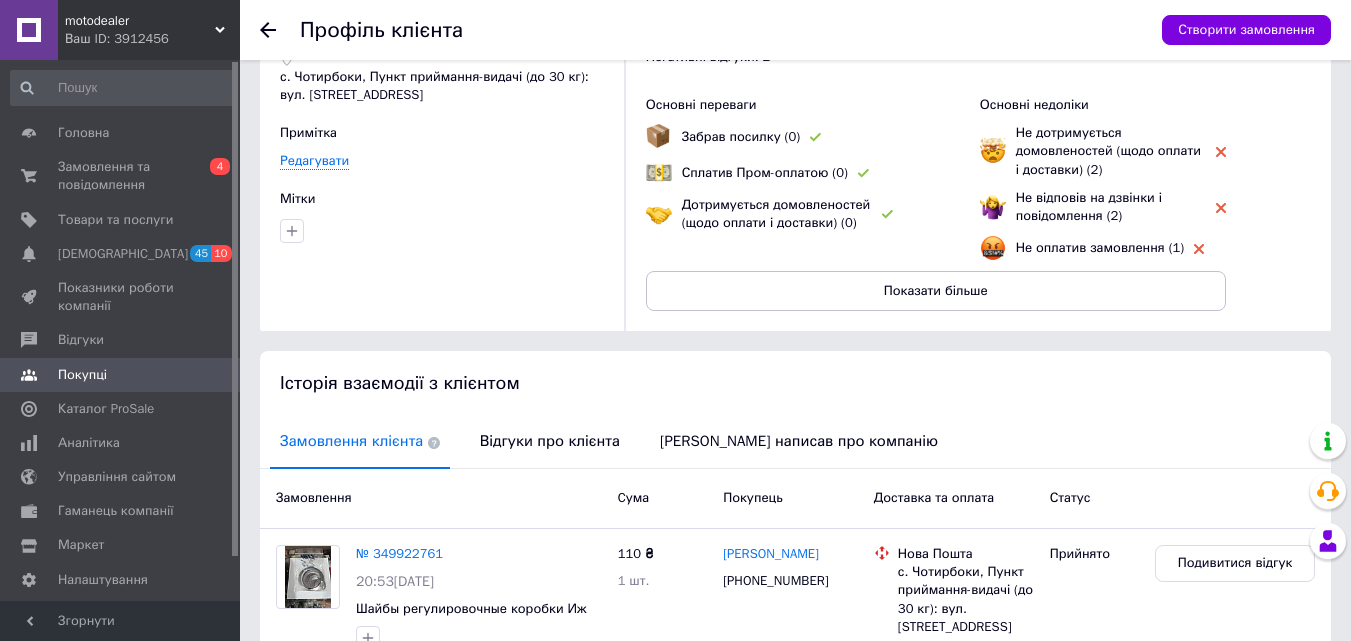 scroll, scrollTop: 0, scrollLeft: 0, axis: both 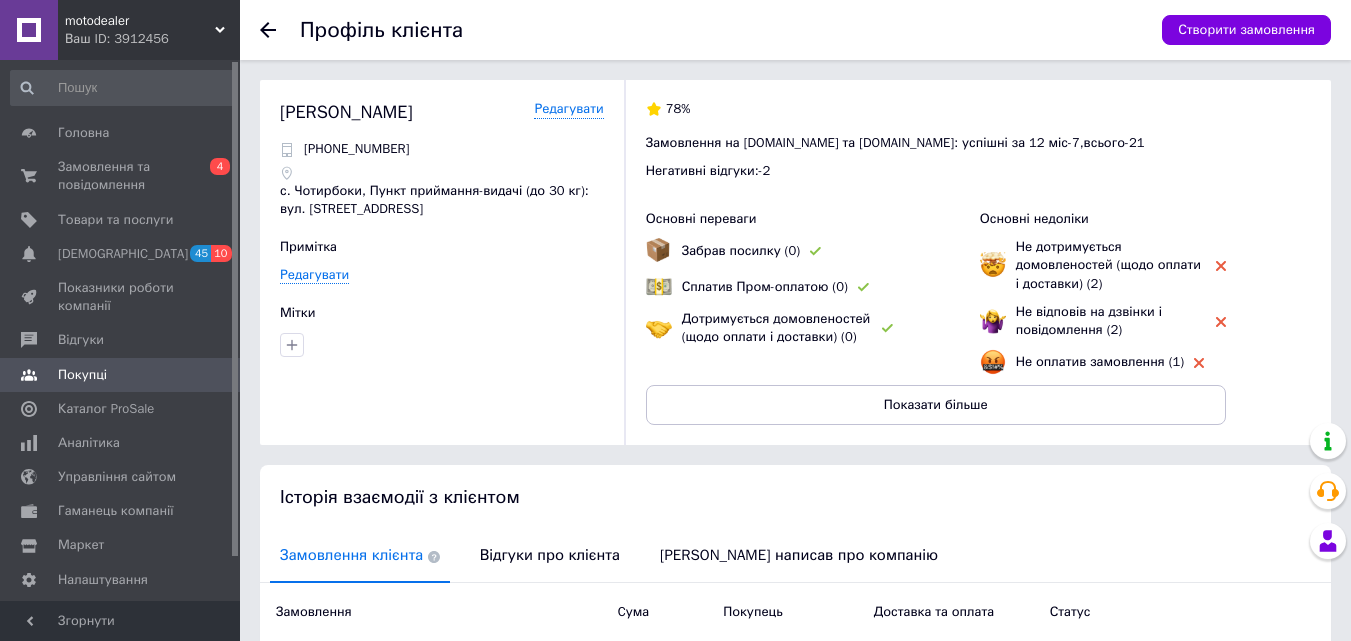 click 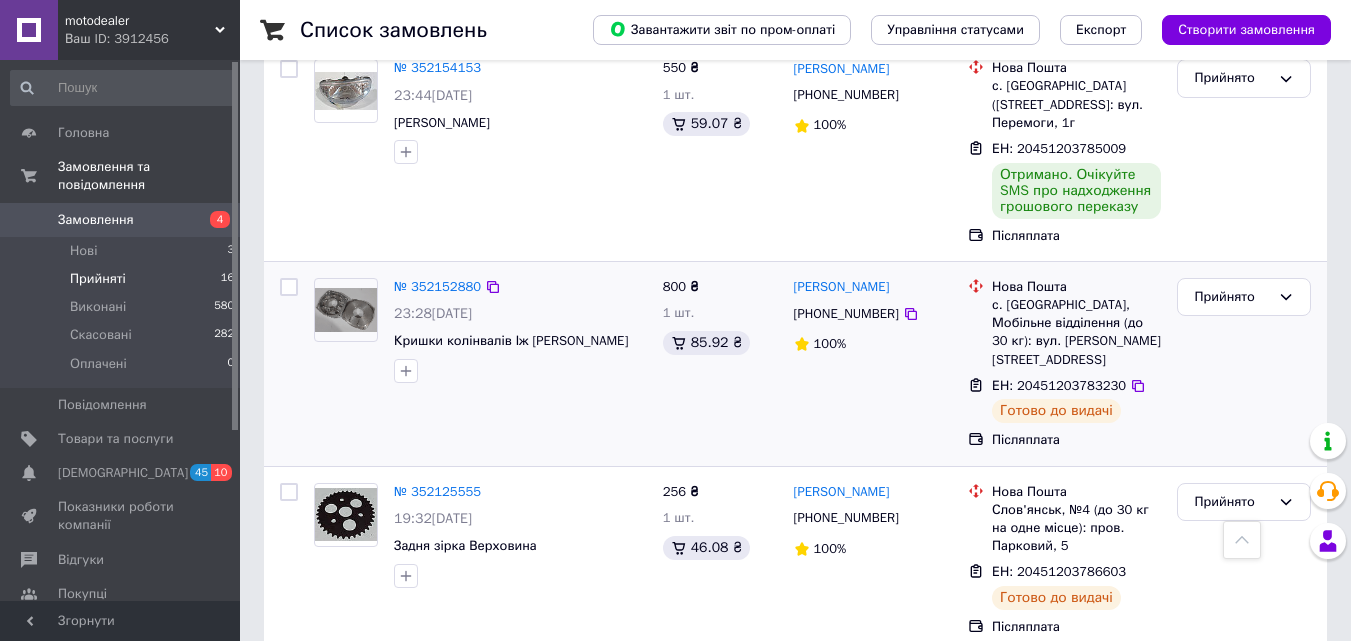 scroll, scrollTop: 1200, scrollLeft: 0, axis: vertical 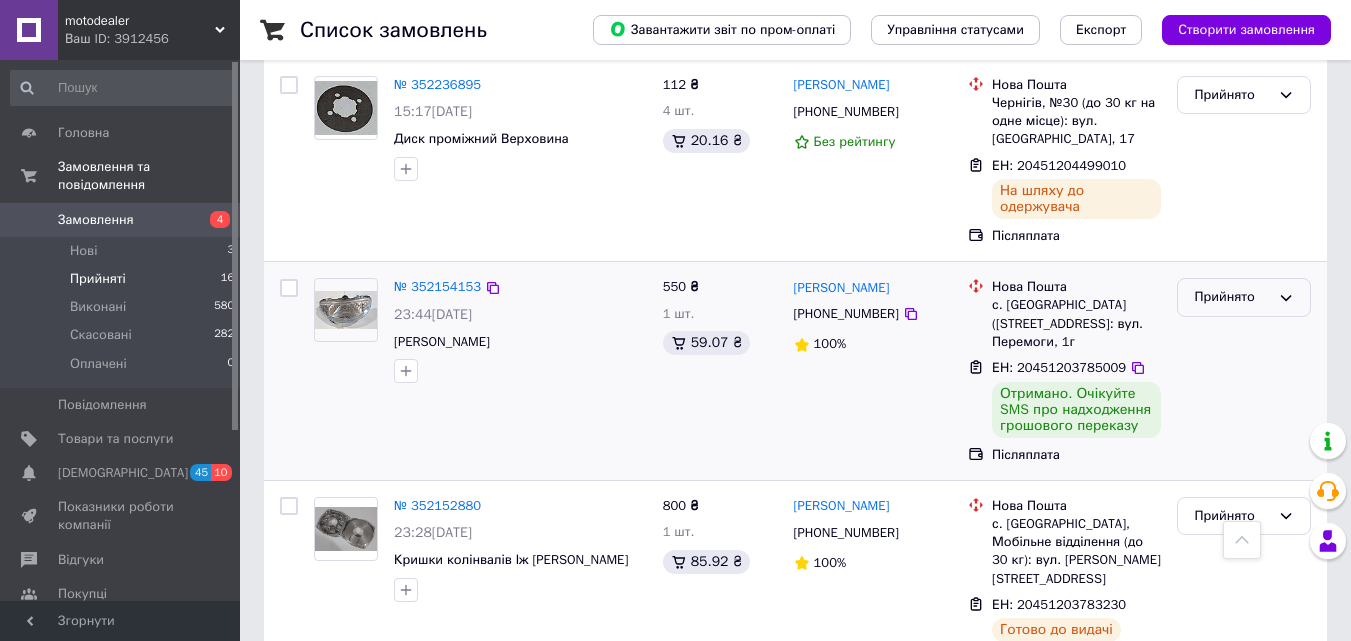 click on "Прийнято" at bounding box center (1232, 297) 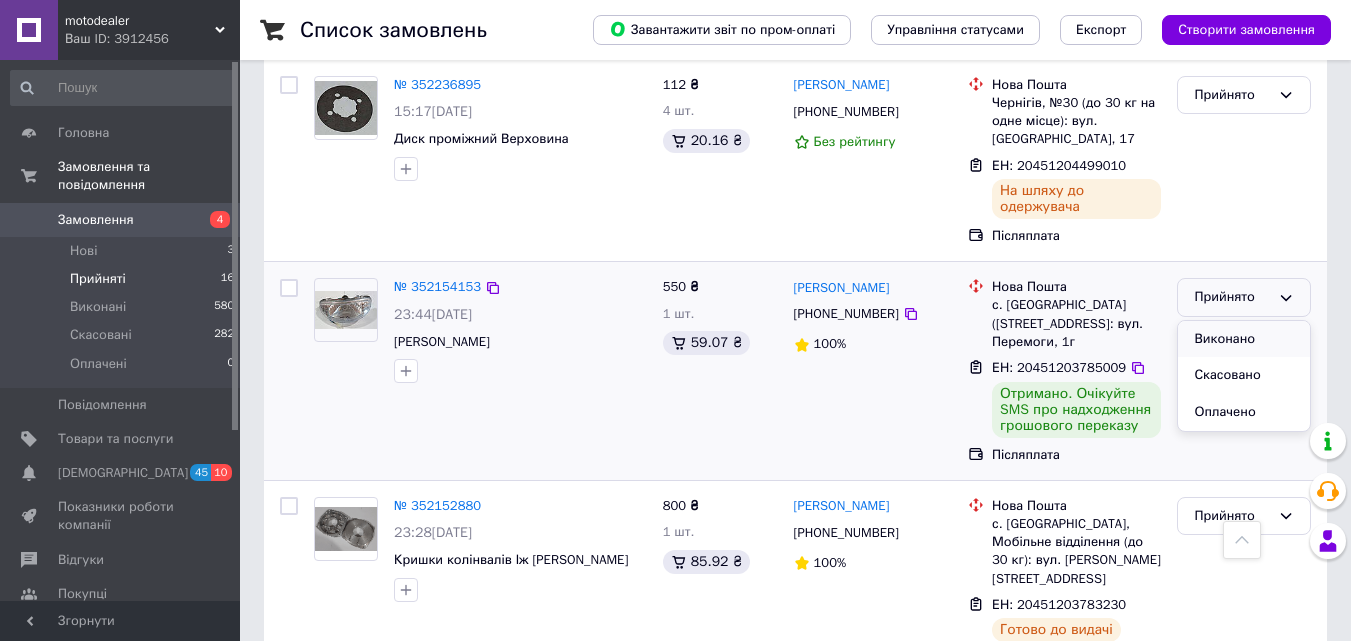 click on "Виконано" at bounding box center (1244, 339) 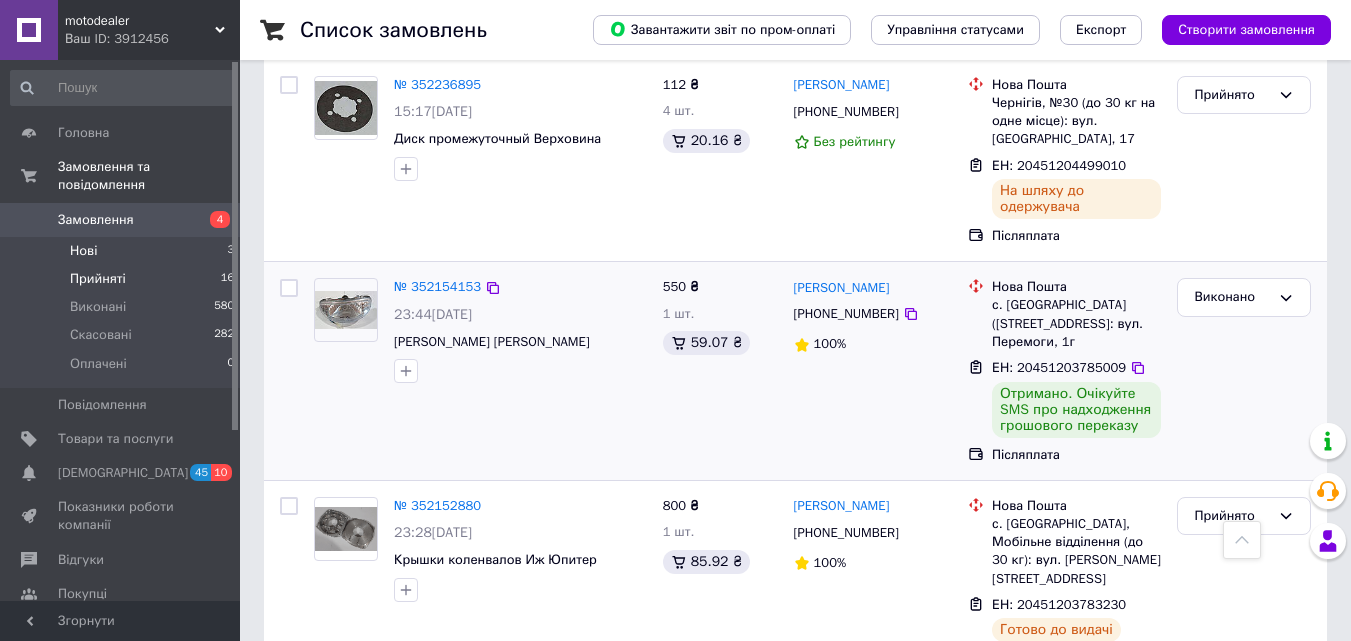click on "Нові" at bounding box center [83, 251] 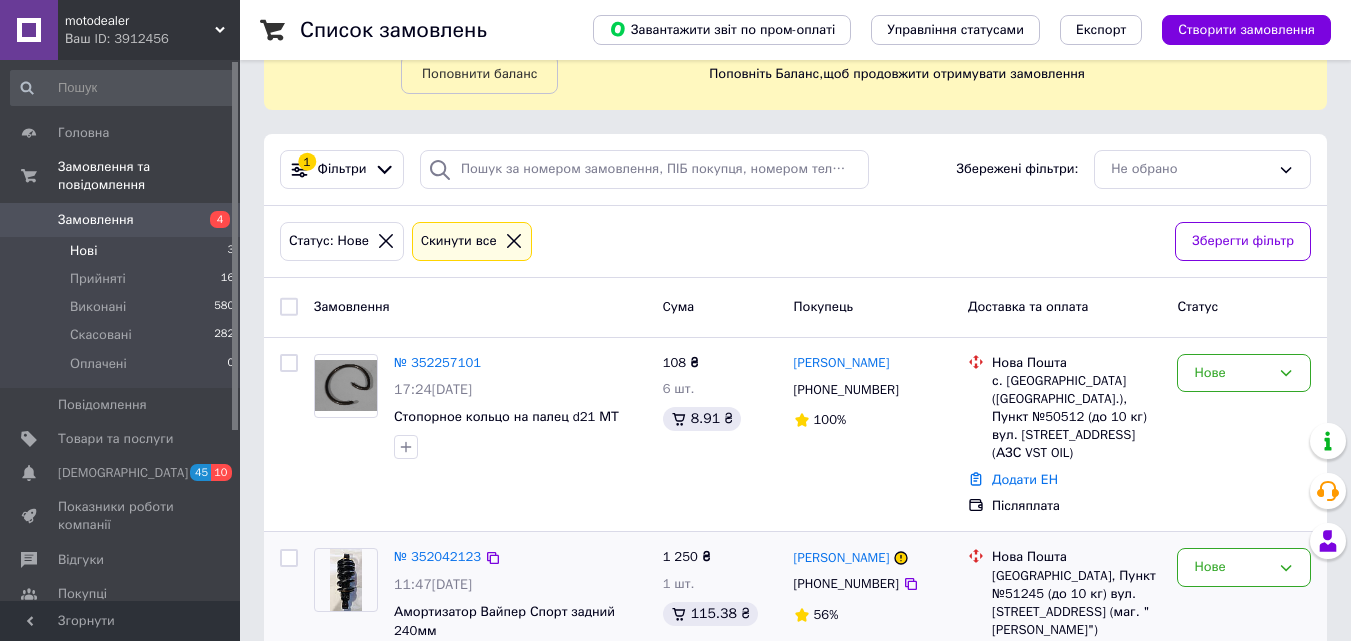 scroll, scrollTop: 323, scrollLeft: 0, axis: vertical 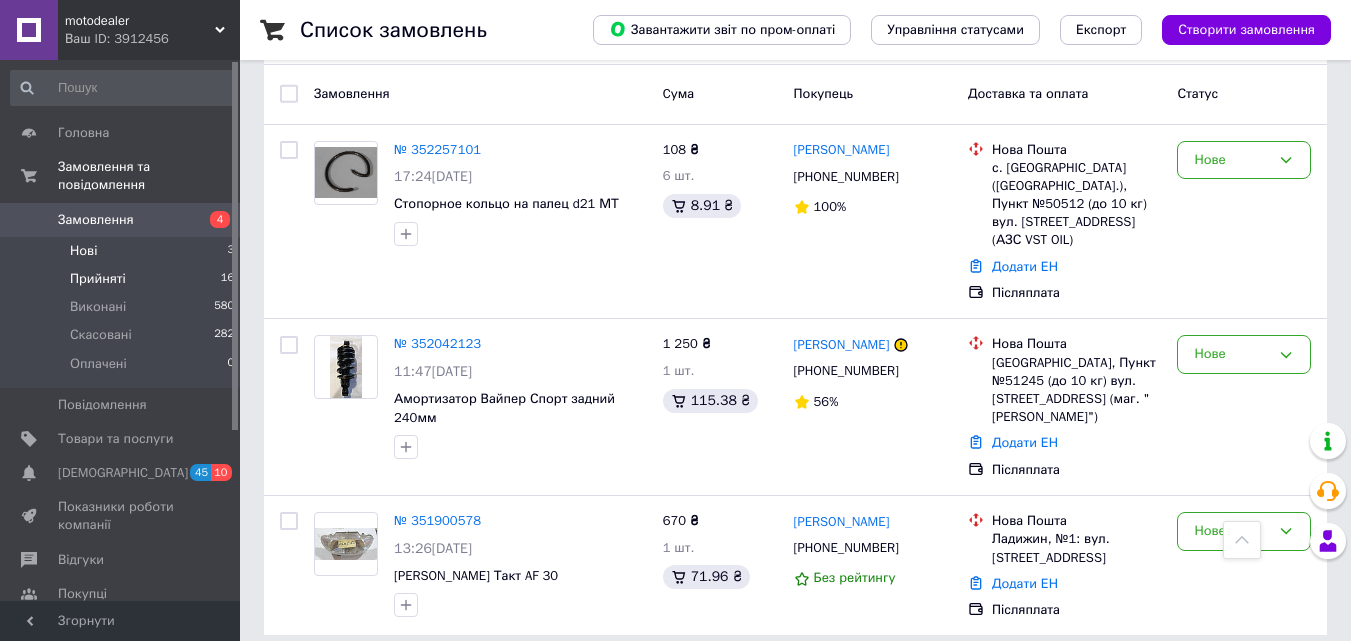 click on "Прийняті" at bounding box center [98, 279] 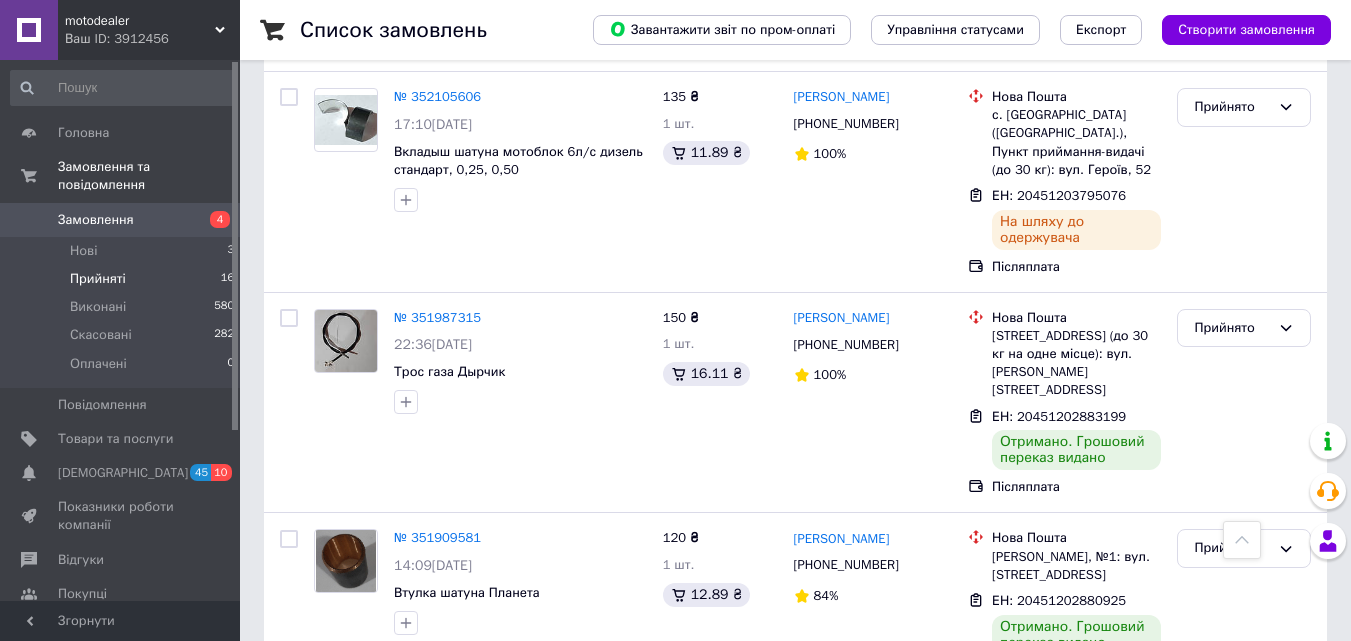 scroll, scrollTop: 2300, scrollLeft: 0, axis: vertical 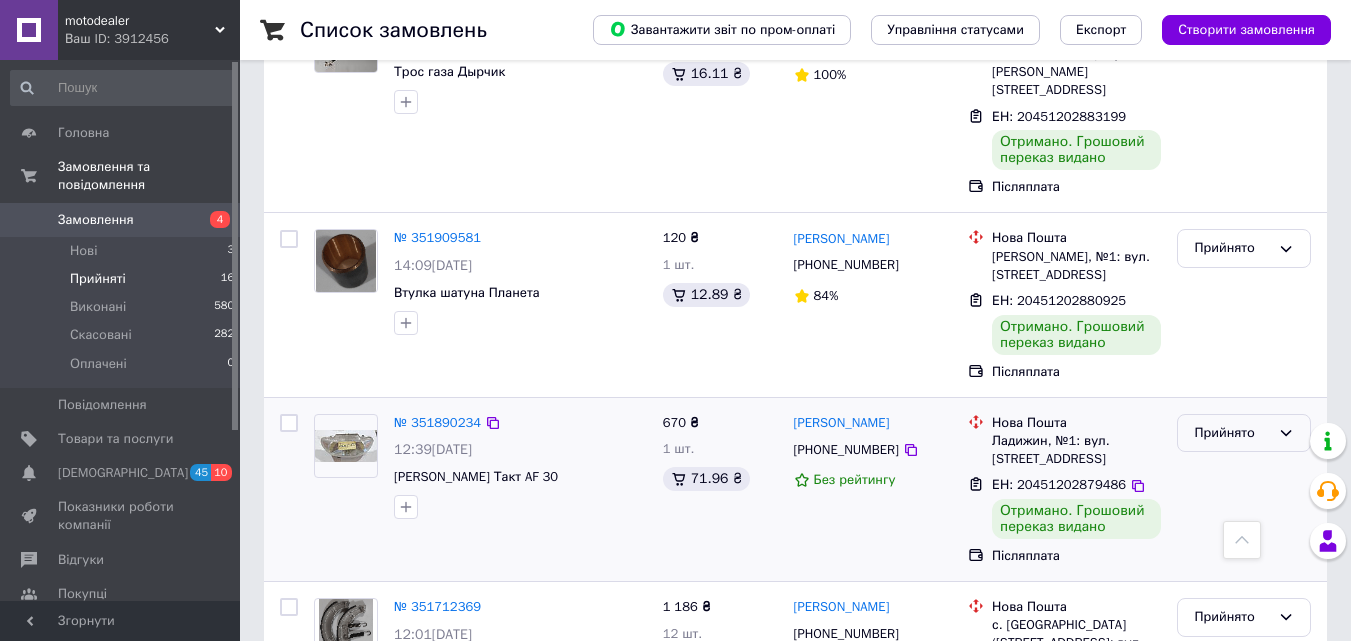 click on "Прийнято" at bounding box center (1232, 433) 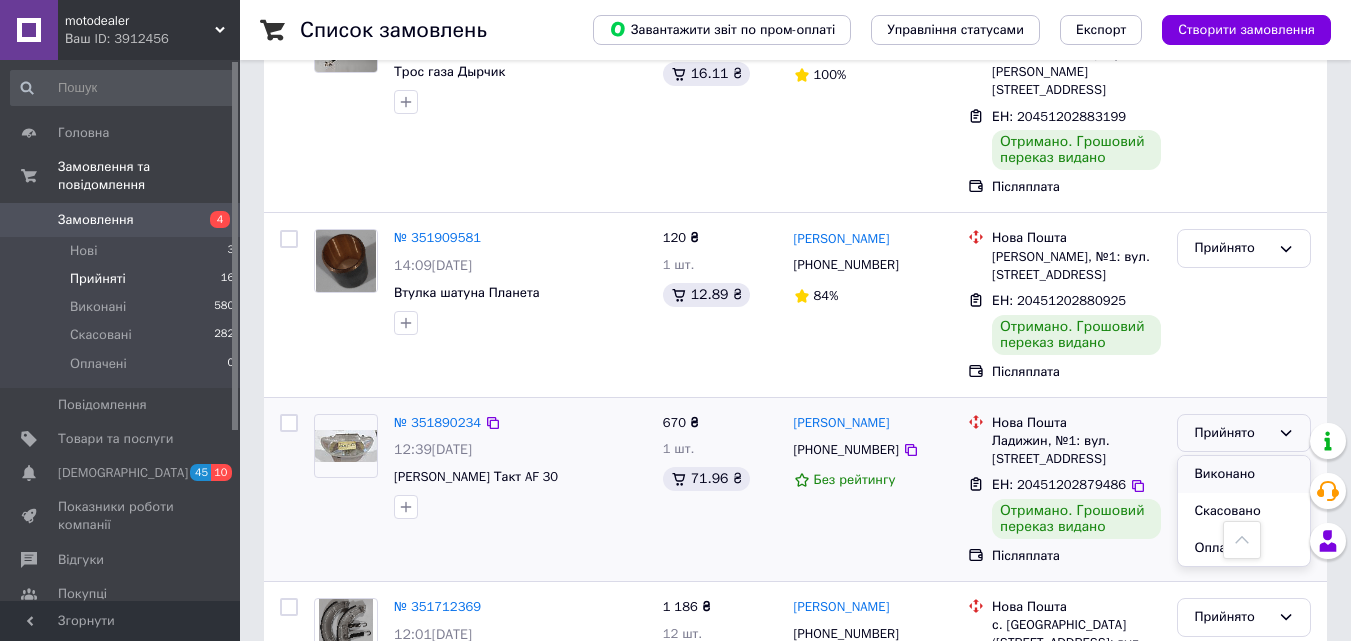 click on "Виконано" at bounding box center [1244, 474] 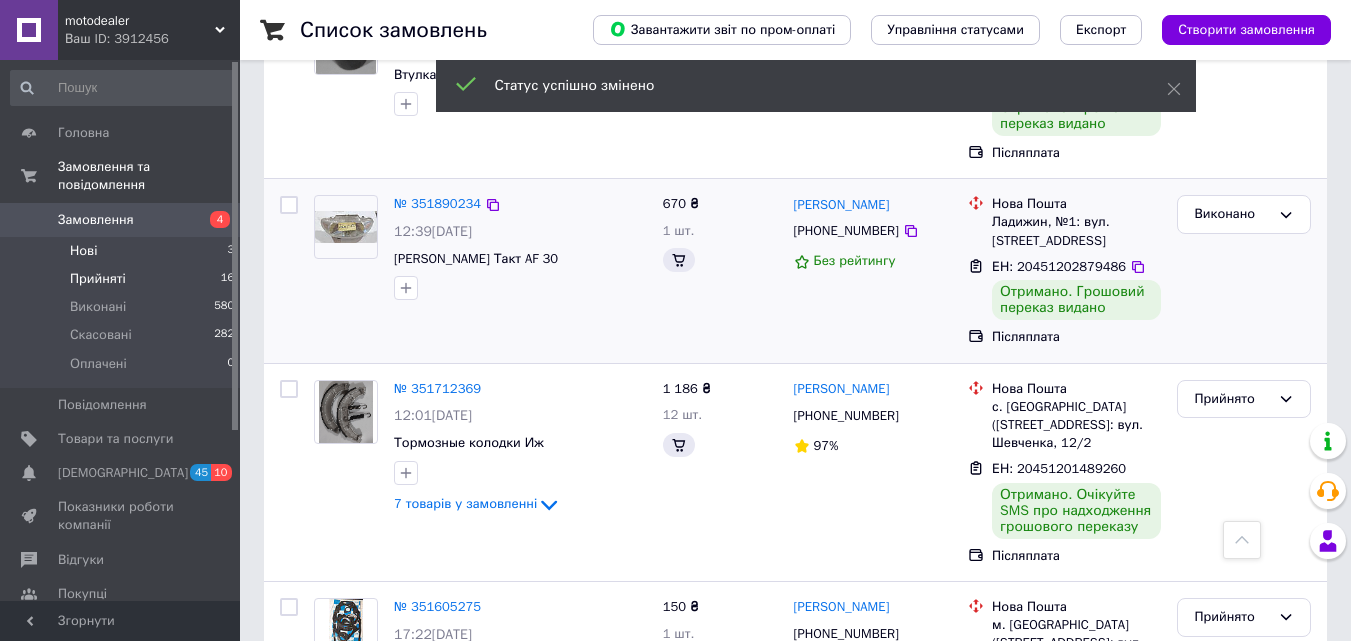scroll, scrollTop: 2081, scrollLeft: 0, axis: vertical 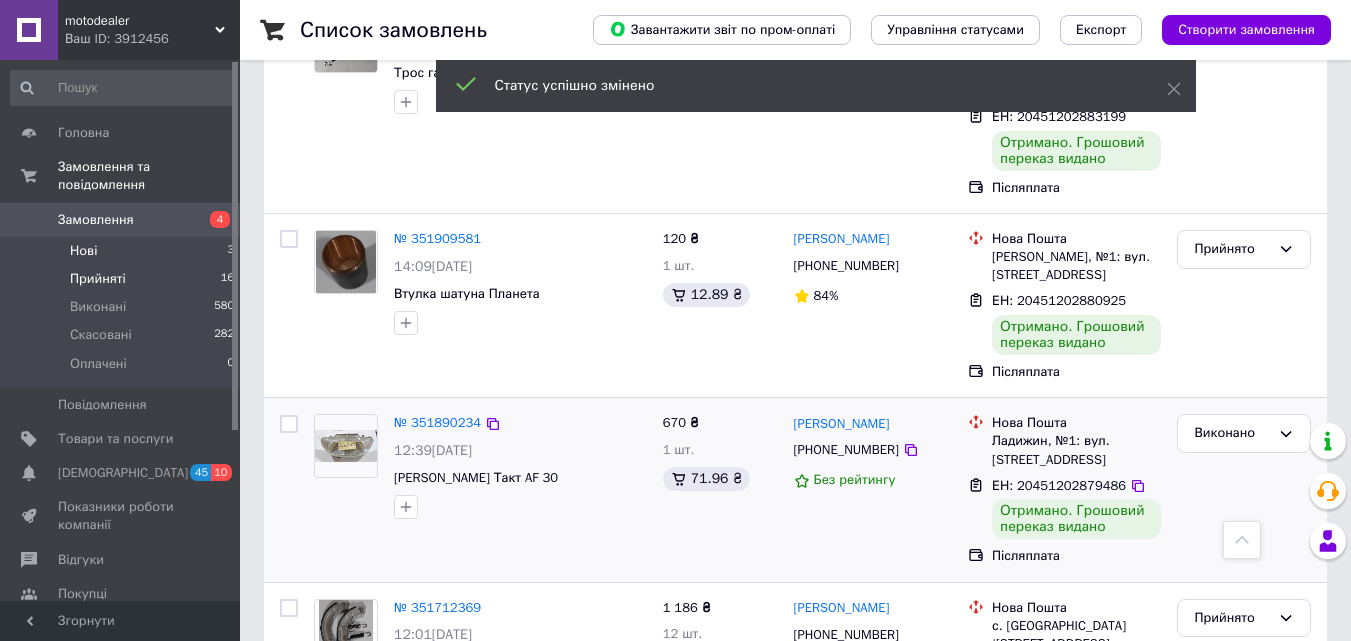 click on "Нові" at bounding box center [83, 251] 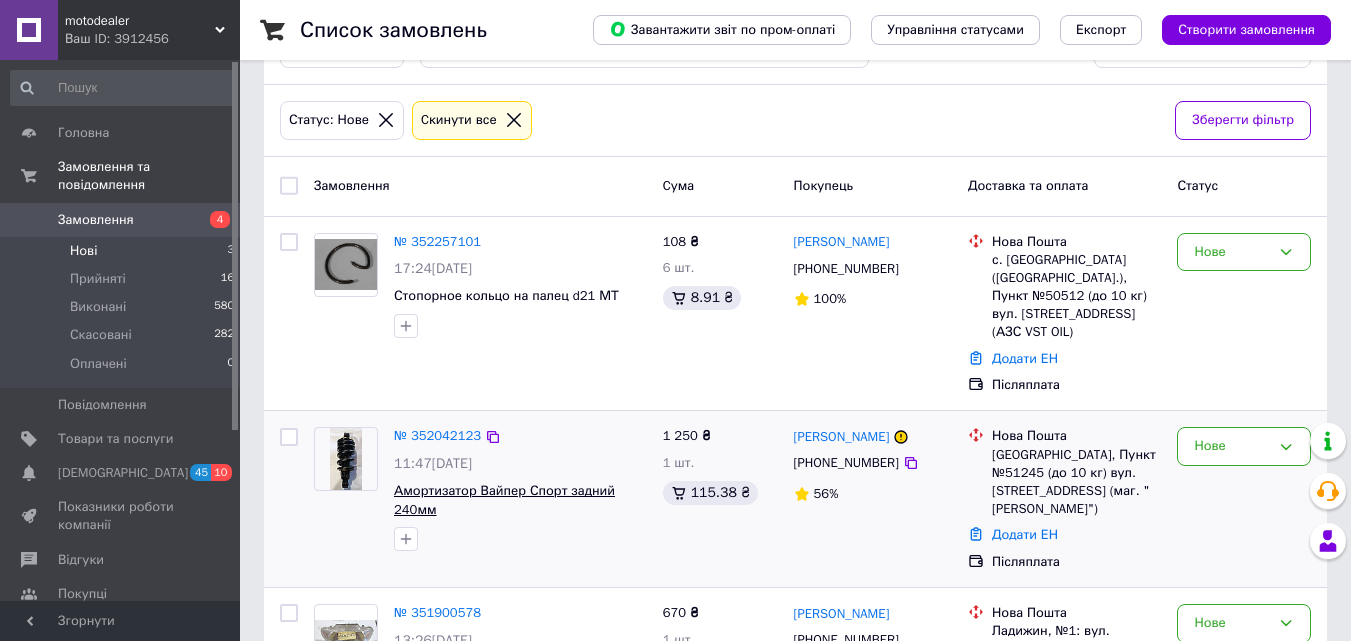 scroll, scrollTop: 323, scrollLeft: 0, axis: vertical 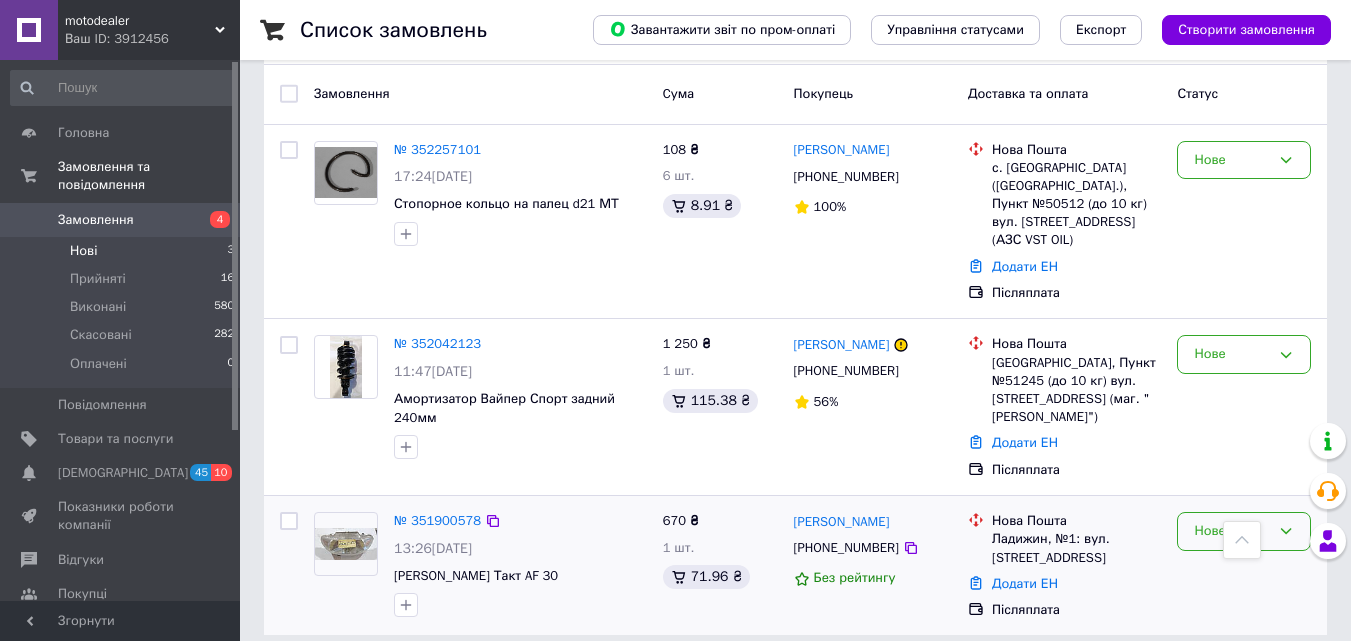 click on "Нове" at bounding box center (1244, 531) 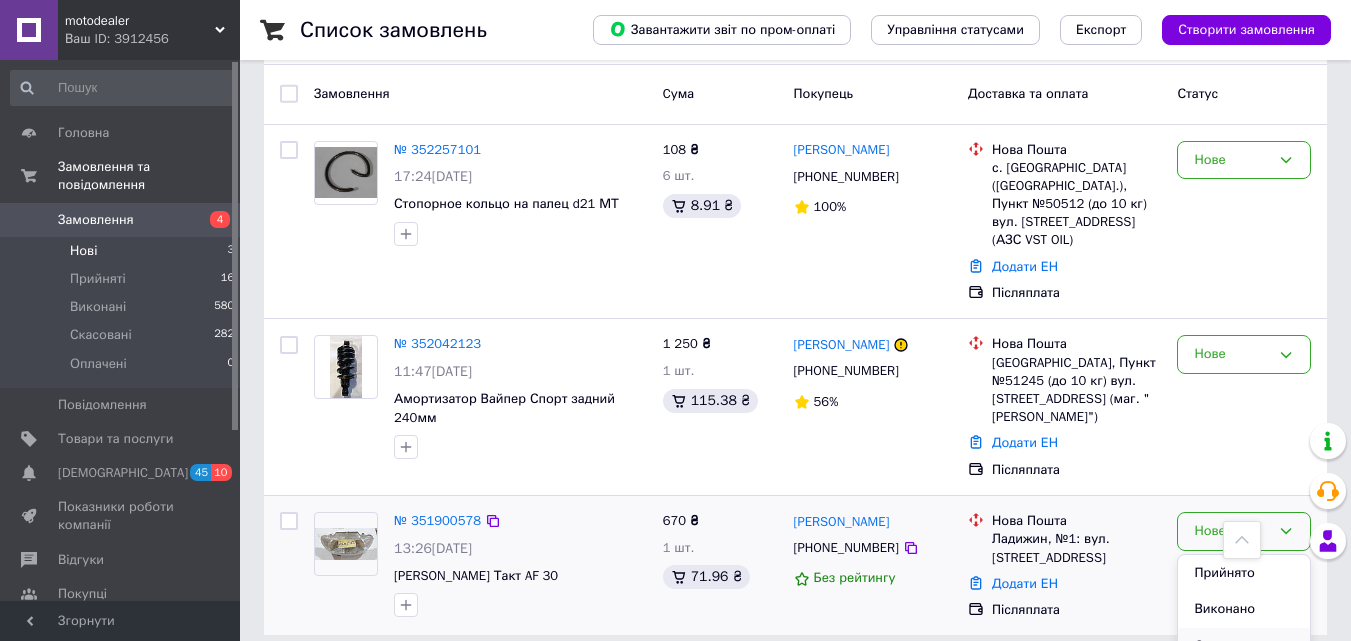 click on "Скасовано" at bounding box center (1244, 646) 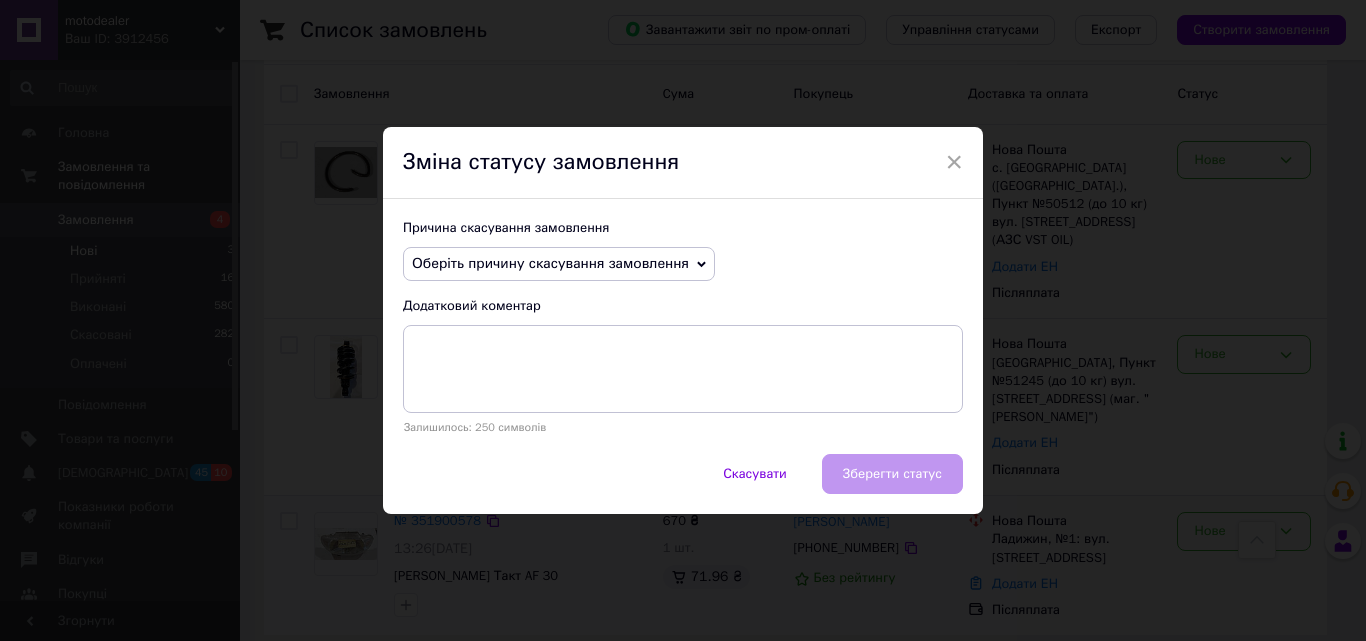 click on "Оберіть причину скасування замовлення" at bounding box center (550, 263) 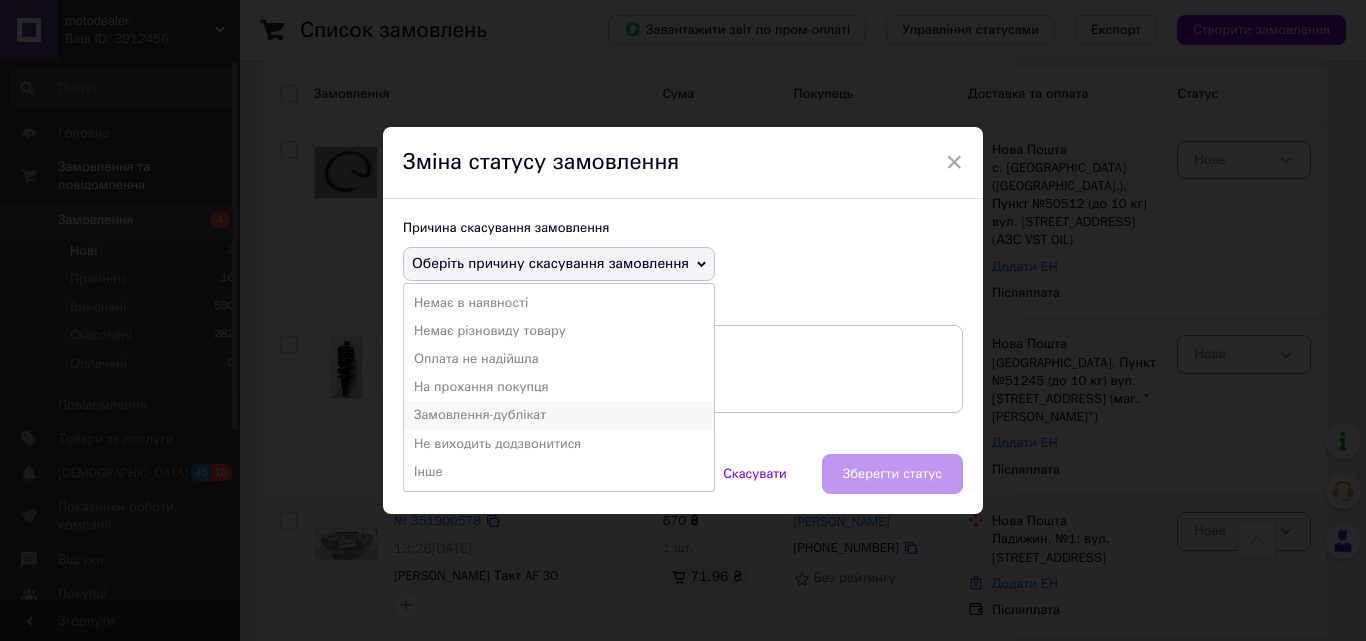 click on "Замовлення-дублікат" at bounding box center [559, 415] 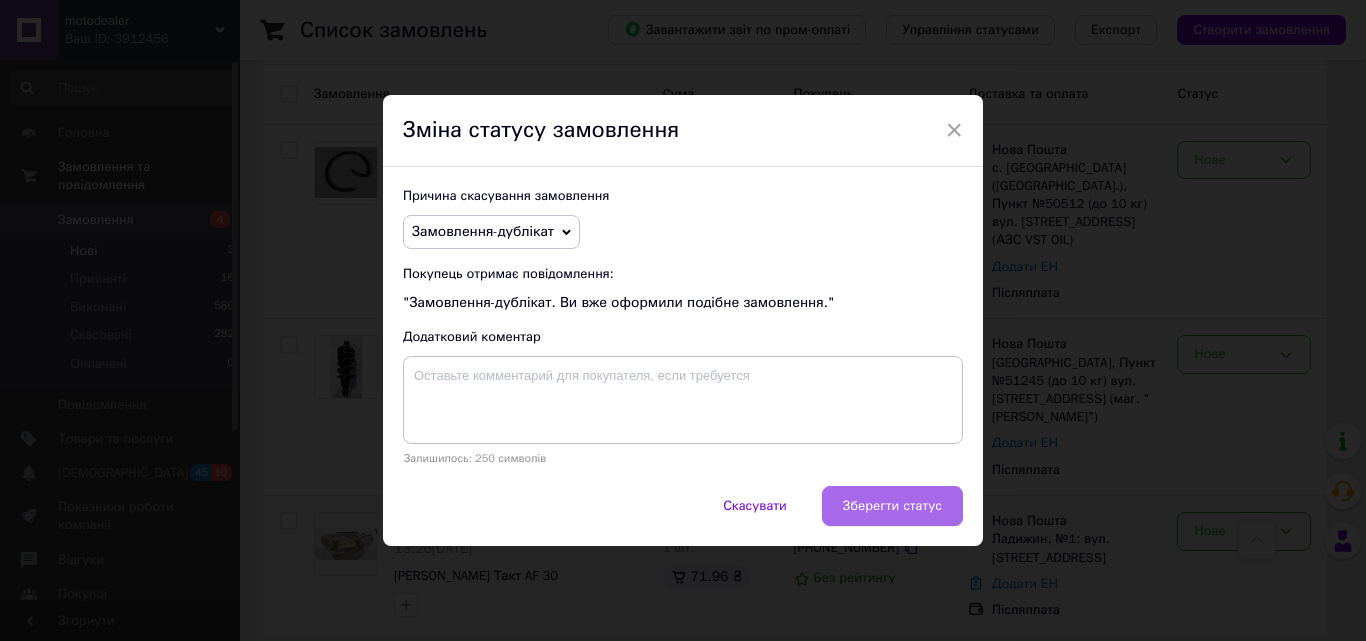 click on "Зберегти статус" at bounding box center [892, 506] 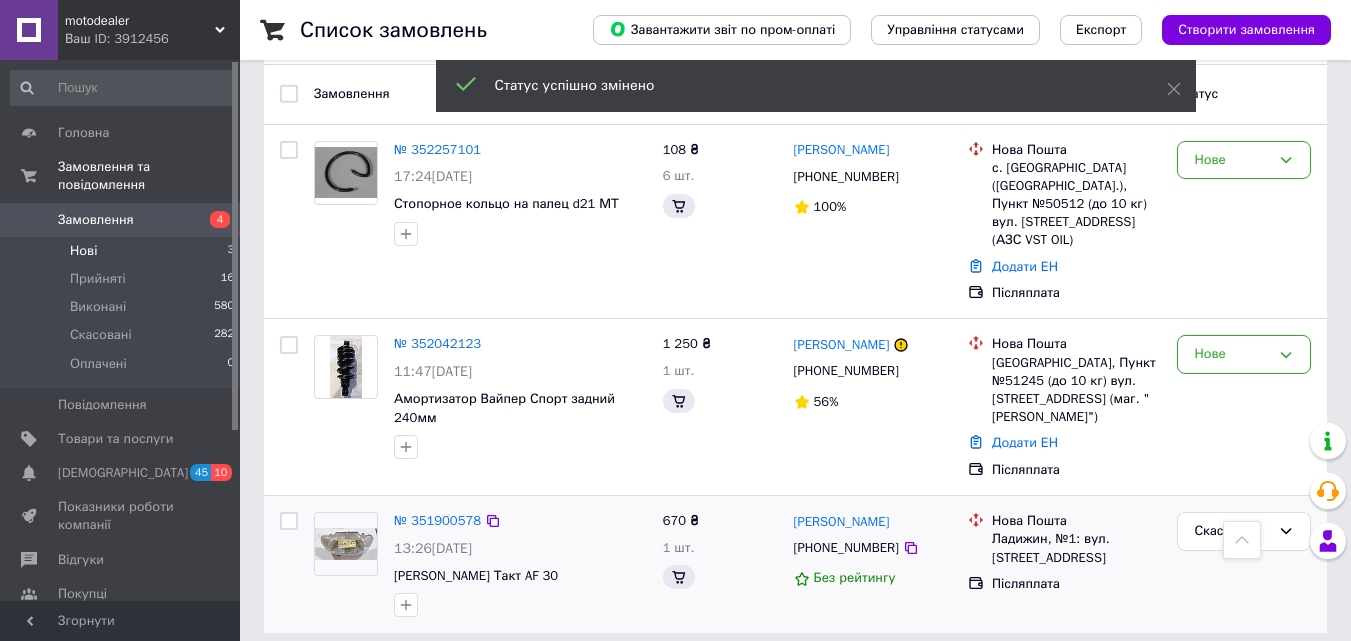 scroll, scrollTop: 321, scrollLeft: 0, axis: vertical 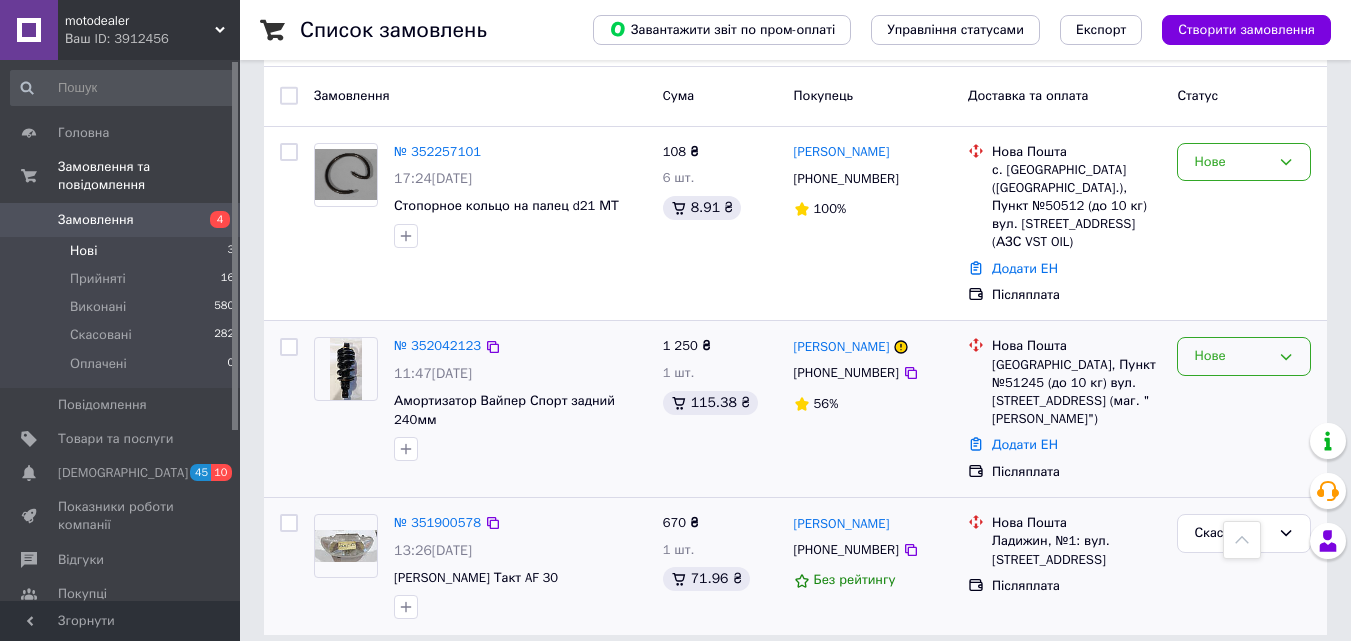 click on "Нове" at bounding box center [1232, 356] 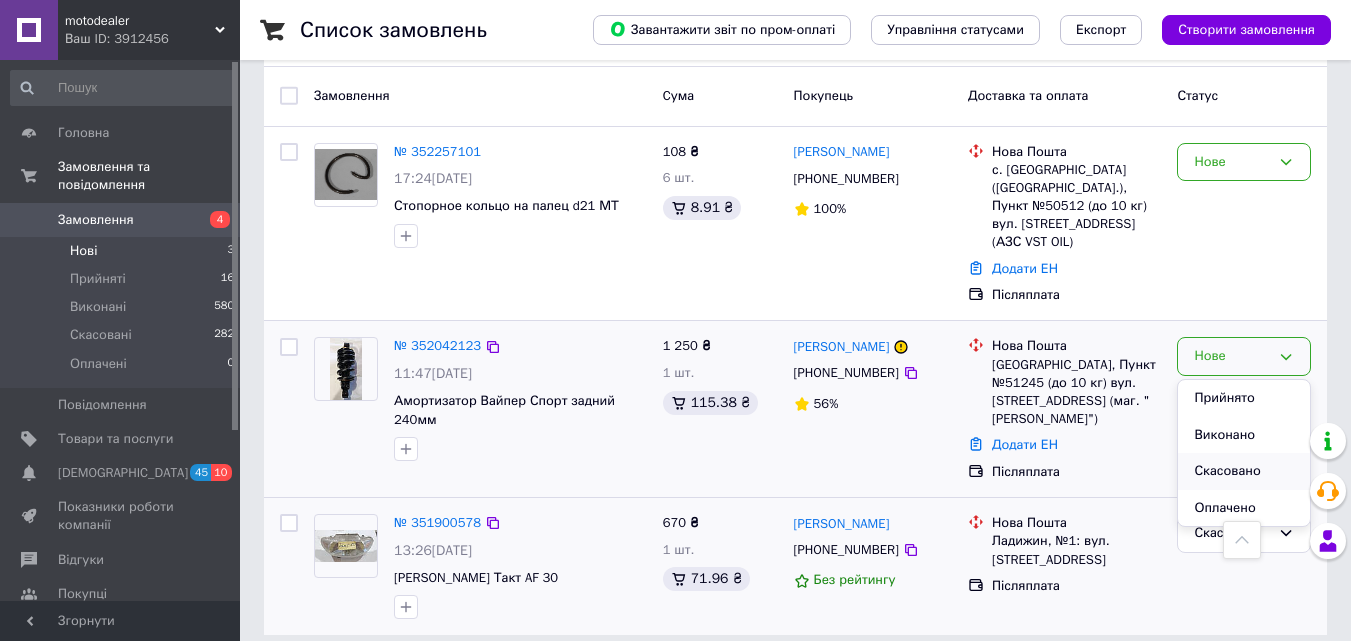click on "Скасовано" at bounding box center [1244, 471] 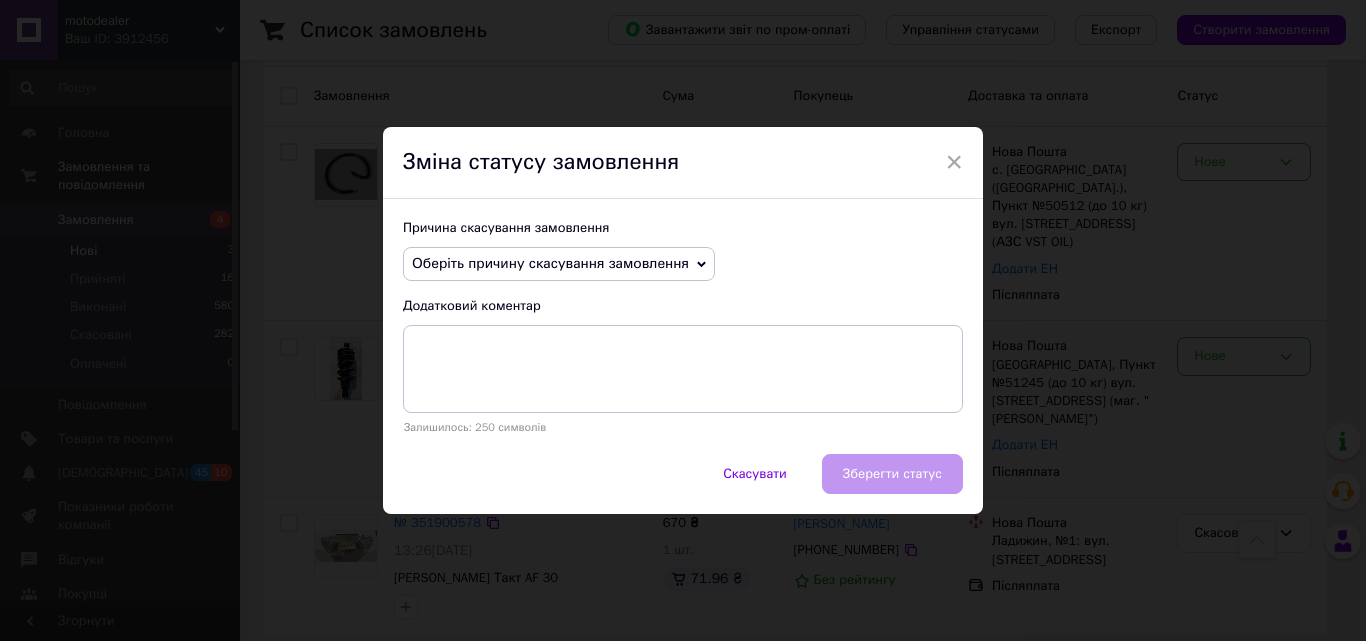 click on "Оберіть причину скасування замовлення" at bounding box center (550, 263) 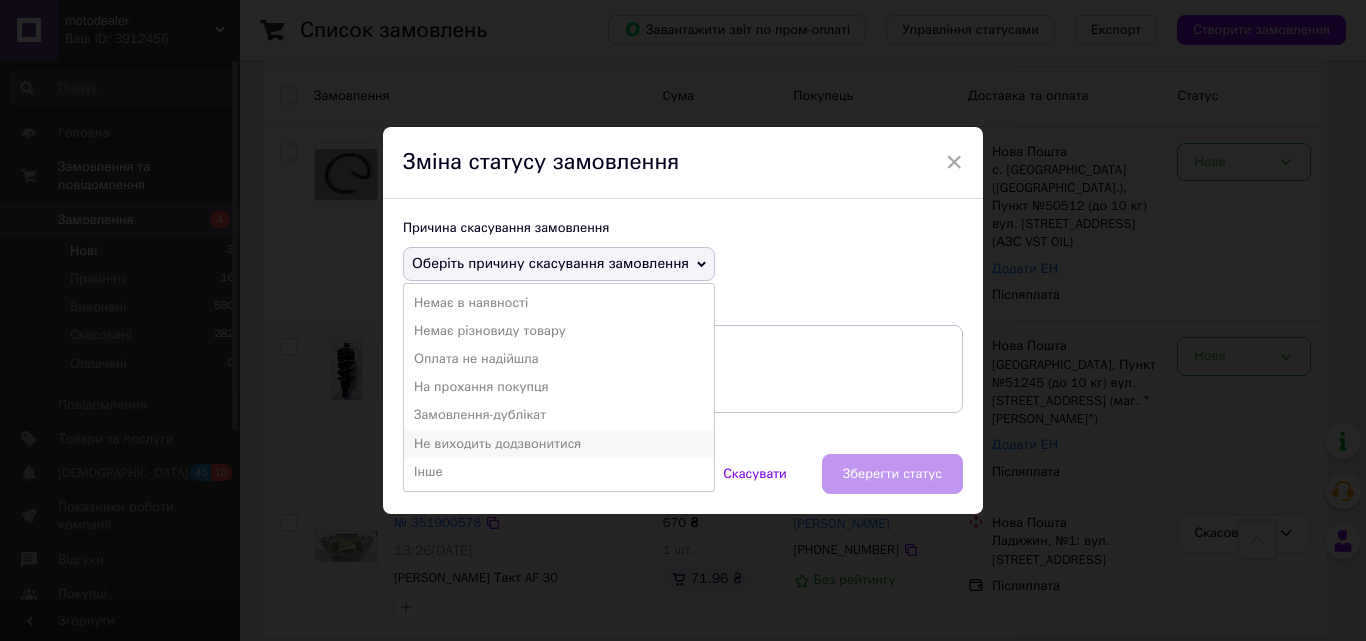 click on "Не виходить додзвонитися" at bounding box center [559, 444] 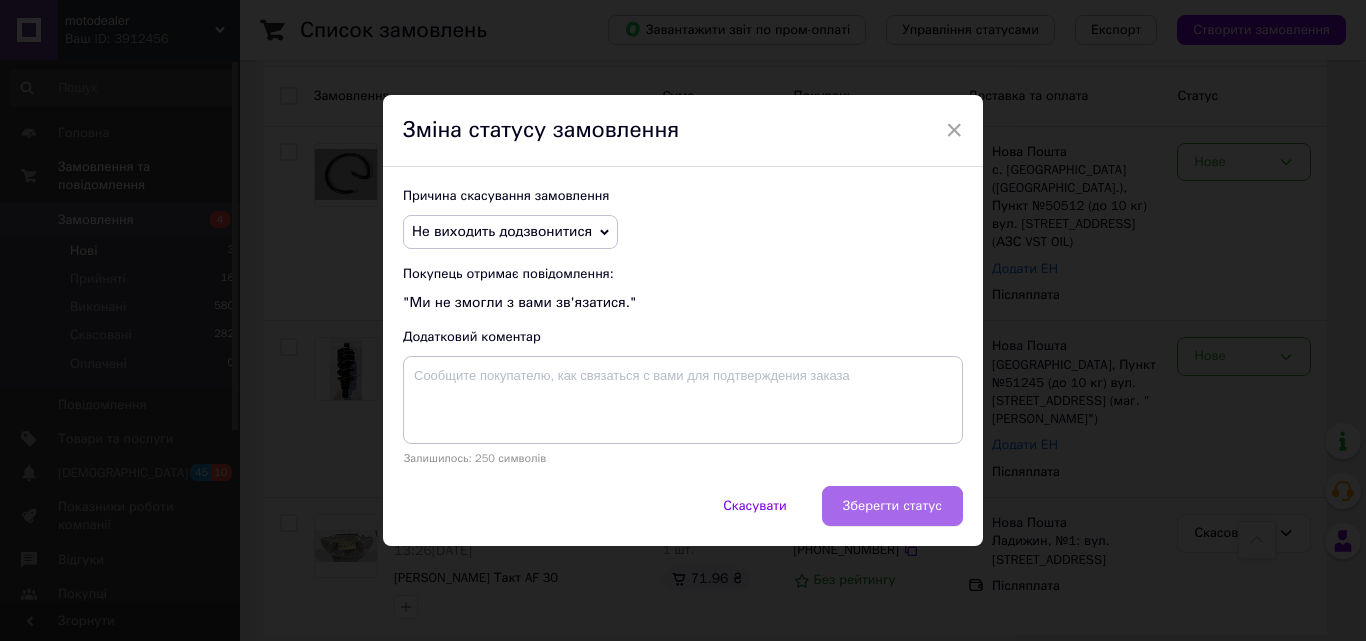 click on "Зберегти статус" at bounding box center [892, 506] 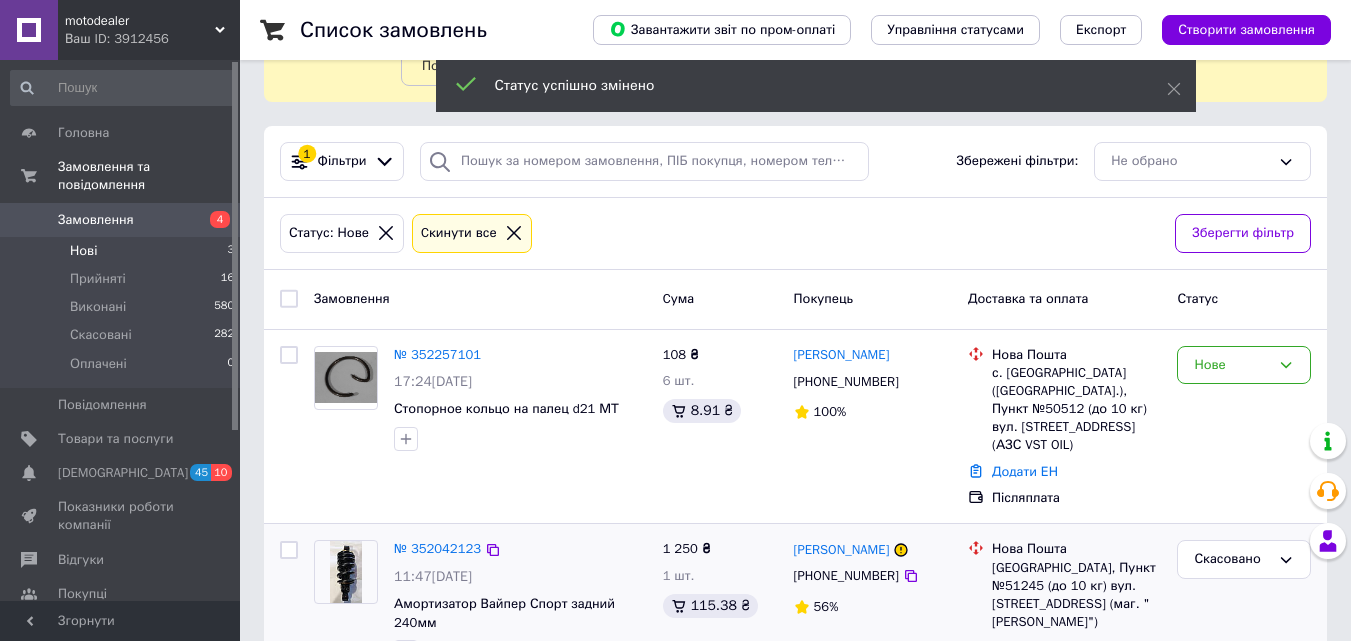 scroll, scrollTop: 101, scrollLeft: 0, axis: vertical 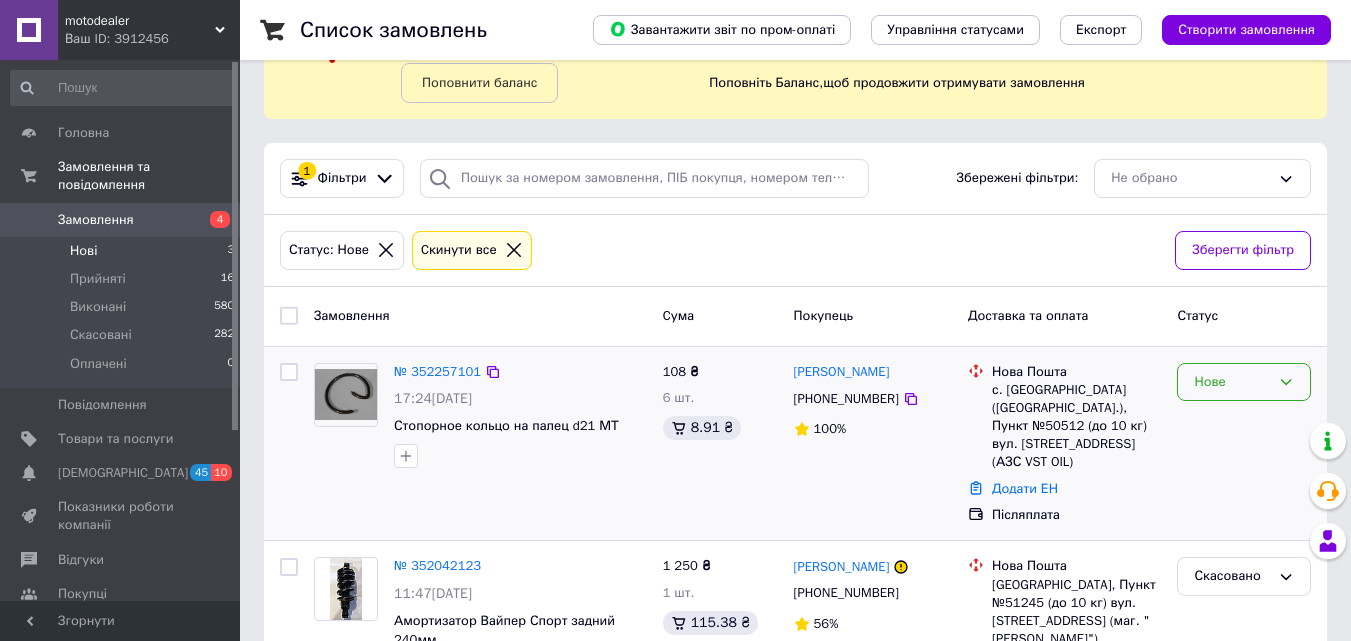 click on "Нове" at bounding box center [1232, 382] 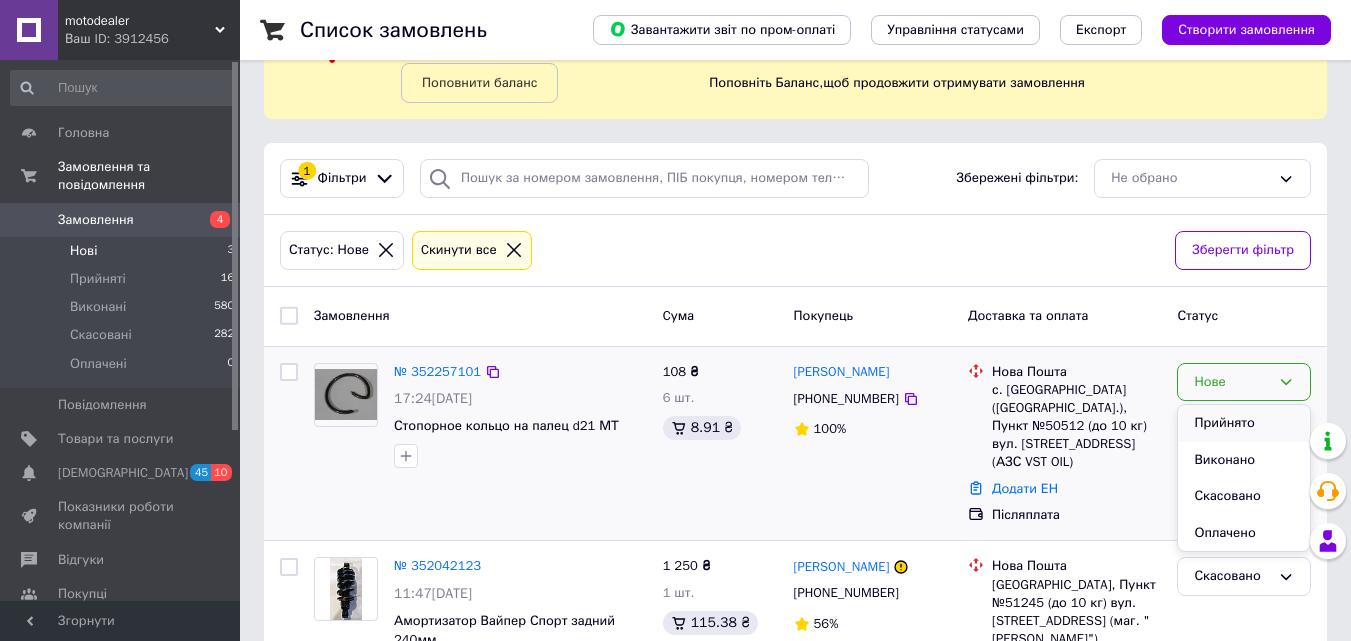 click on "Прийнято" at bounding box center (1244, 423) 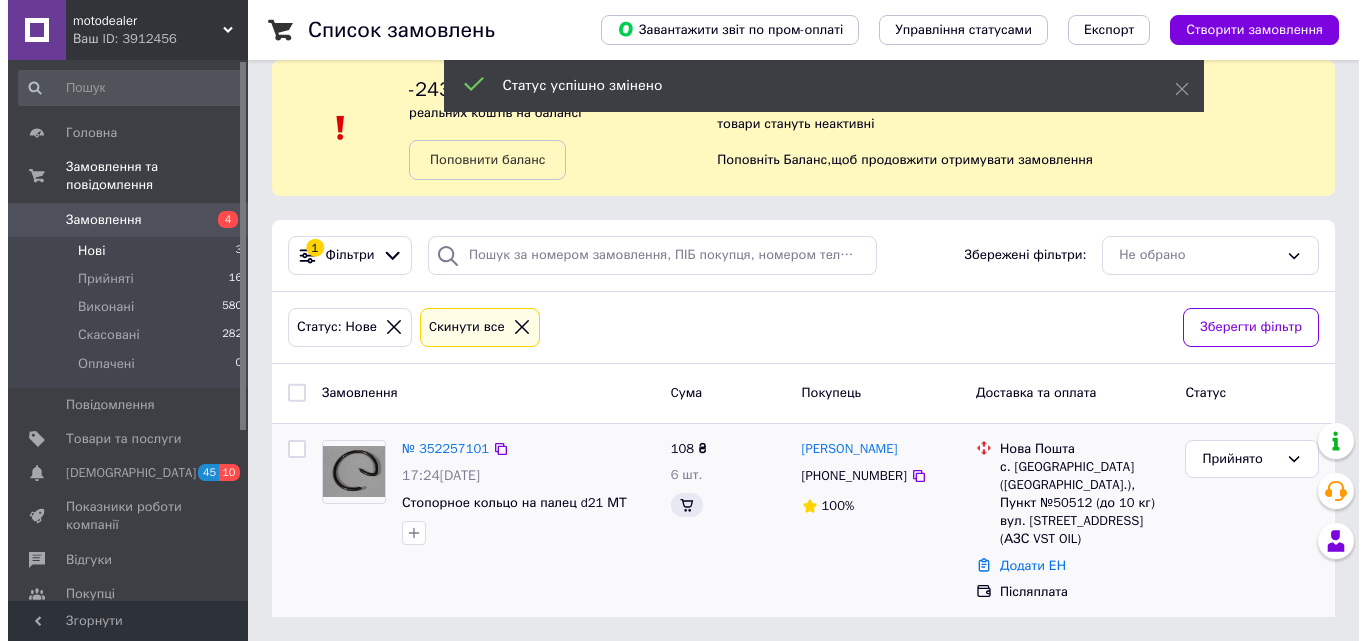 scroll, scrollTop: 6, scrollLeft: 0, axis: vertical 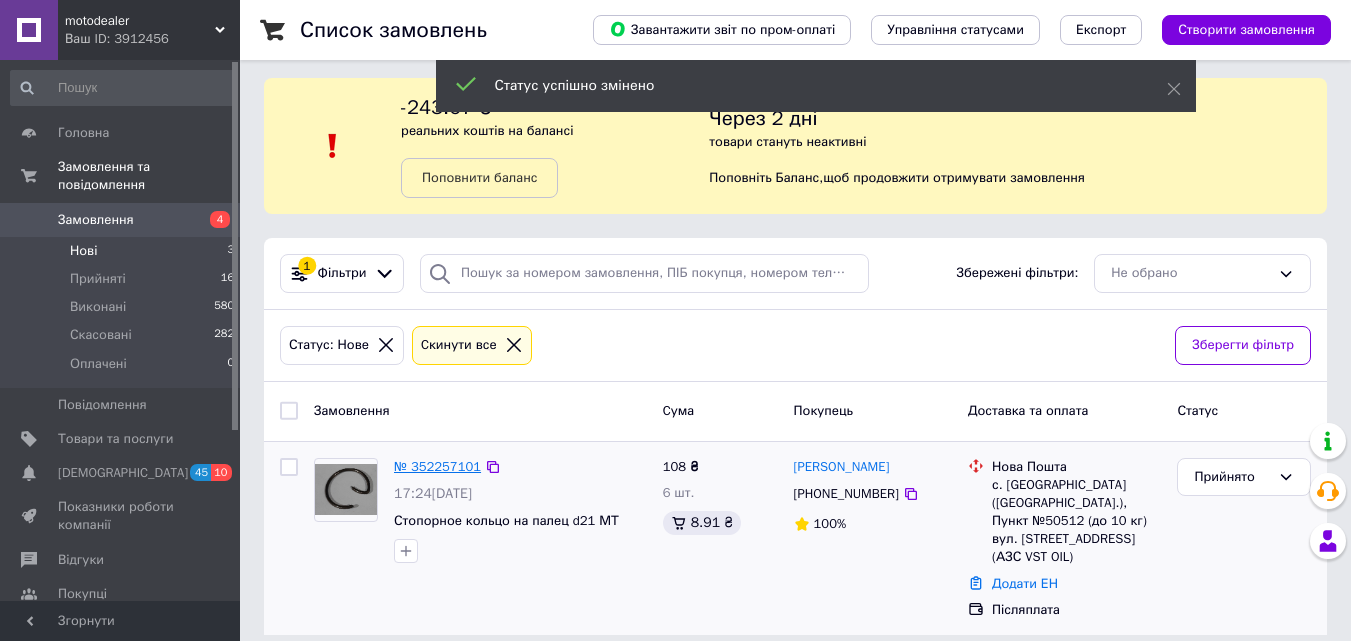 click on "№ 352257101" at bounding box center (437, 466) 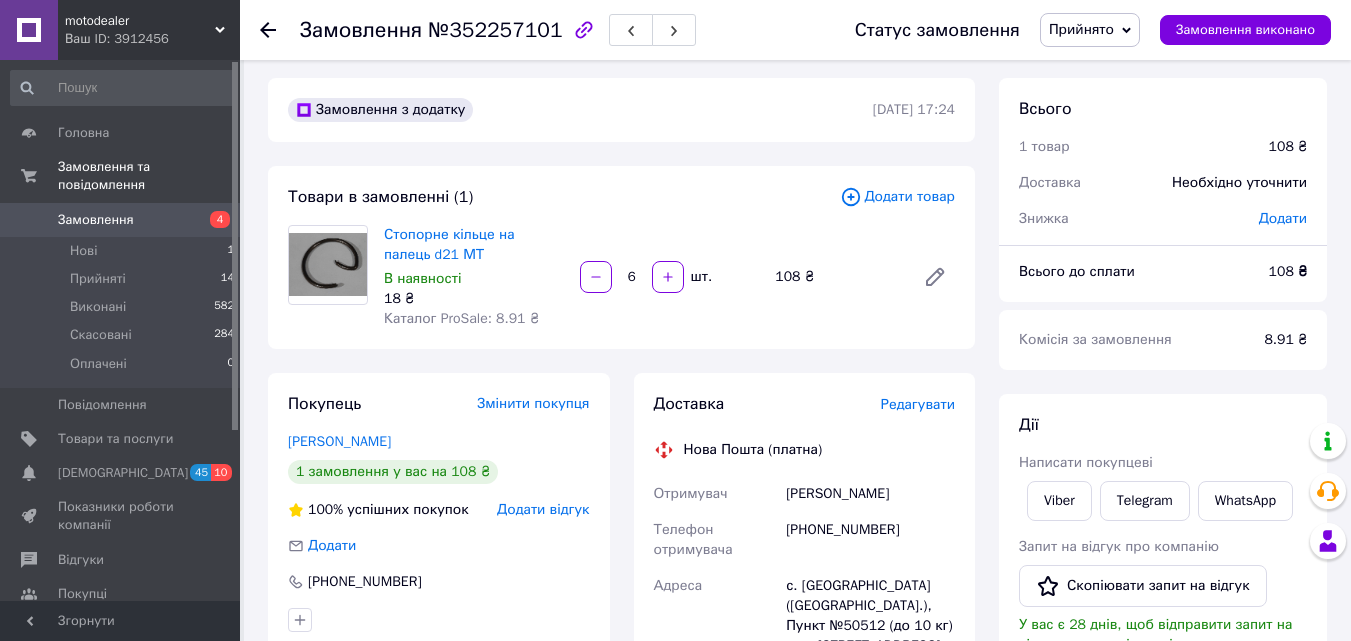 click on "Редагувати" at bounding box center [918, 404] 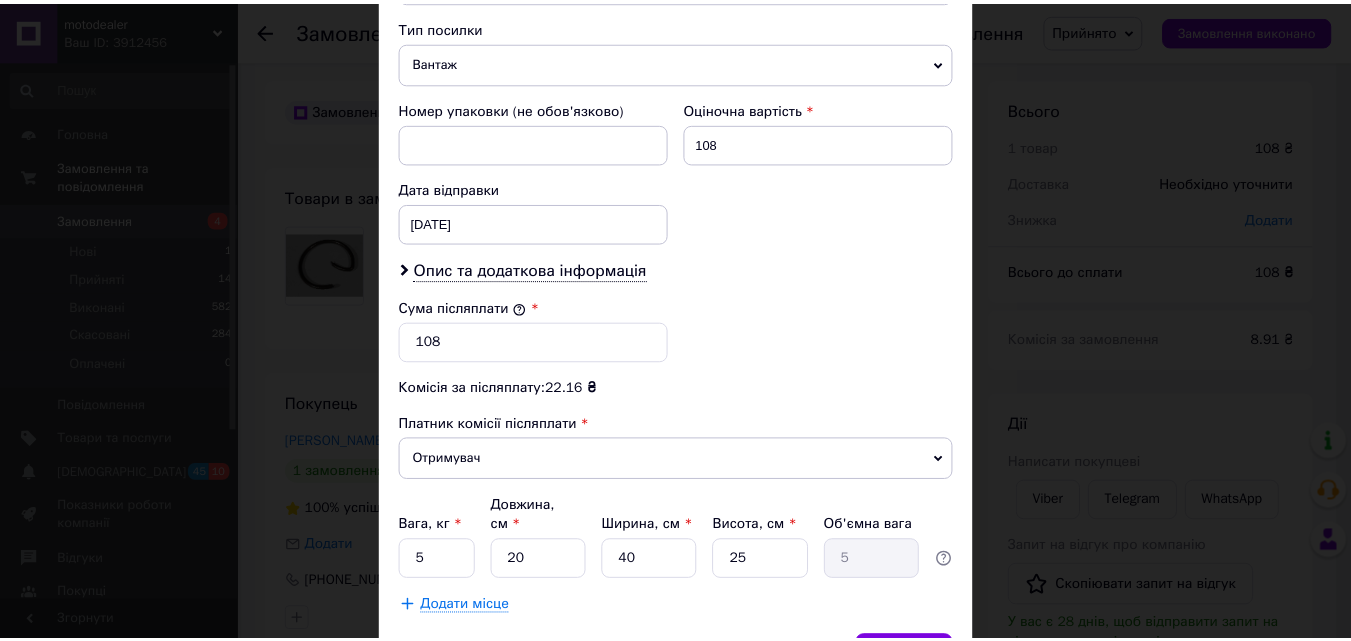 scroll, scrollTop: 905, scrollLeft: 0, axis: vertical 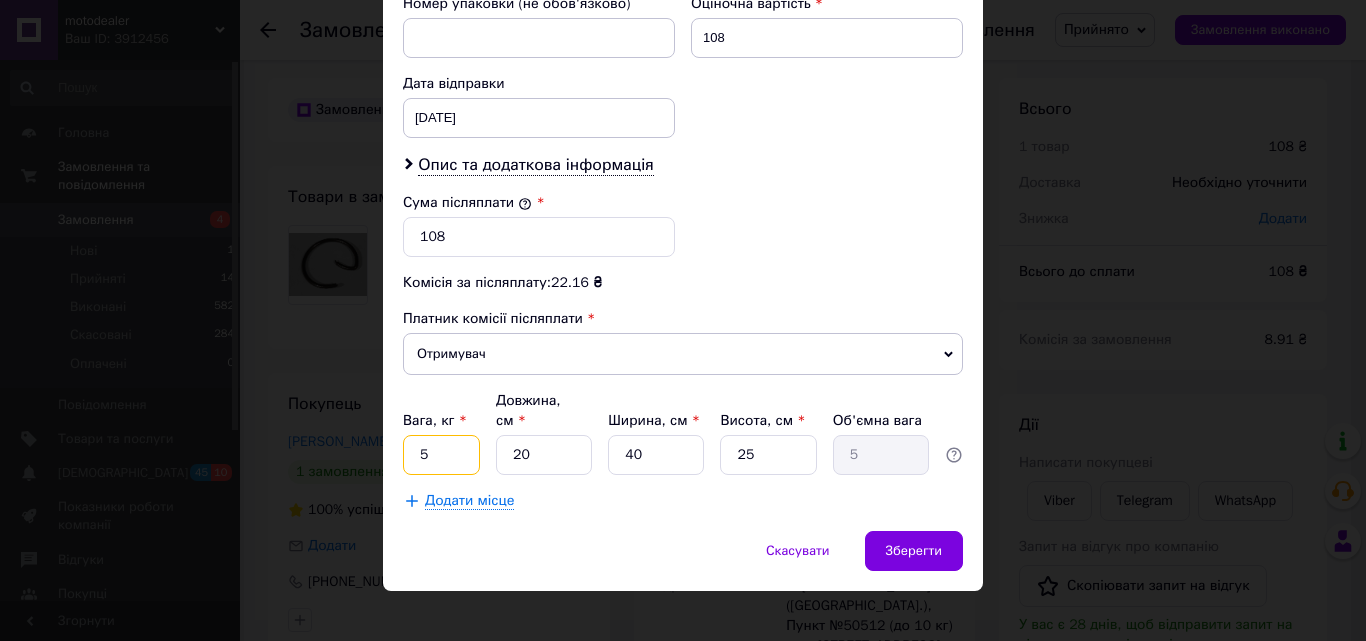 click on "5" at bounding box center [441, 455] 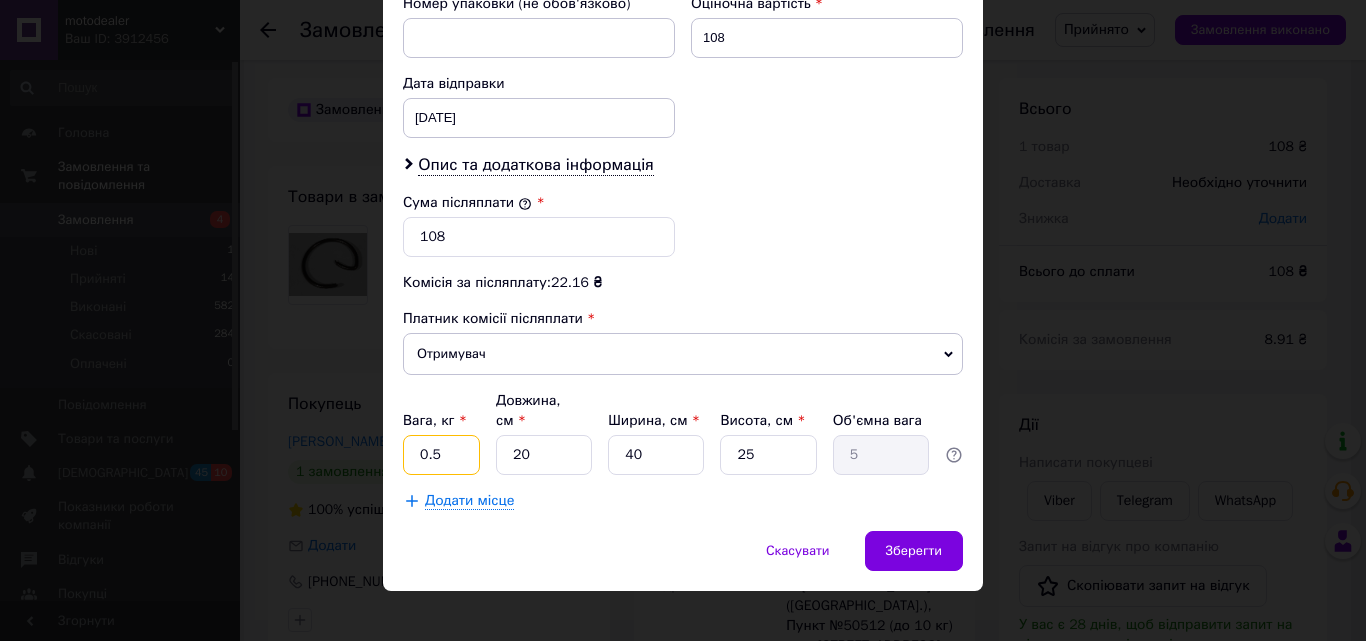 type on "0.5" 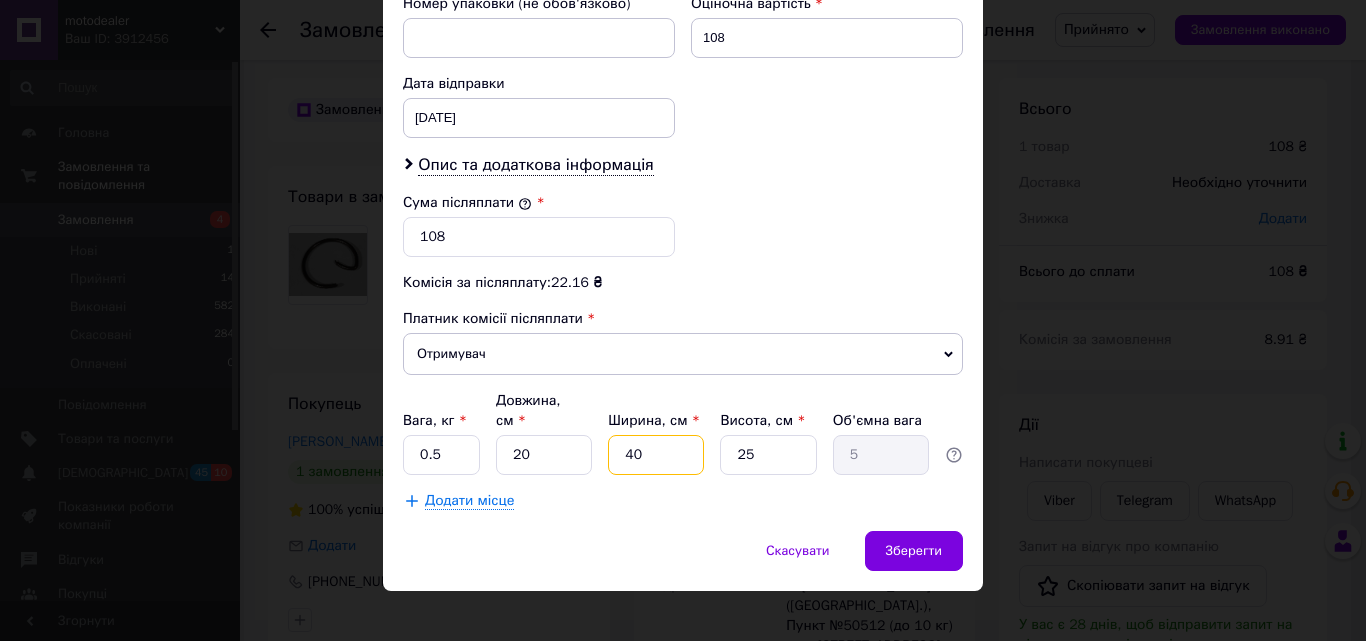 click on "40" at bounding box center [656, 455] 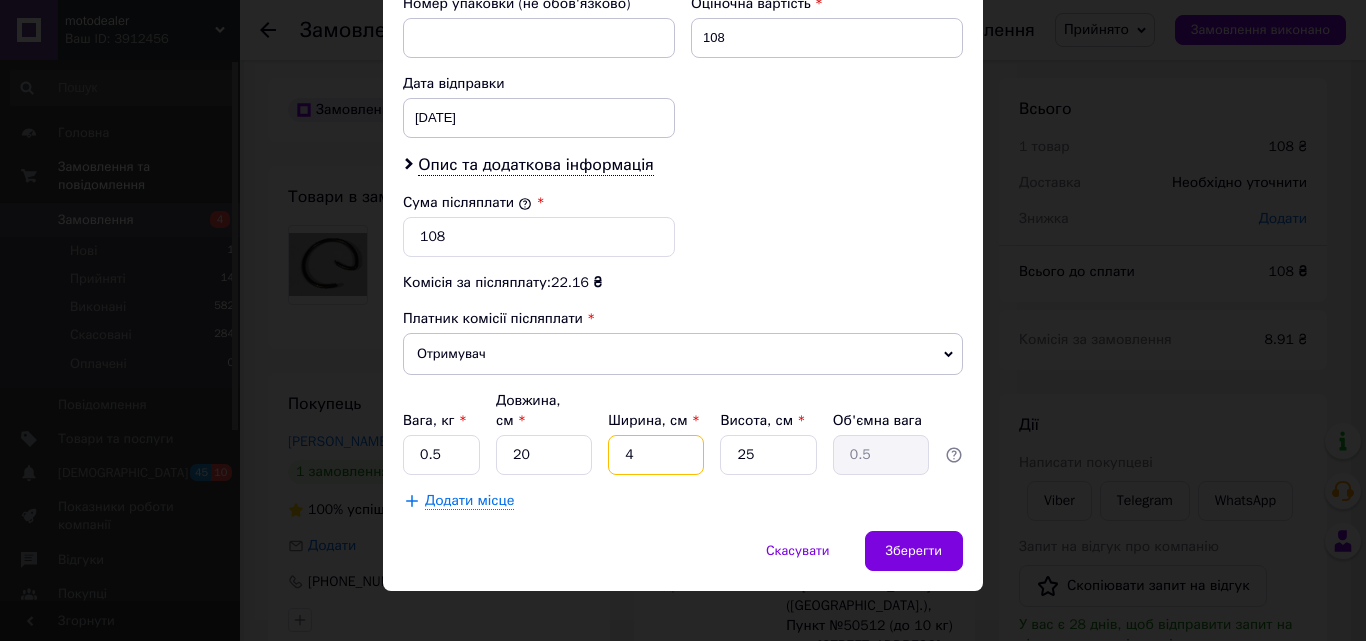 type 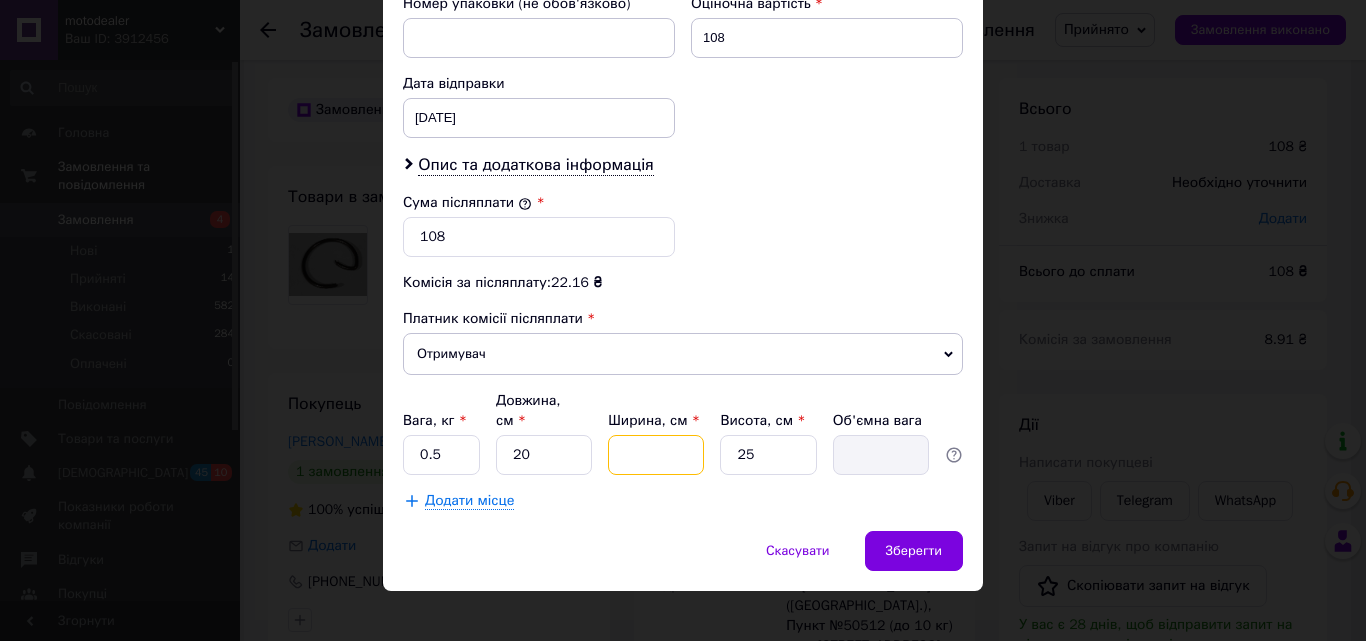 type on "1" 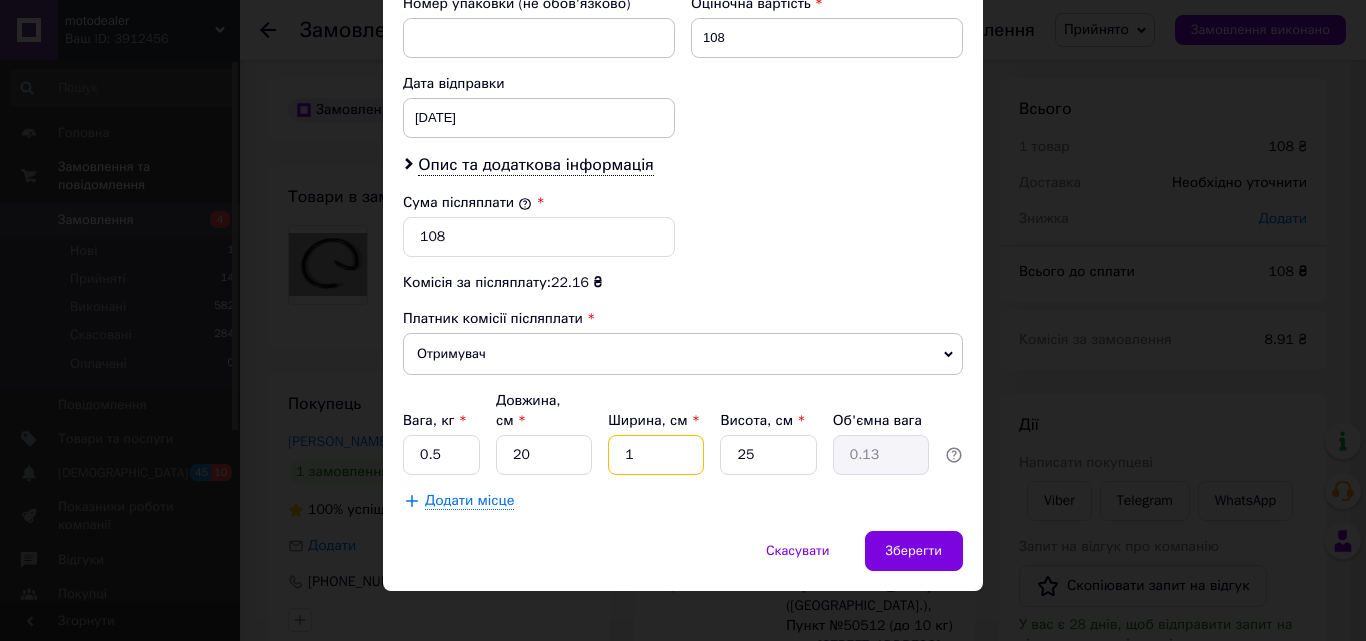 type on "10" 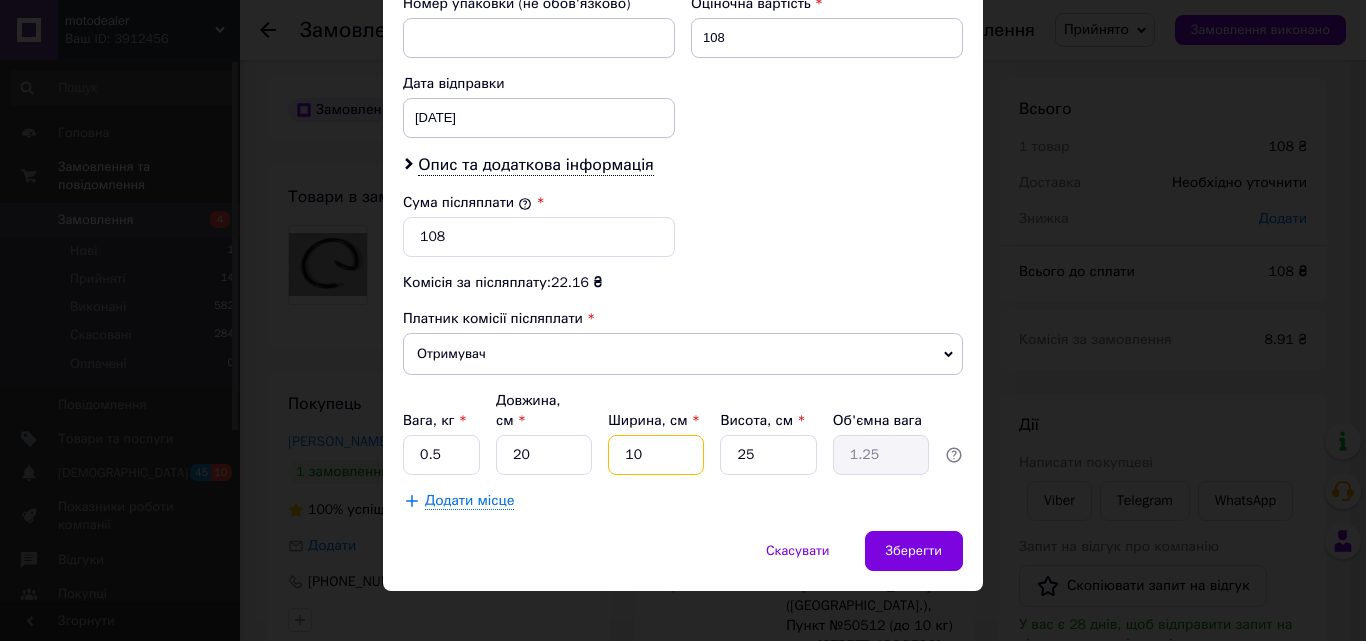 type on "10" 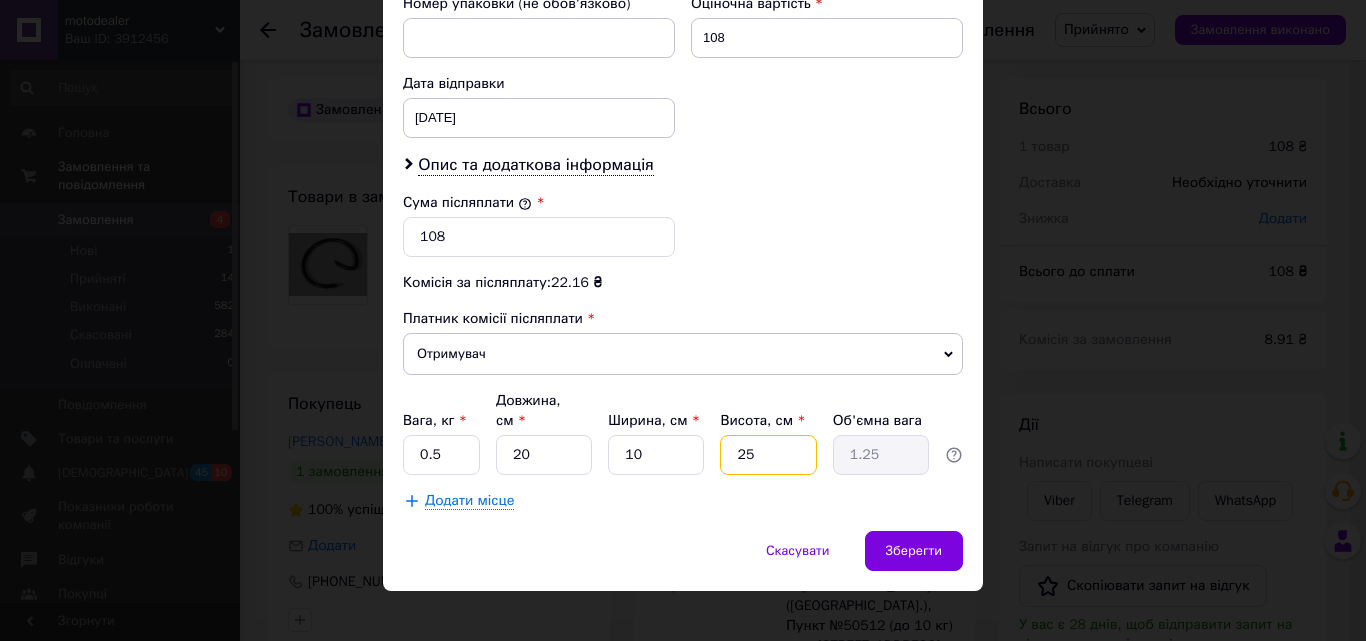 click on "25" at bounding box center (768, 455) 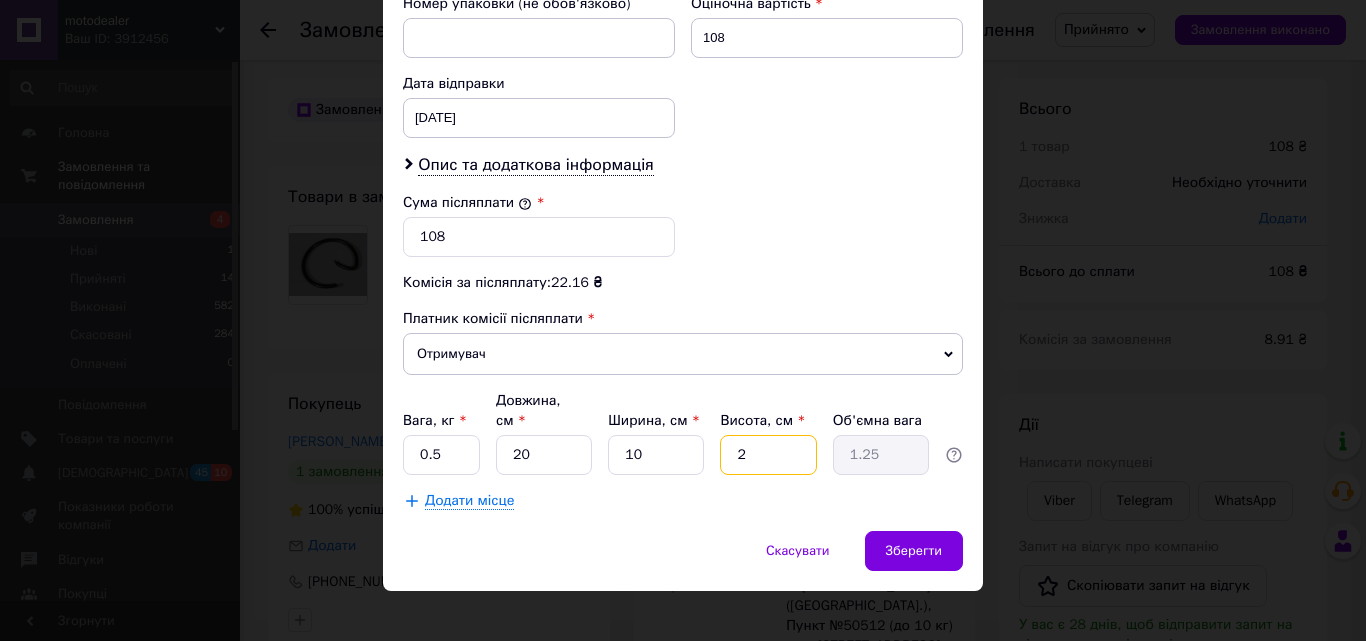 type on "2" 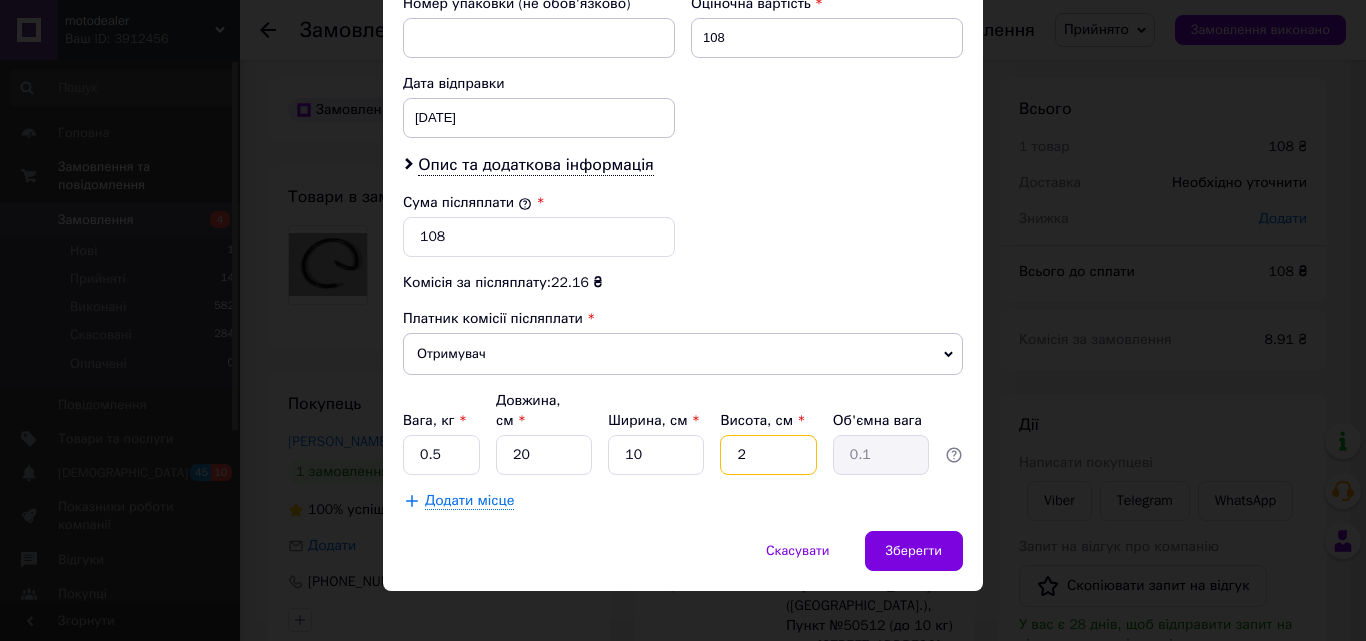 type 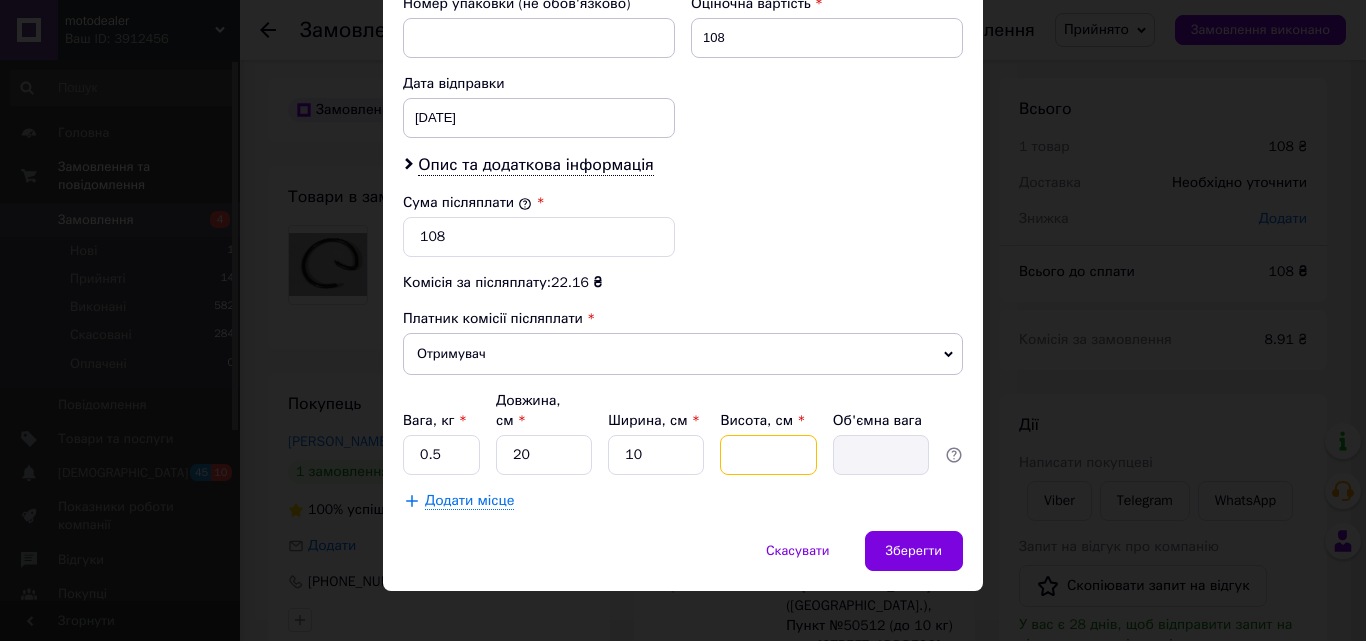 type on "1" 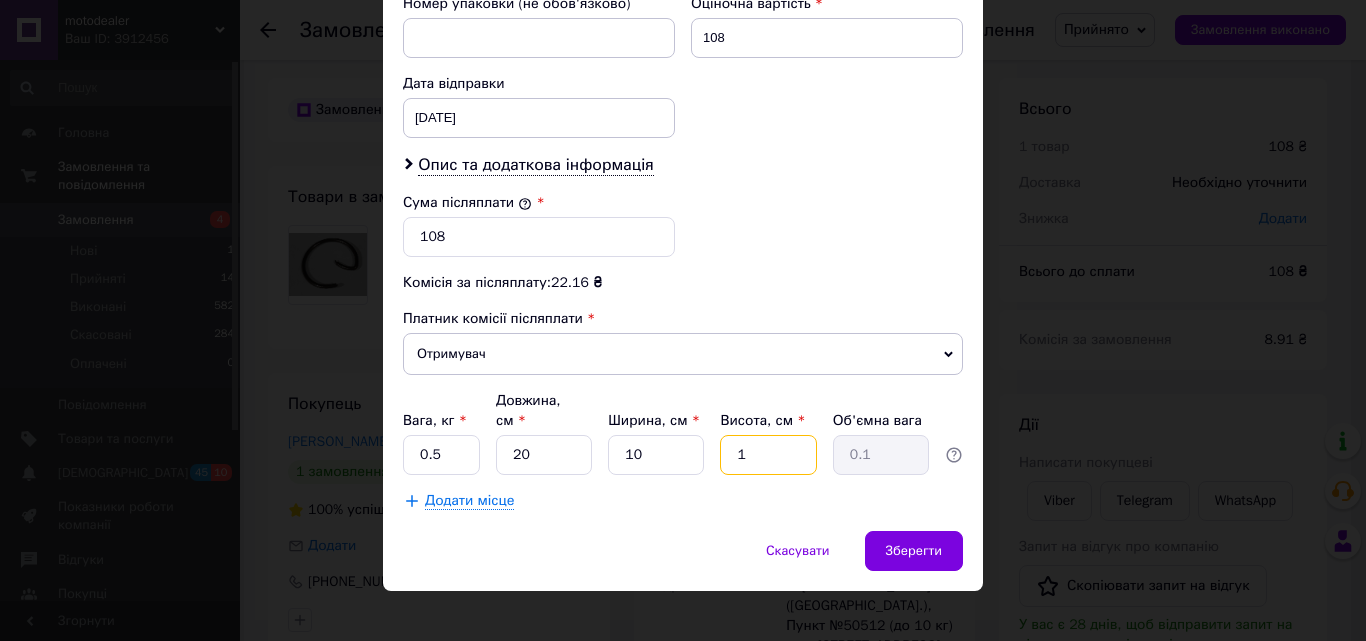 type on "10" 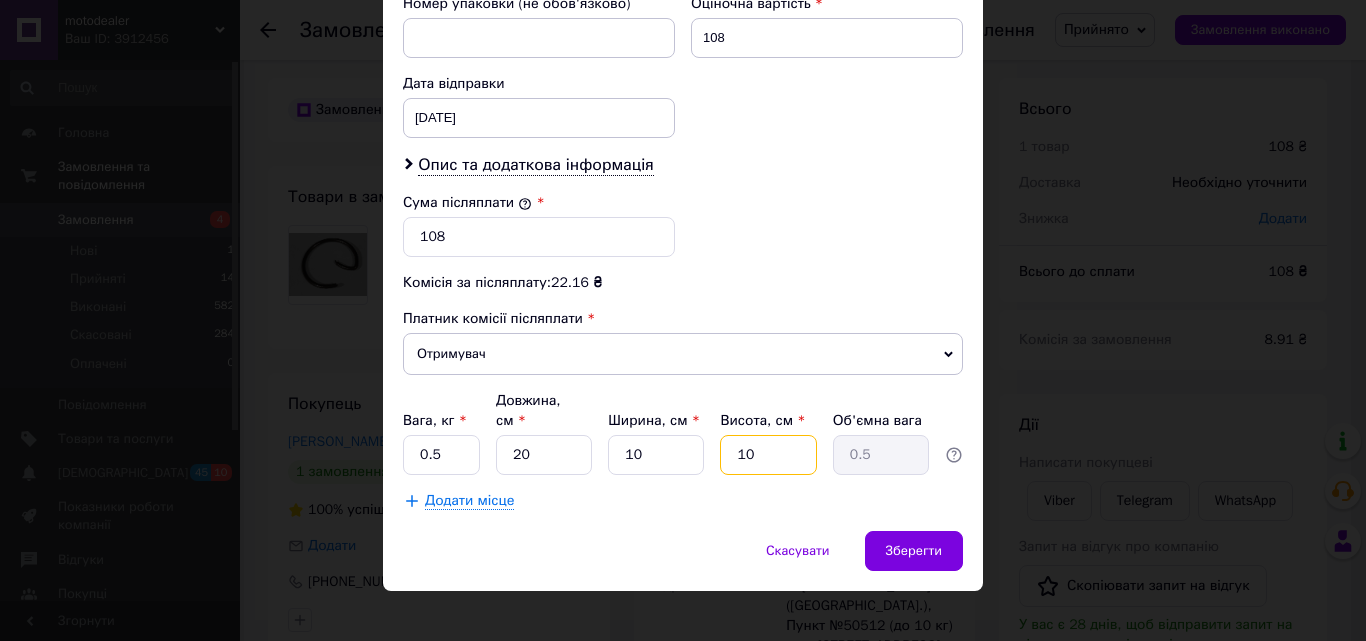 type on "10" 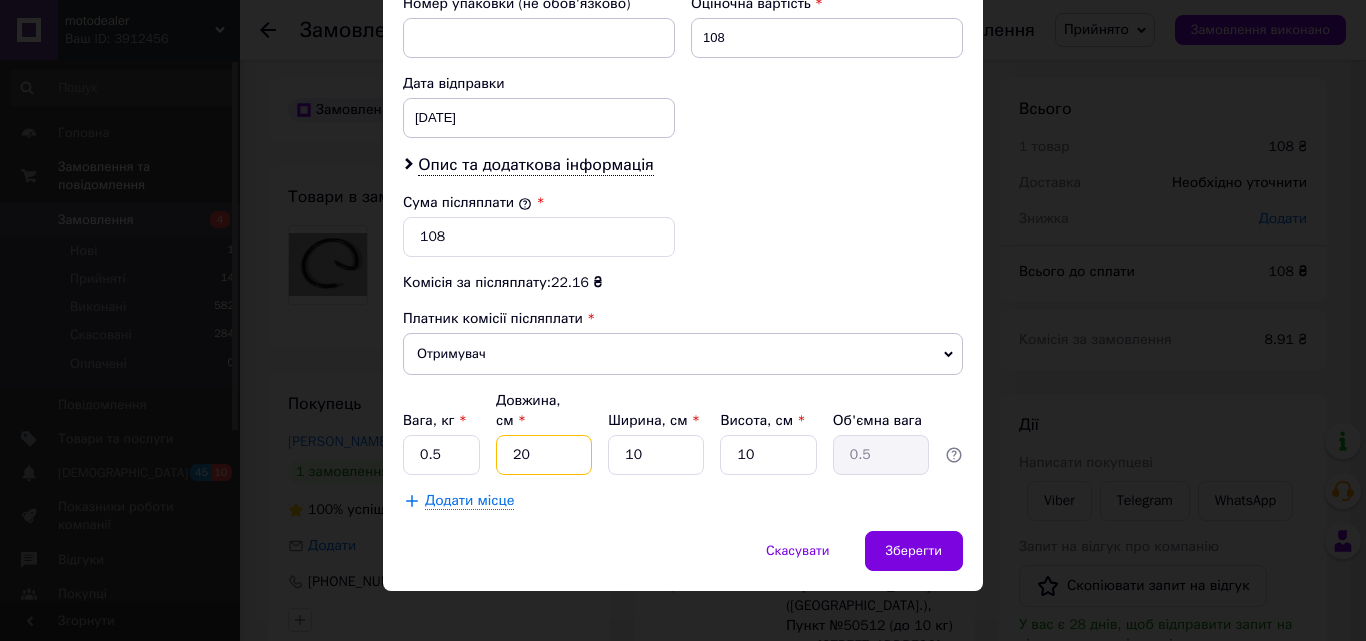 click on "20" at bounding box center [544, 455] 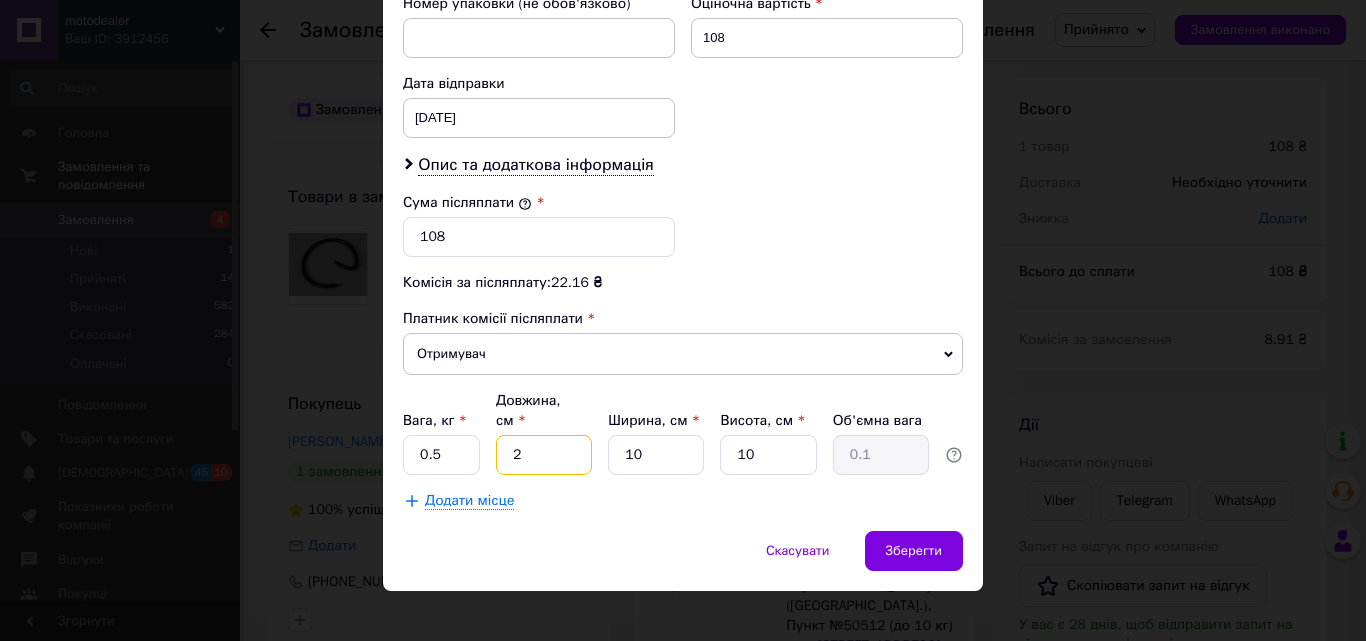 type 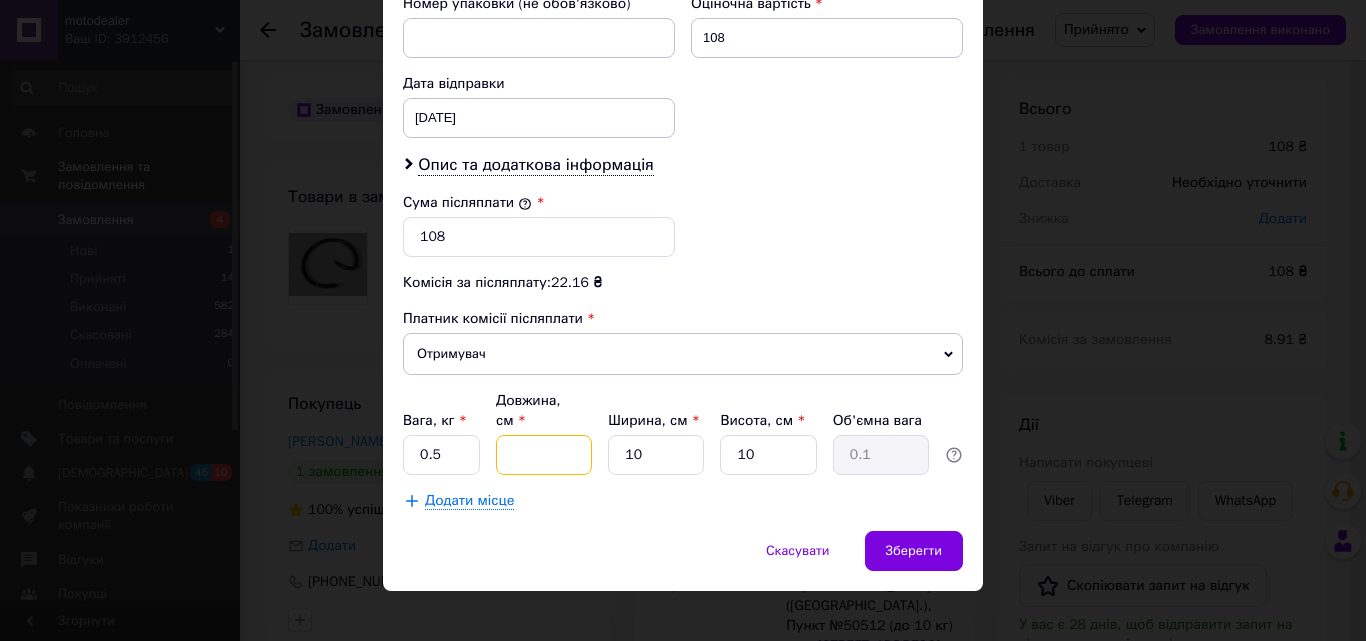 type 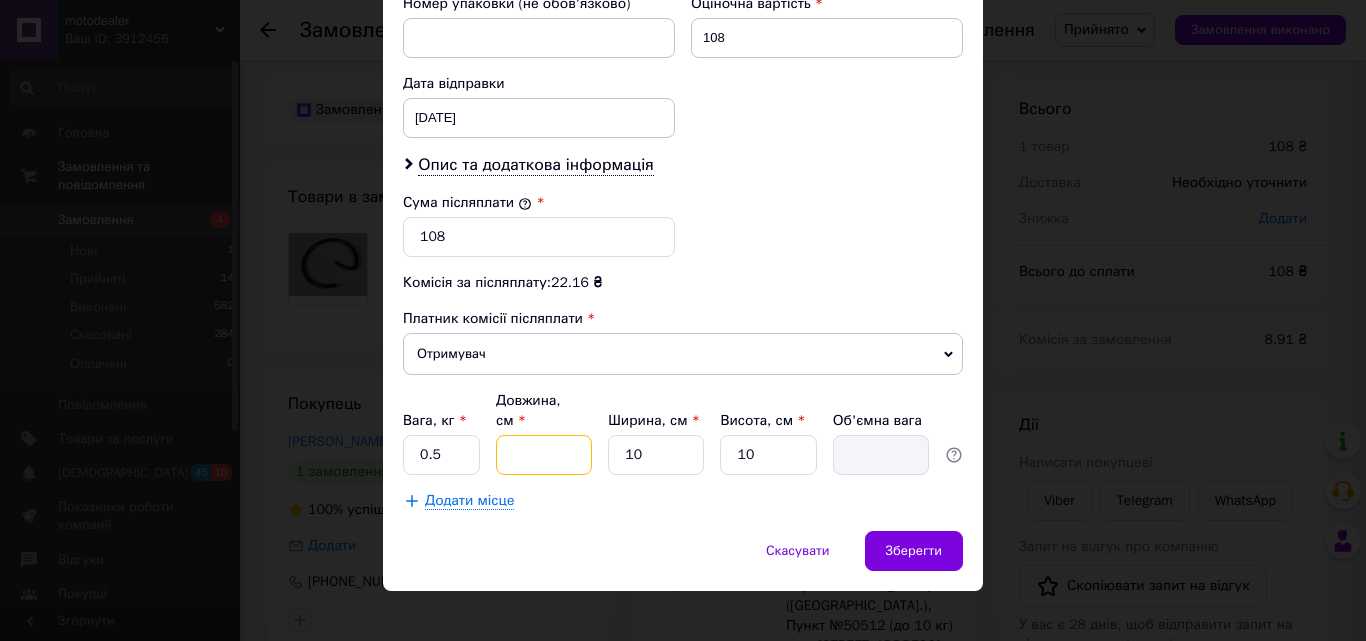 type on "1" 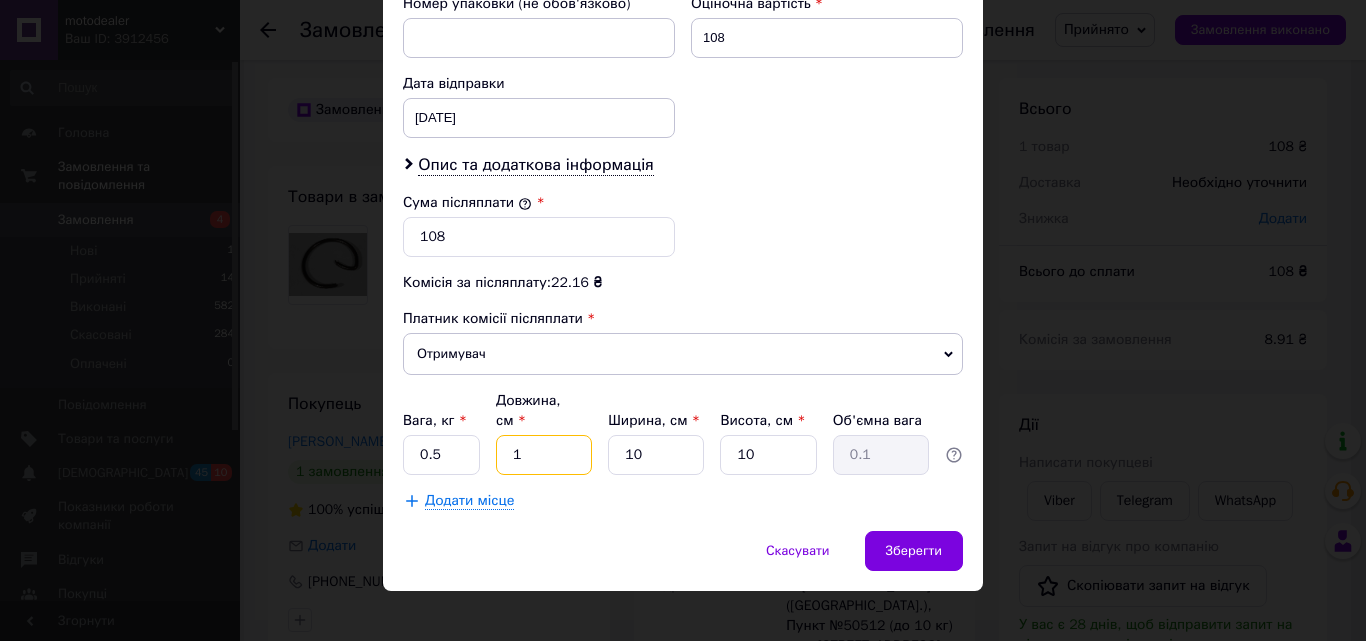 type on "10" 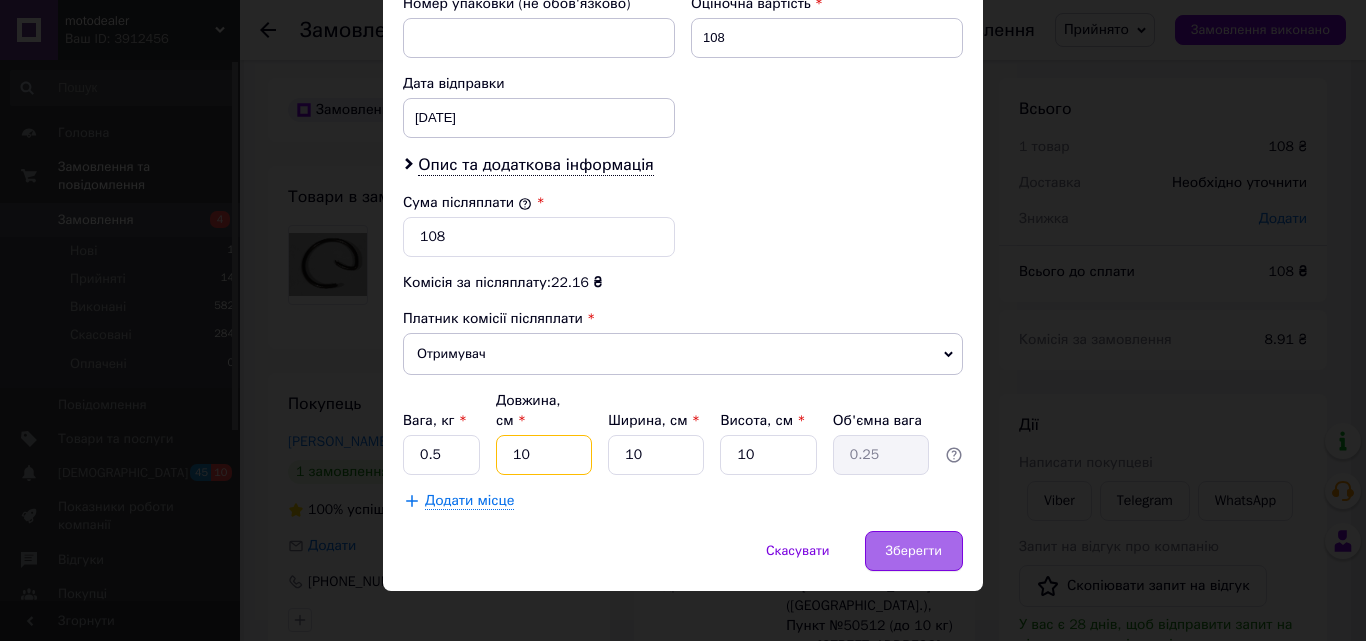 type on "10" 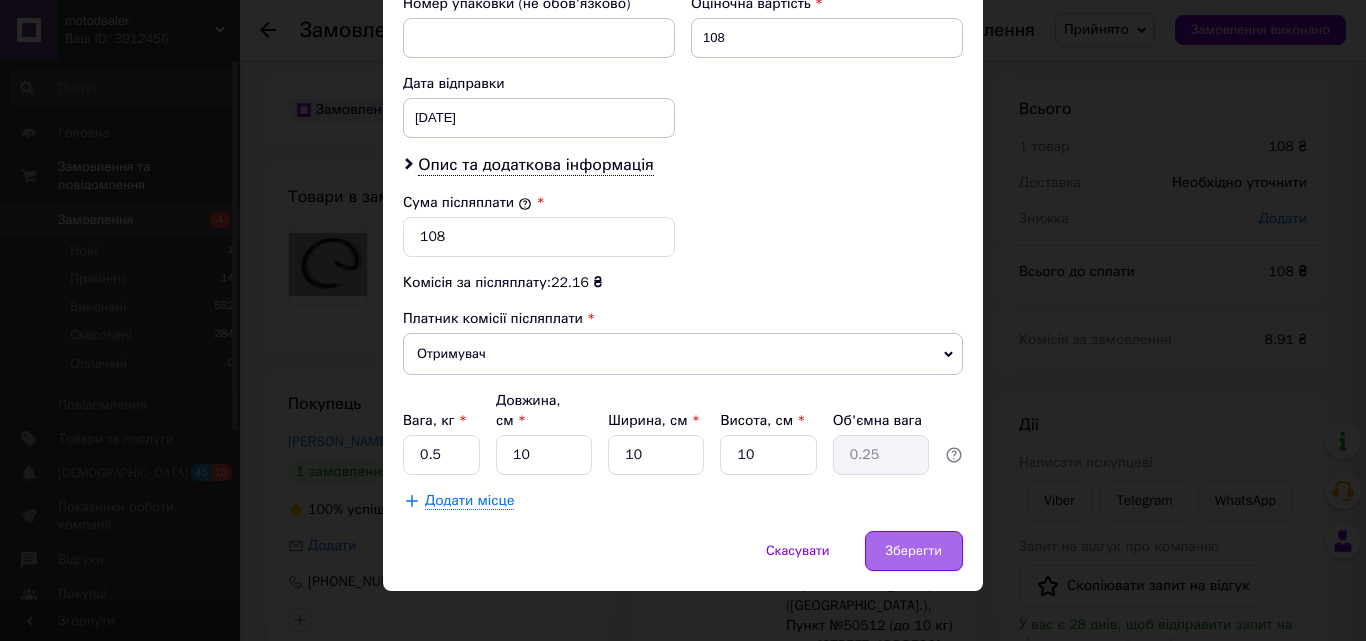 click on "Зберегти" at bounding box center [914, 551] 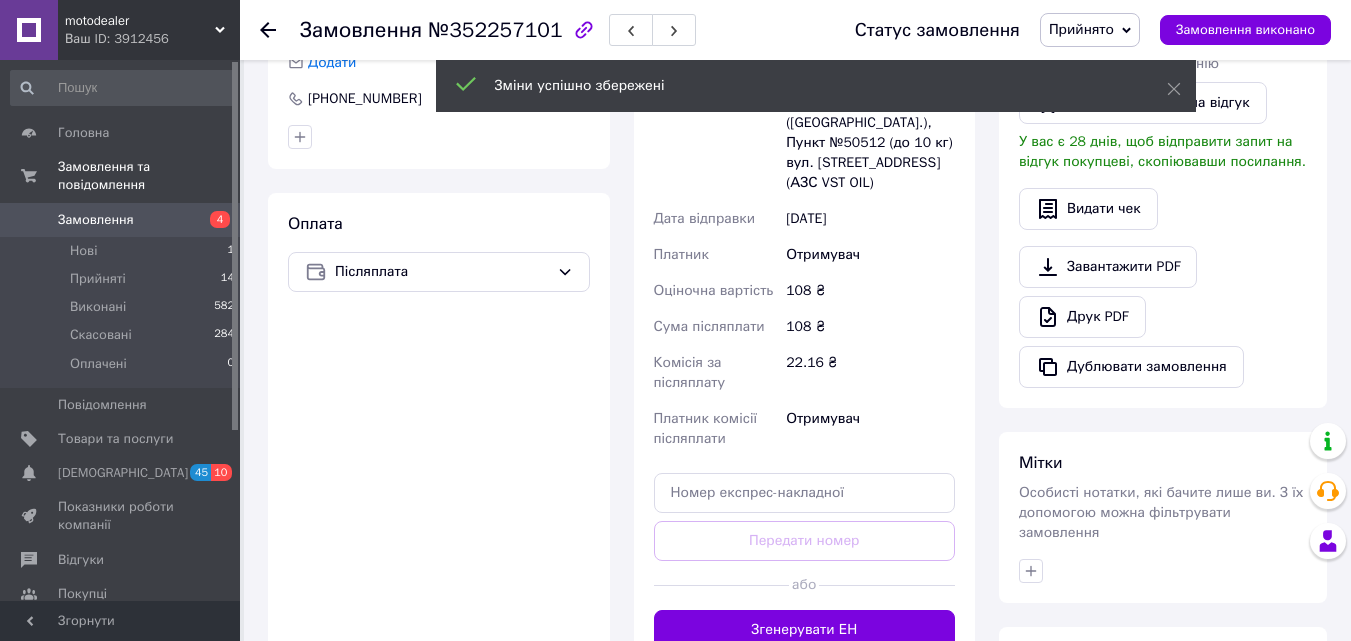 scroll, scrollTop: 606, scrollLeft: 0, axis: vertical 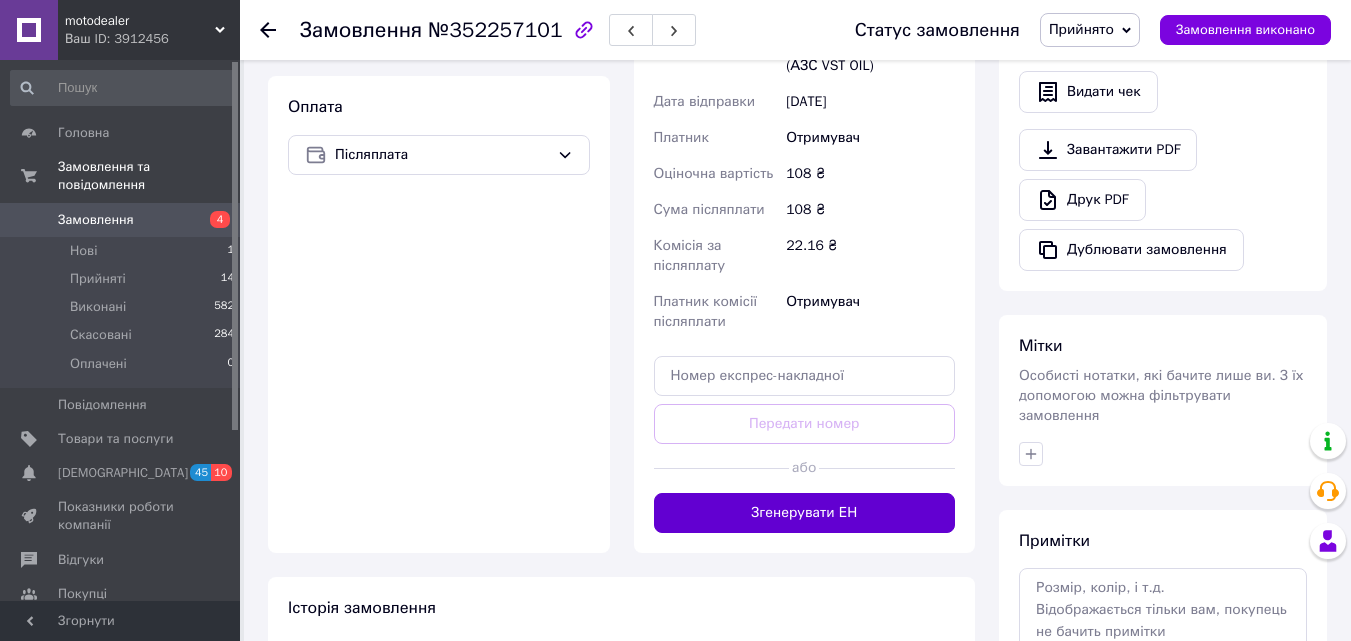 click on "Згенерувати ЕН" at bounding box center [805, 513] 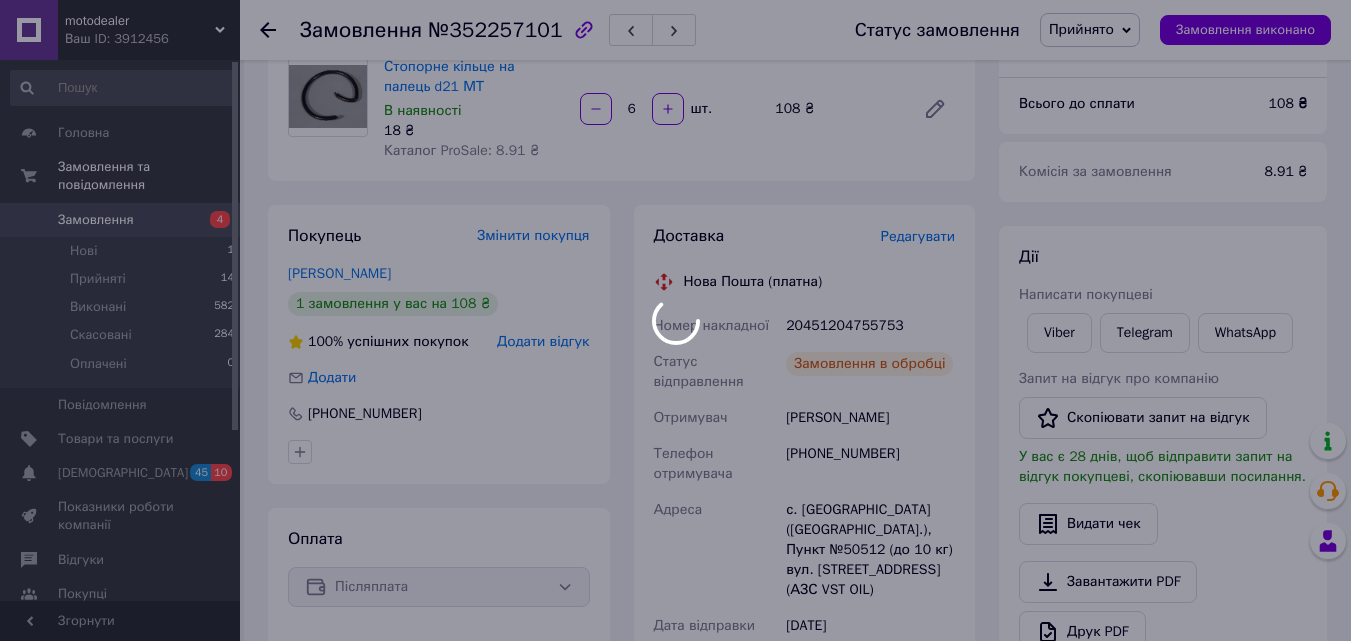 scroll, scrollTop: 106, scrollLeft: 0, axis: vertical 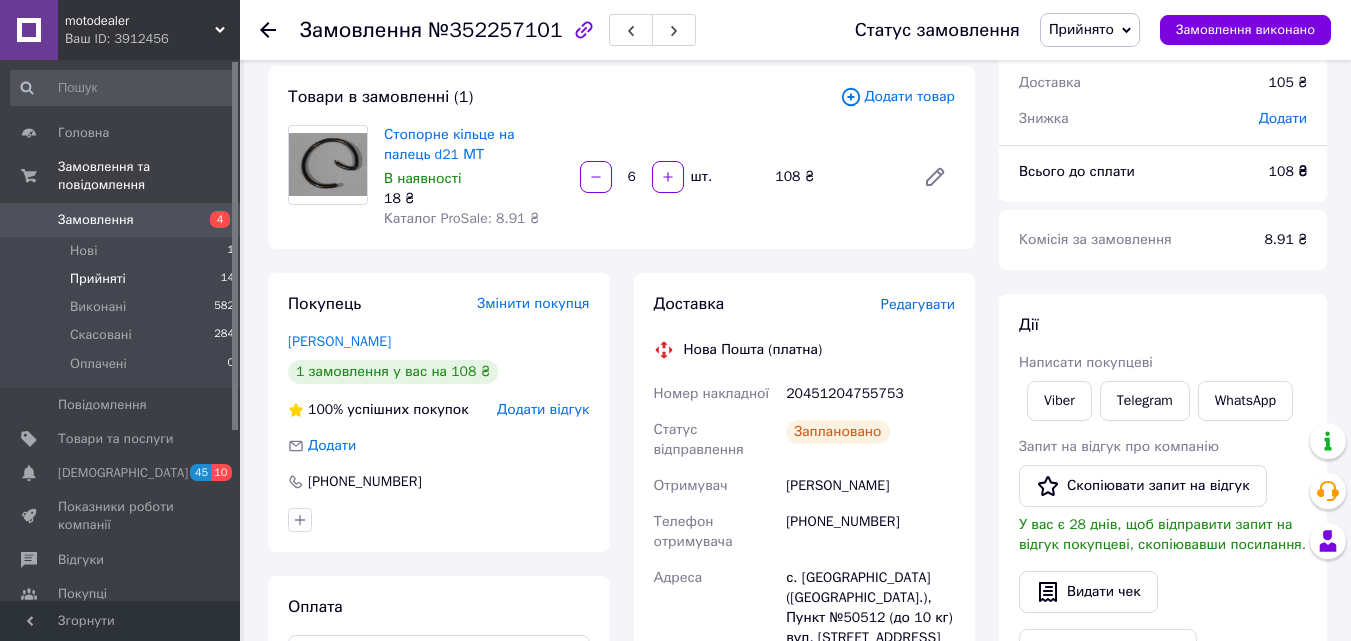 click on "Прийняті" at bounding box center (98, 279) 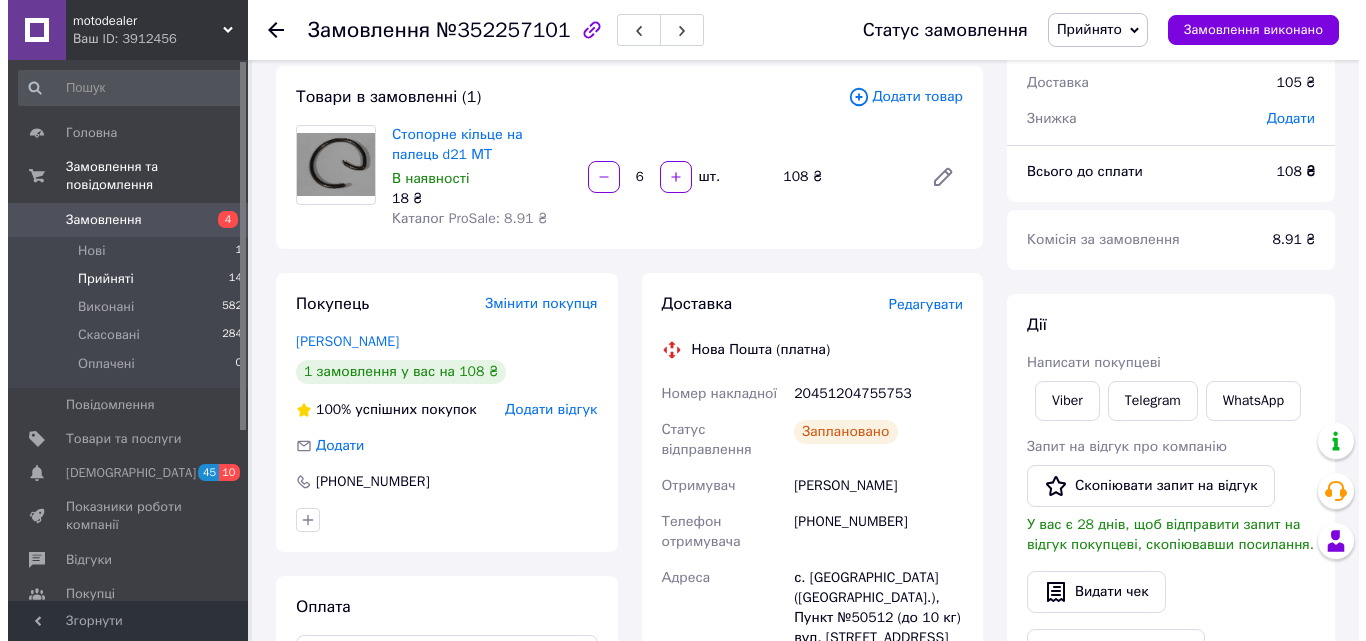 scroll, scrollTop: 0, scrollLeft: 0, axis: both 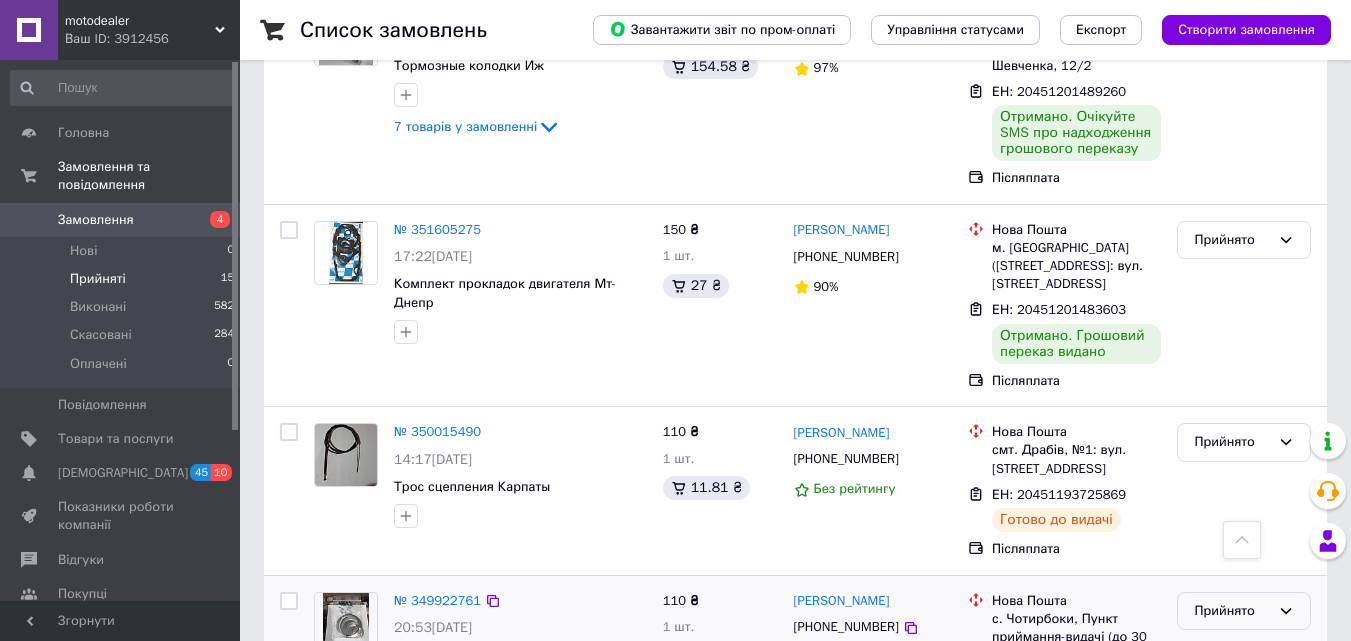 click on "Прийнято" at bounding box center (1232, 611) 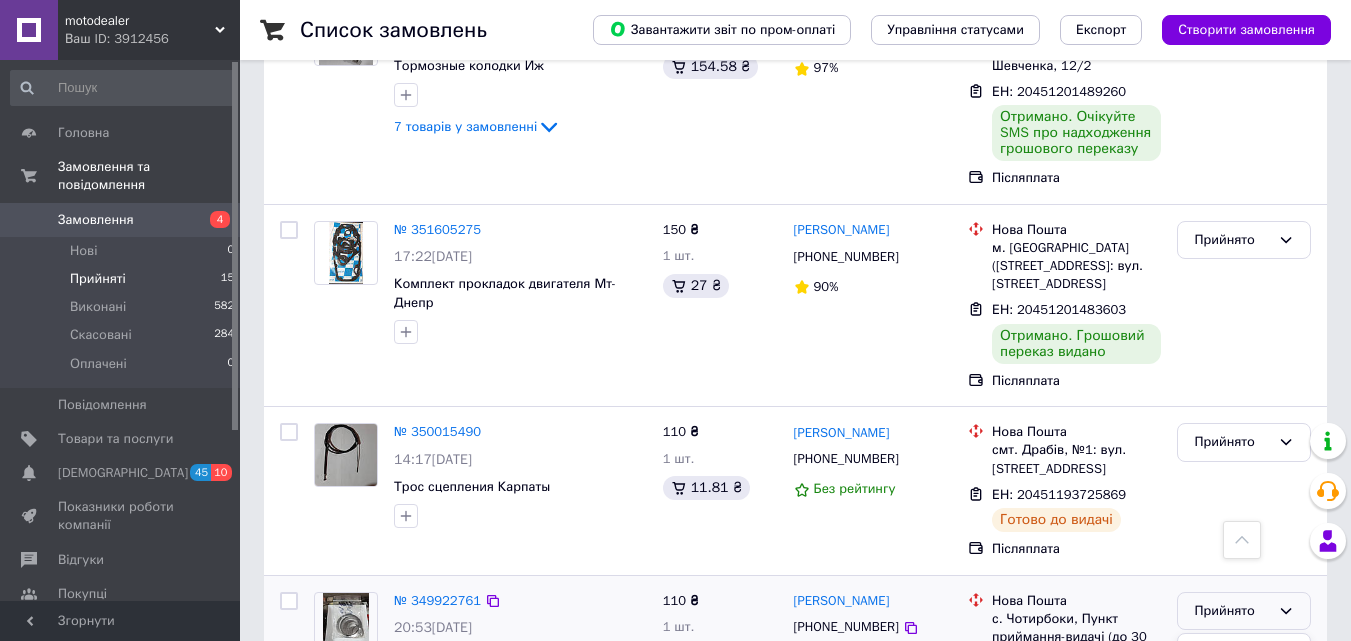 click on "Скасовано" at bounding box center [1244, 689] 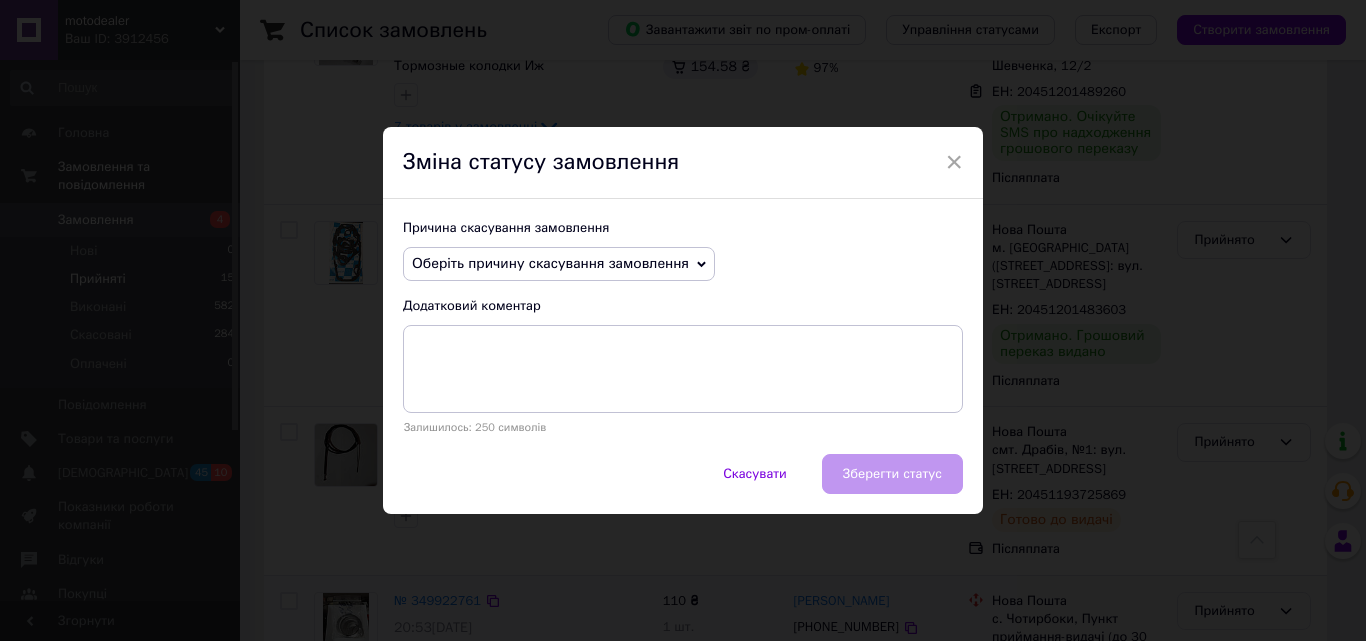 click on "Оберіть причину скасування замовлення" at bounding box center [550, 263] 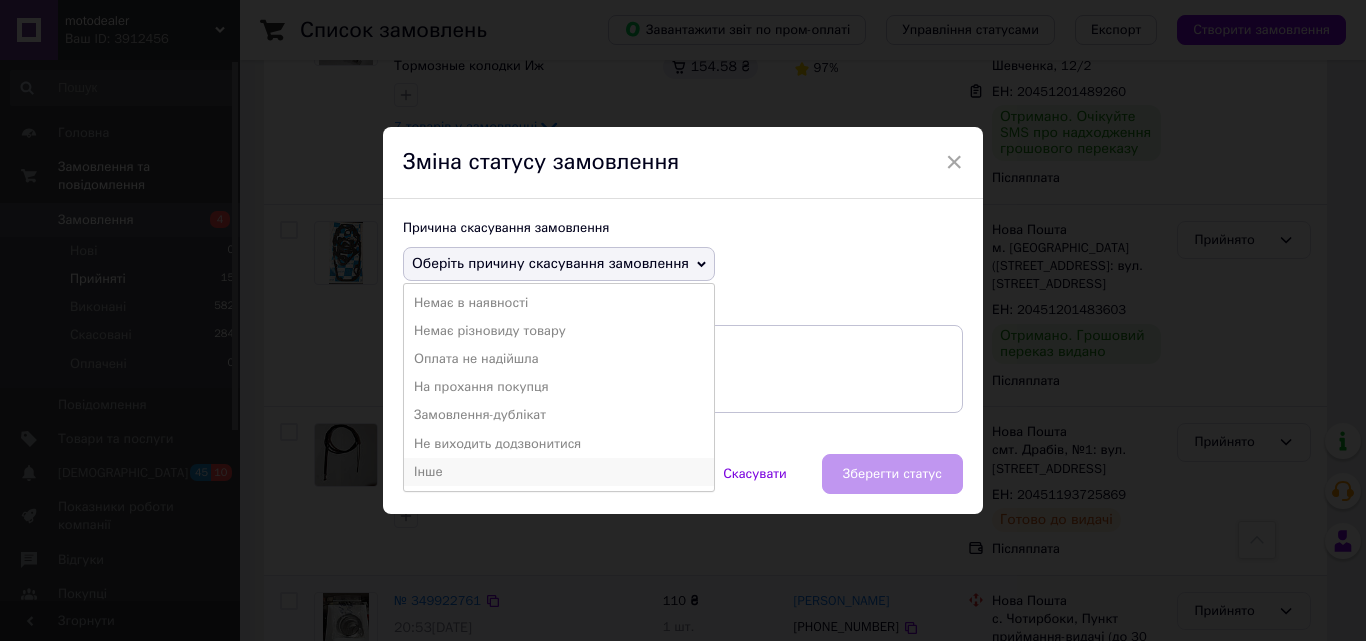click on "Інше" at bounding box center (559, 472) 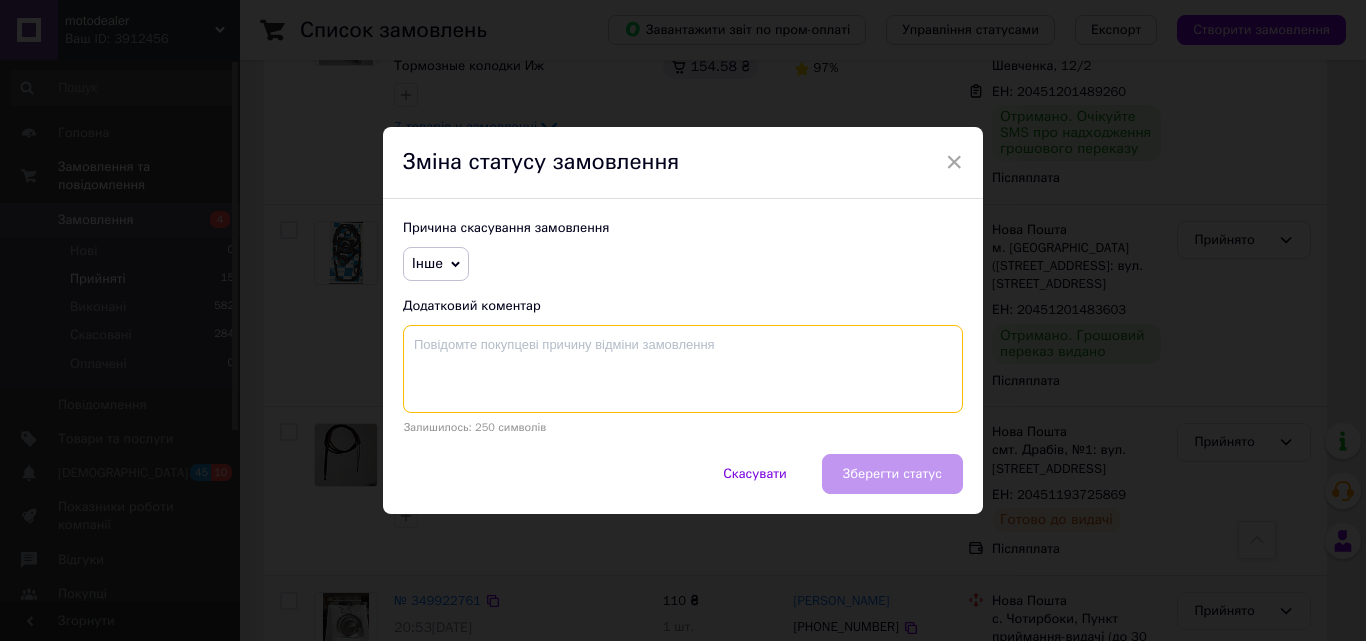 click at bounding box center [683, 369] 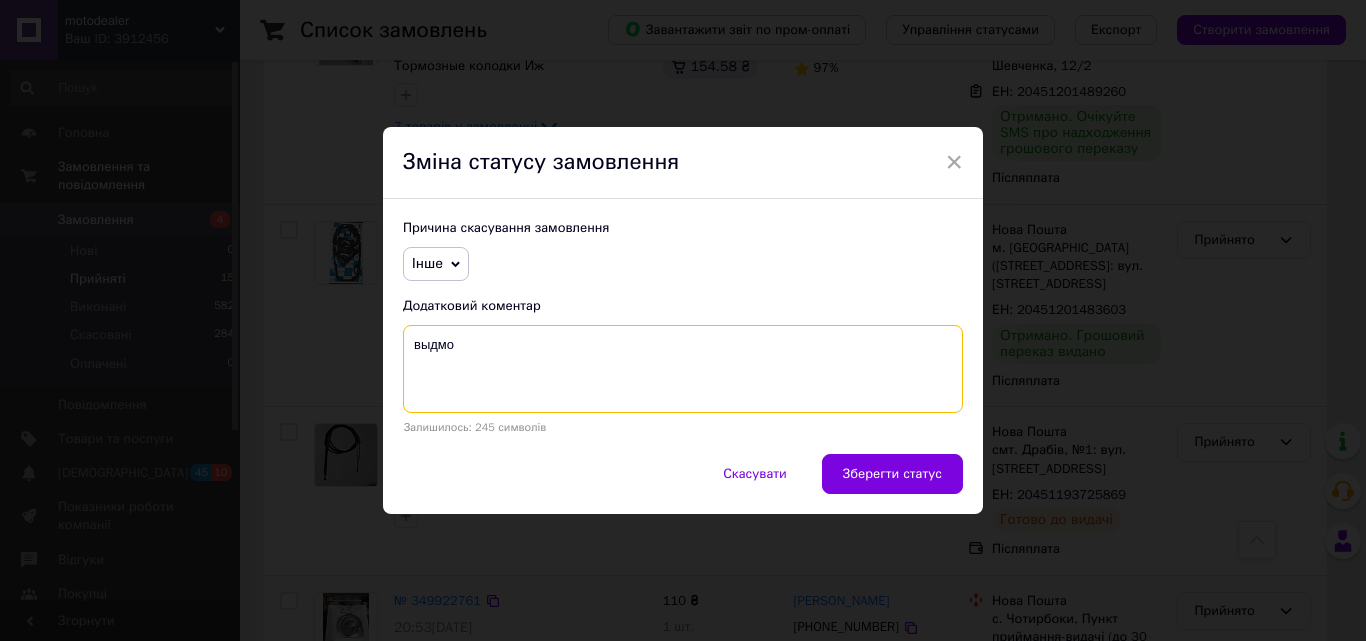 click on "выдмо" at bounding box center (683, 369) 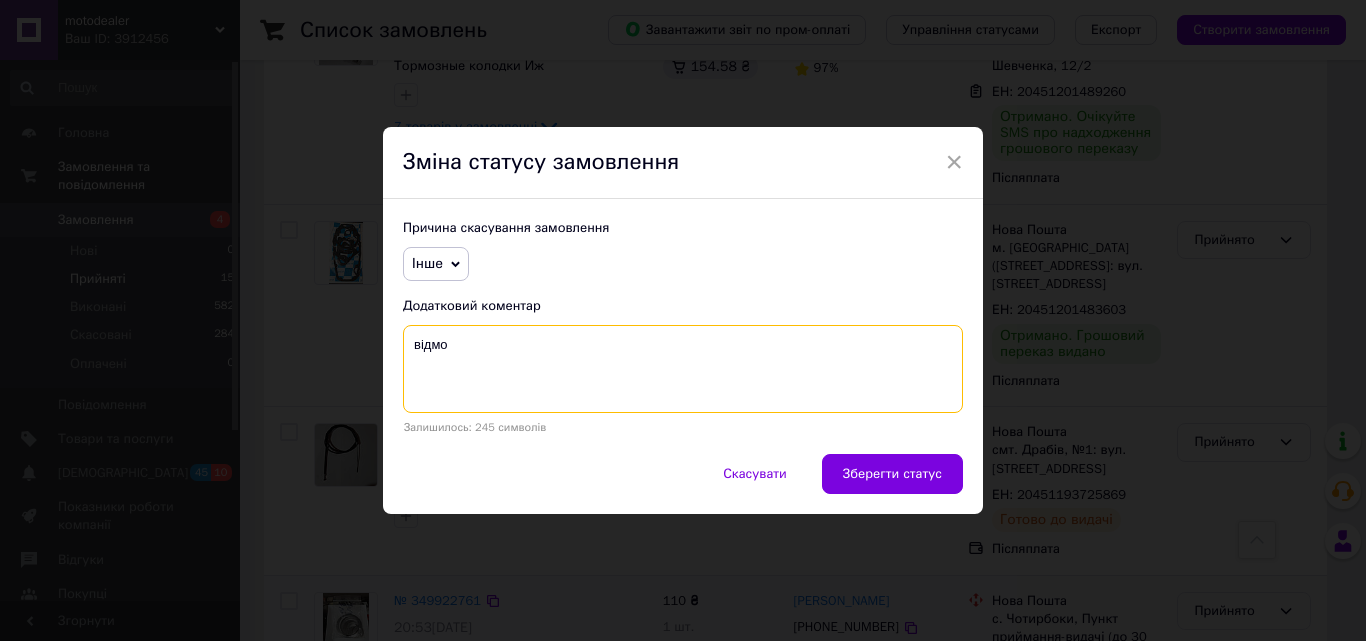 click on "відмо" at bounding box center (683, 369) 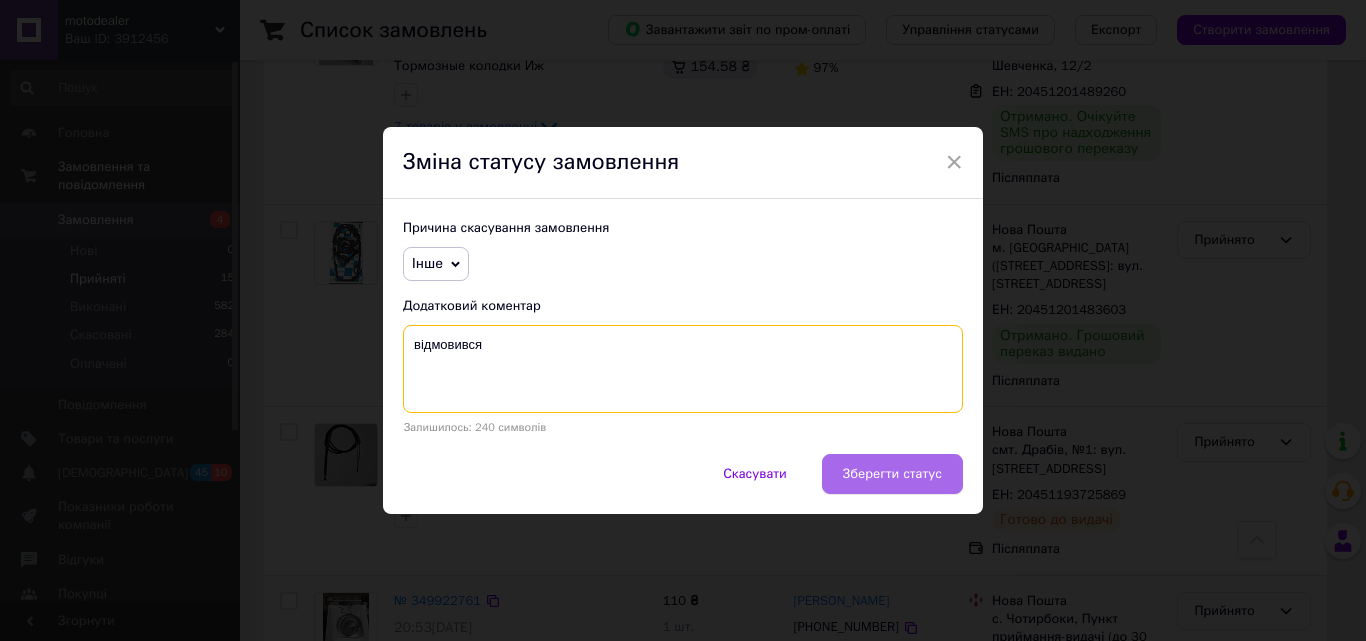 type on "відмовився" 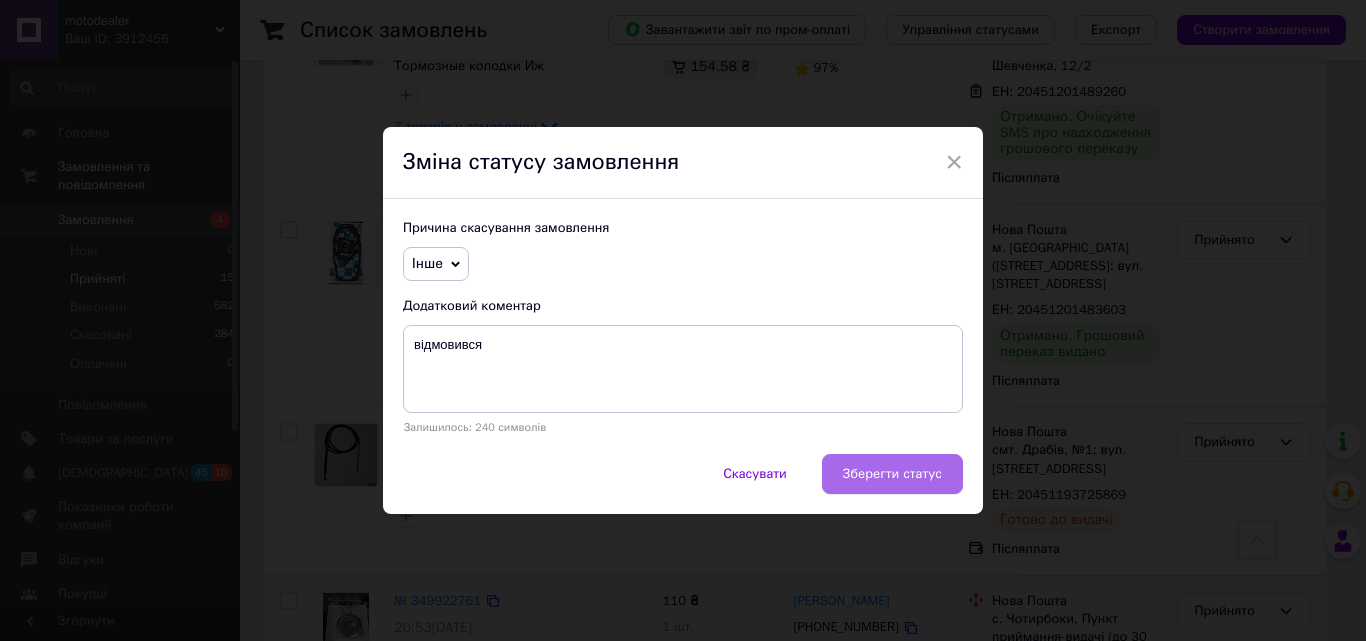 click on "Зберегти статус" at bounding box center [892, 474] 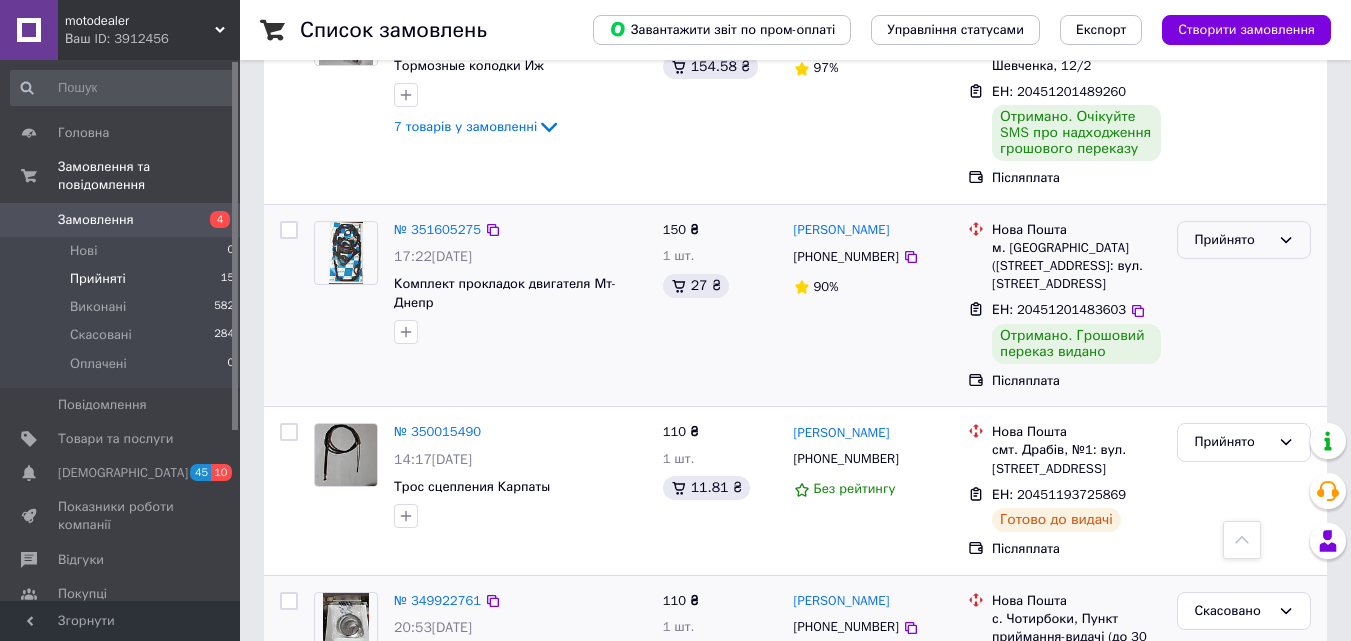 click on "Прийнято" at bounding box center [1232, 240] 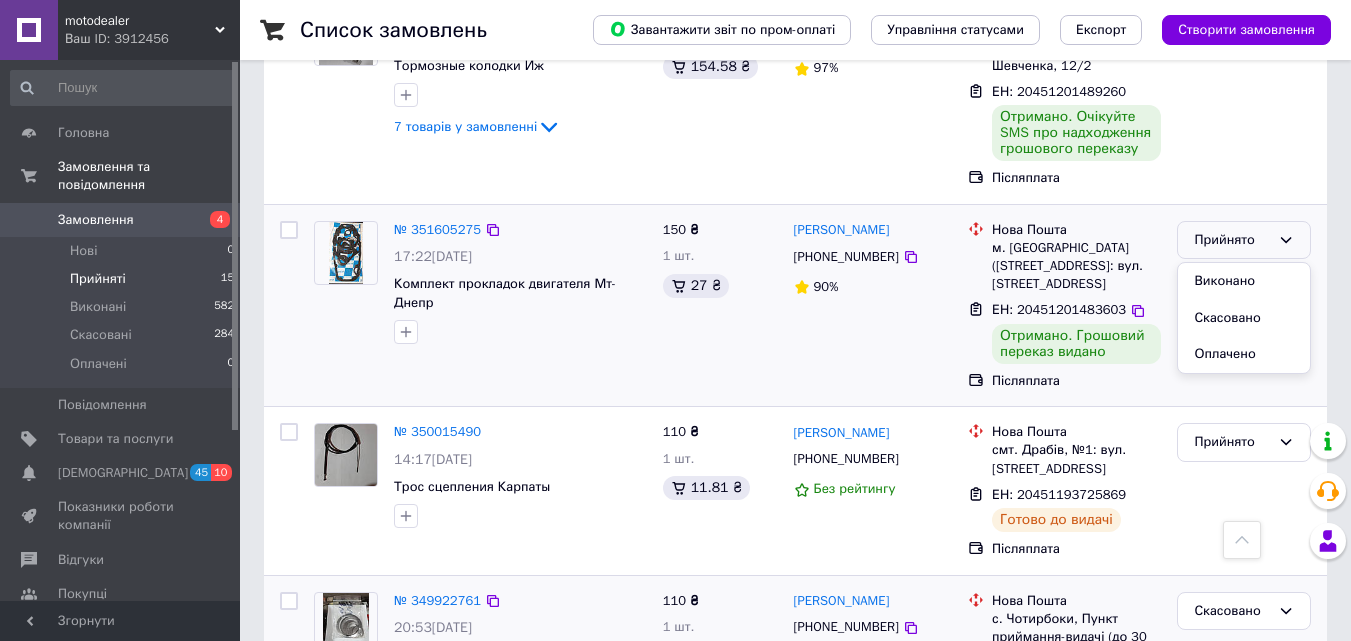 click on "Виконано" at bounding box center (1244, 281) 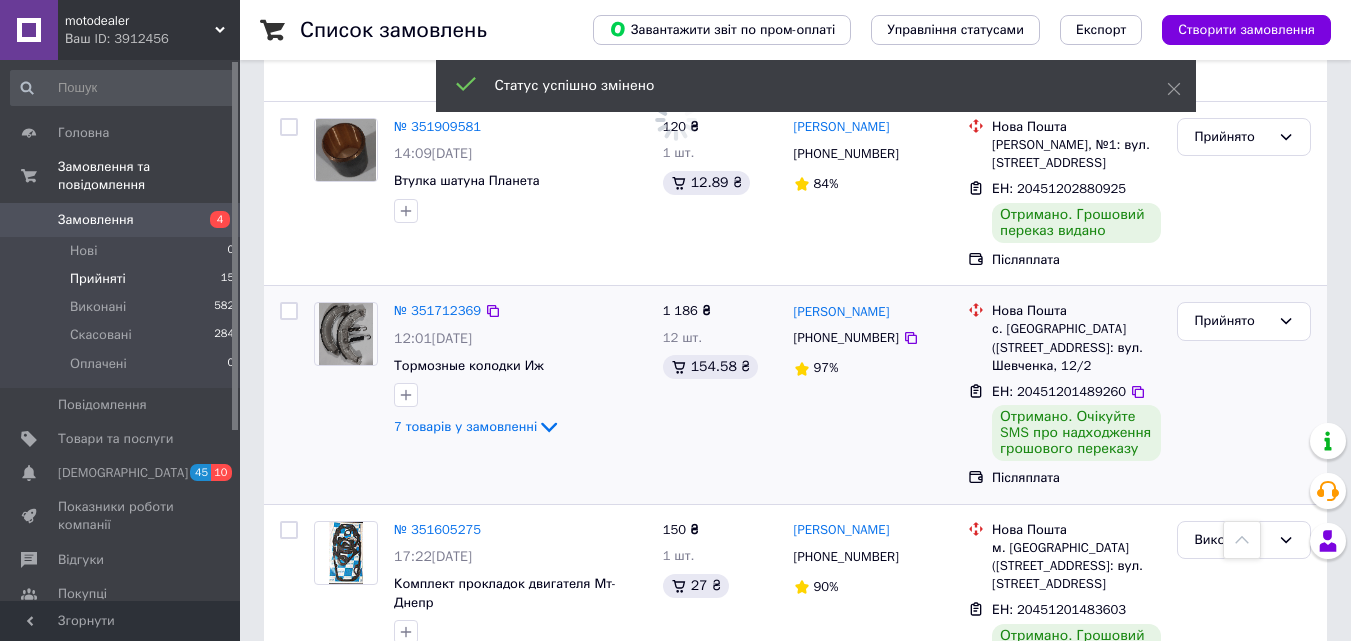scroll, scrollTop: 2316, scrollLeft: 0, axis: vertical 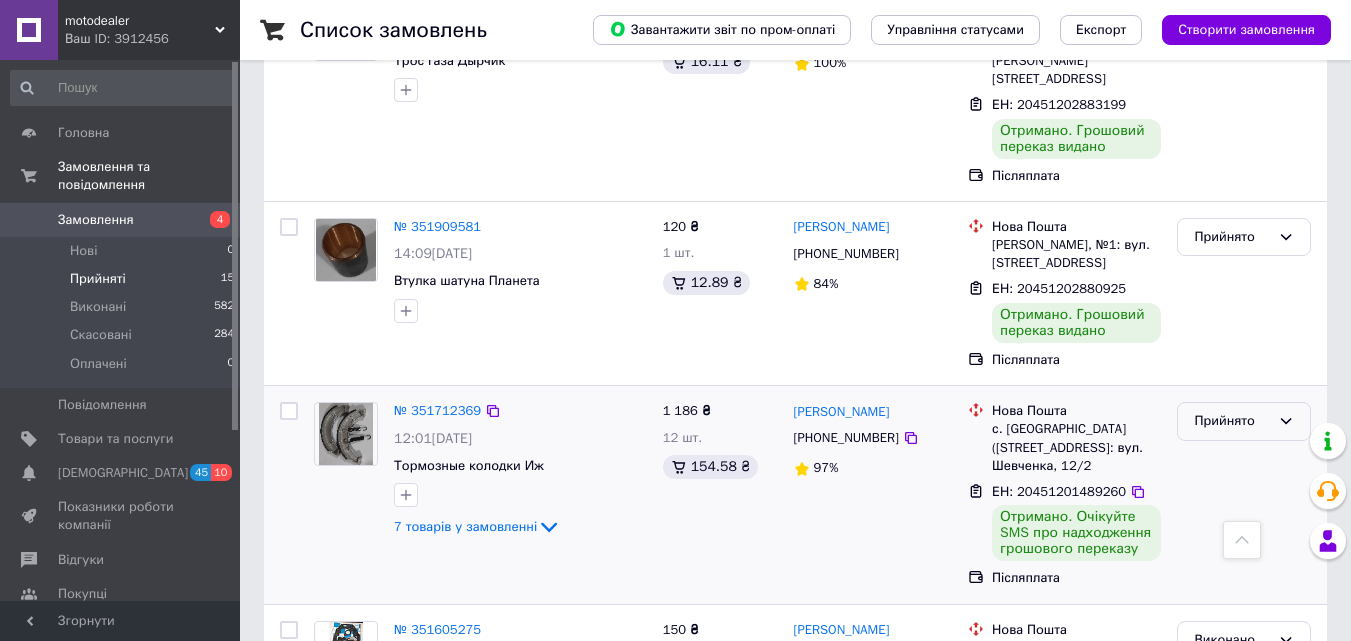 click on "Прийнято" at bounding box center [1232, 421] 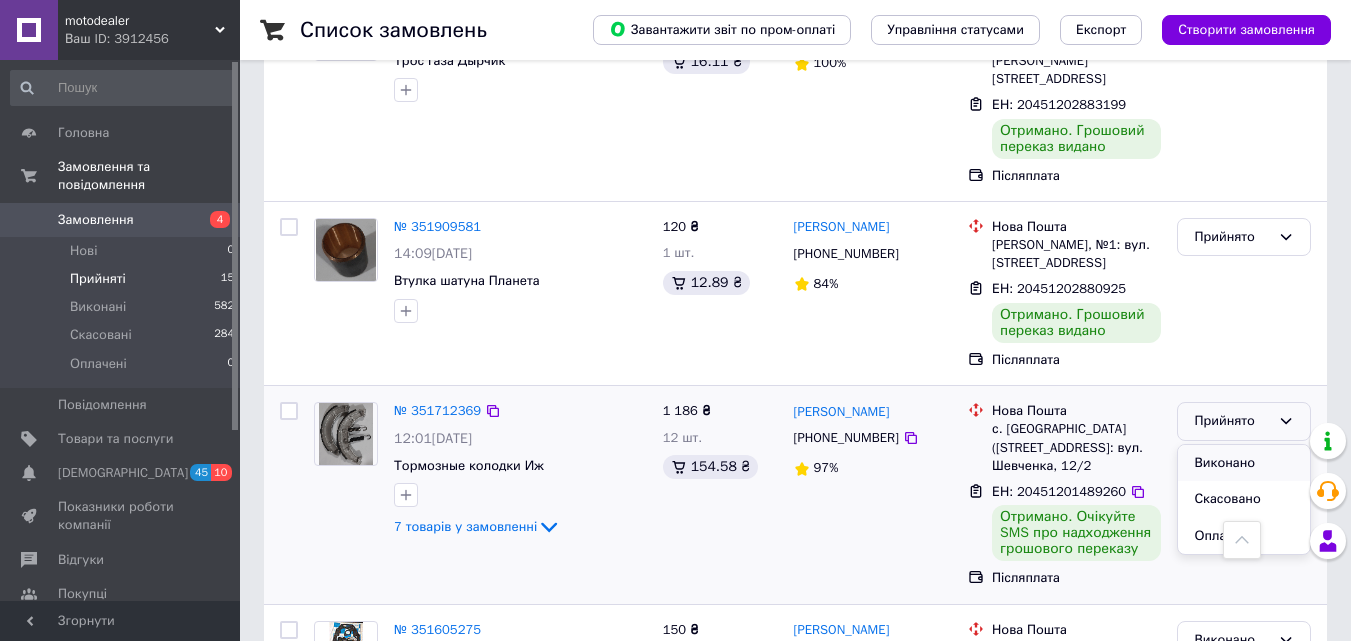 click on "Виконано" at bounding box center (1244, 463) 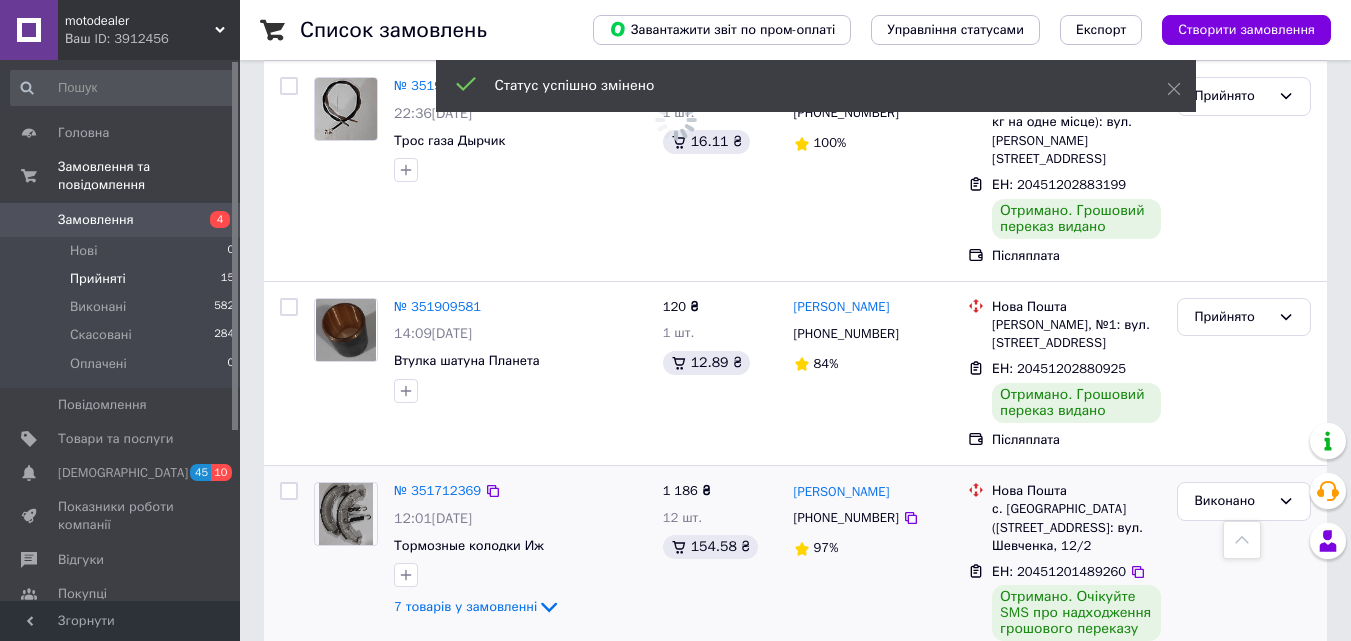 scroll, scrollTop: 2116, scrollLeft: 0, axis: vertical 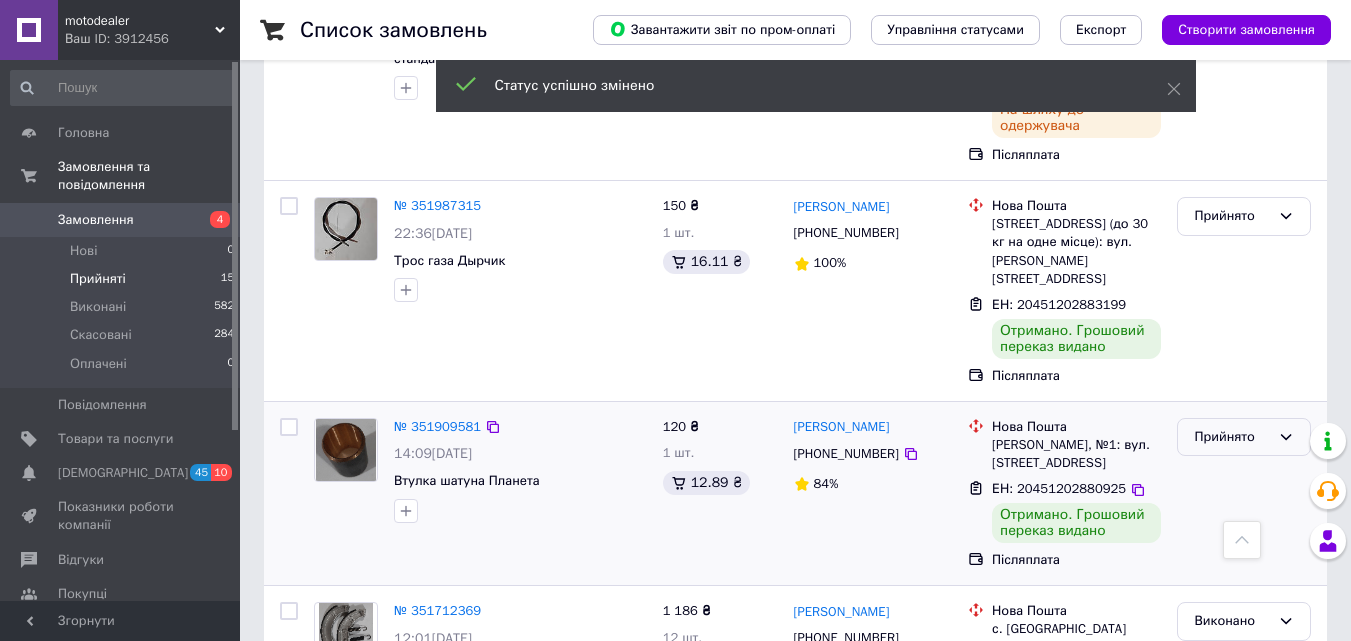 click 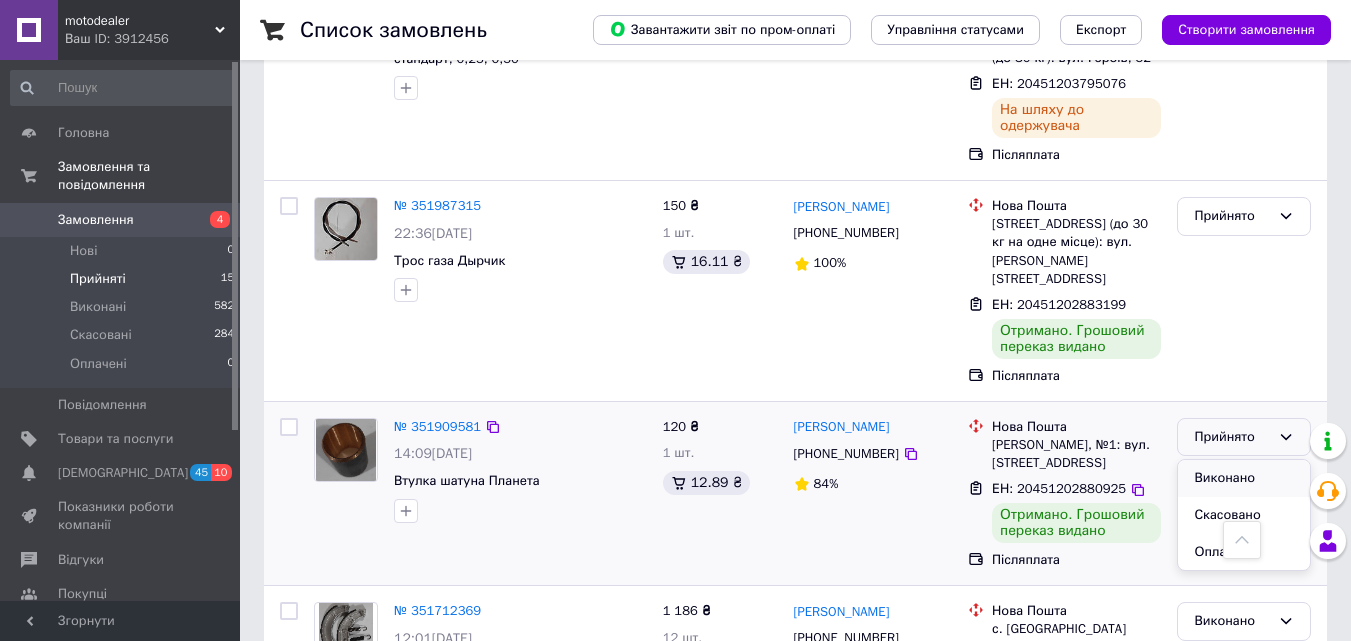 click on "Виконано" at bounding box center [1244, 478] 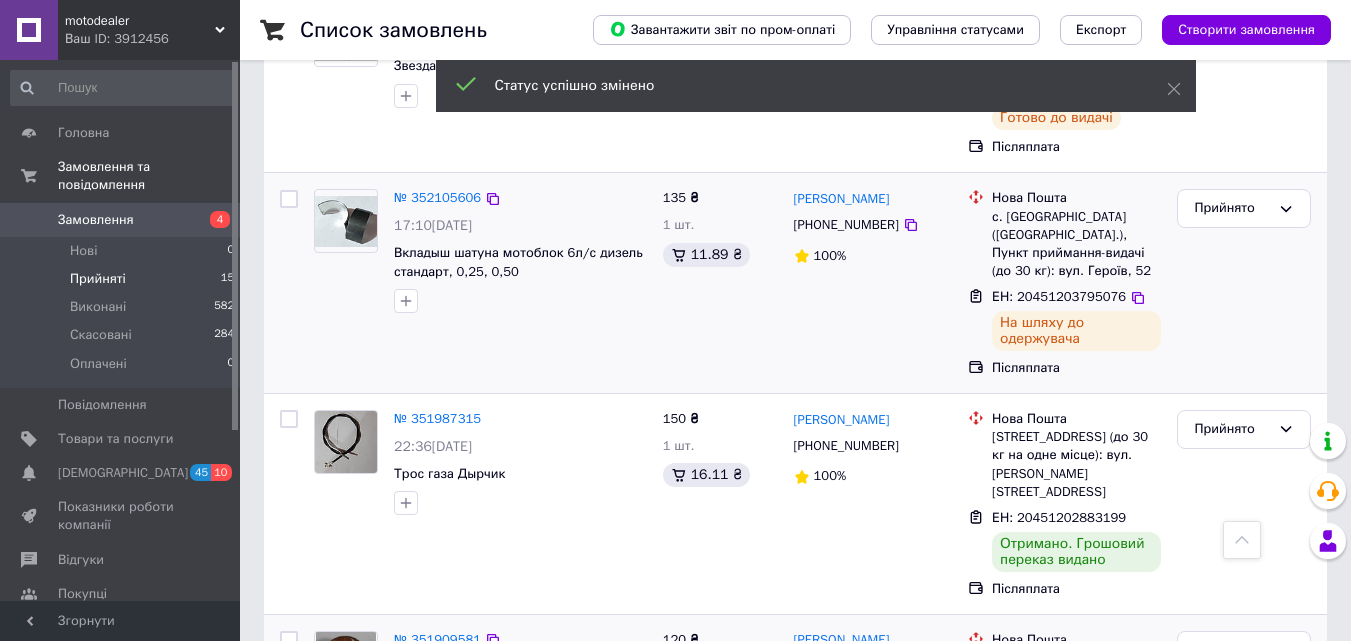 scroll, scrollTop: 1816, scrollLeft: 0, axis: vertical 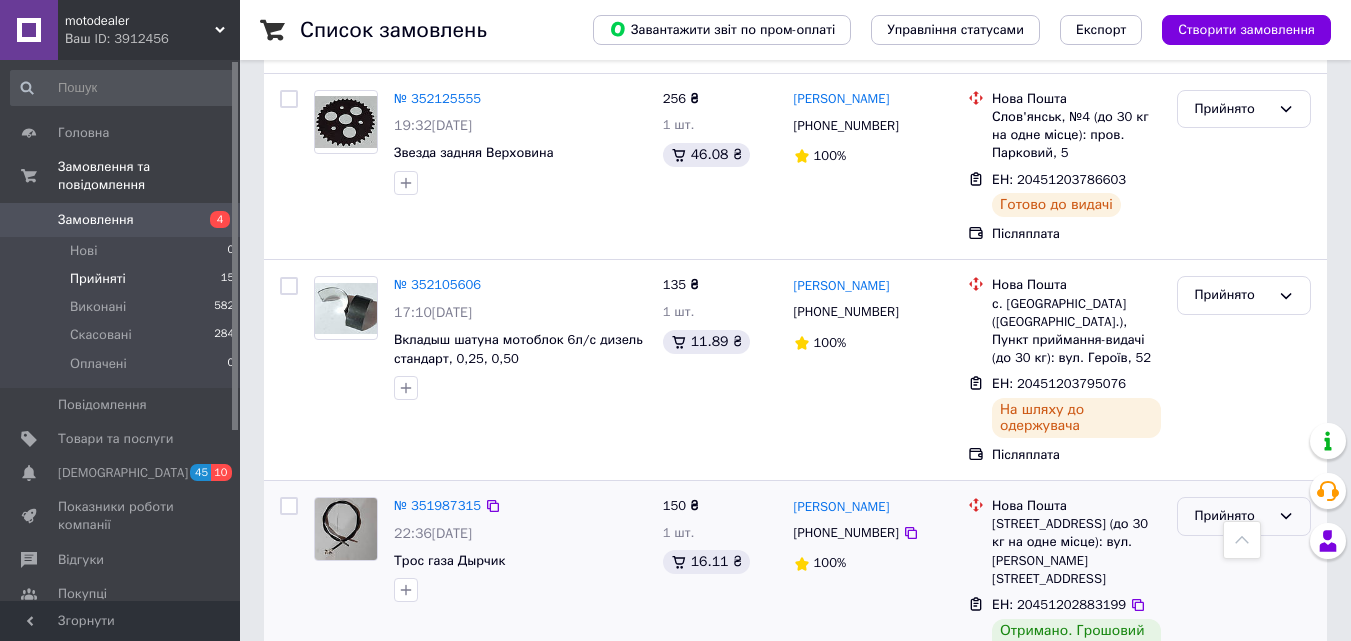 click on "Прийнято" at bounding box center (1232, 516) 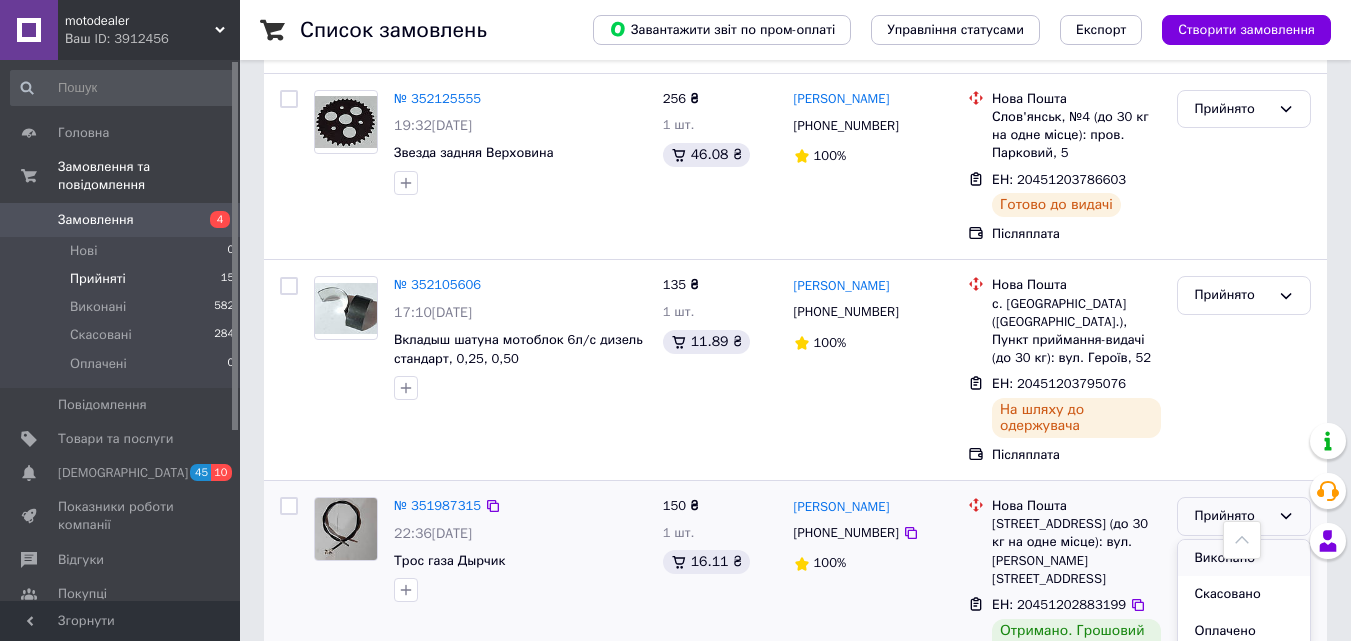 click on "Виконано" at bounding box center [1244, 558] 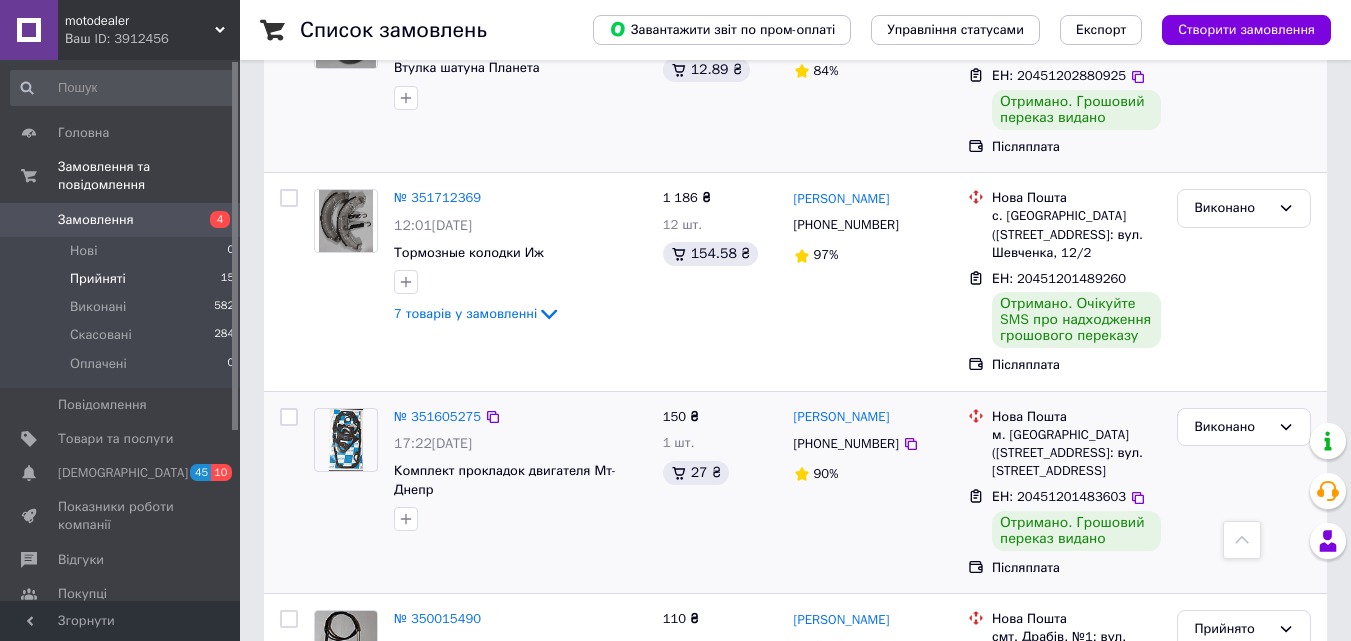 scroll, scrollTop: 2530, scrollLeft: 0, axis: vertical 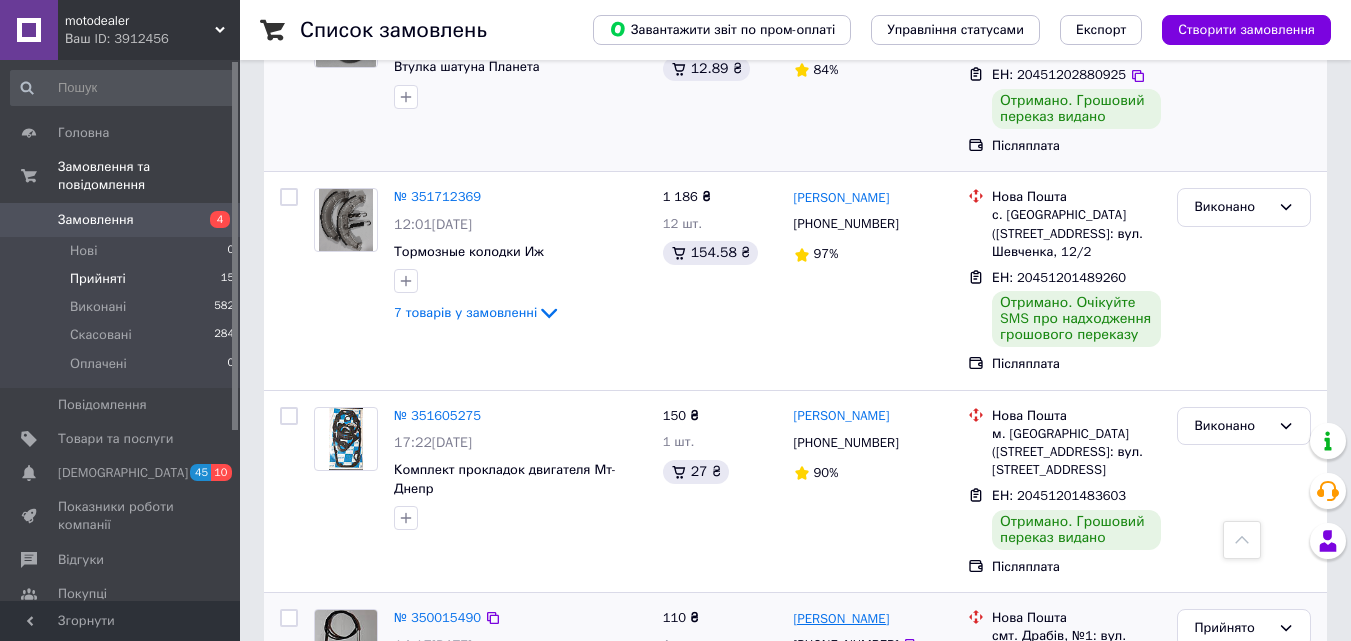 click on "[PERSON_NAME]" at bounding box center (842, 619) 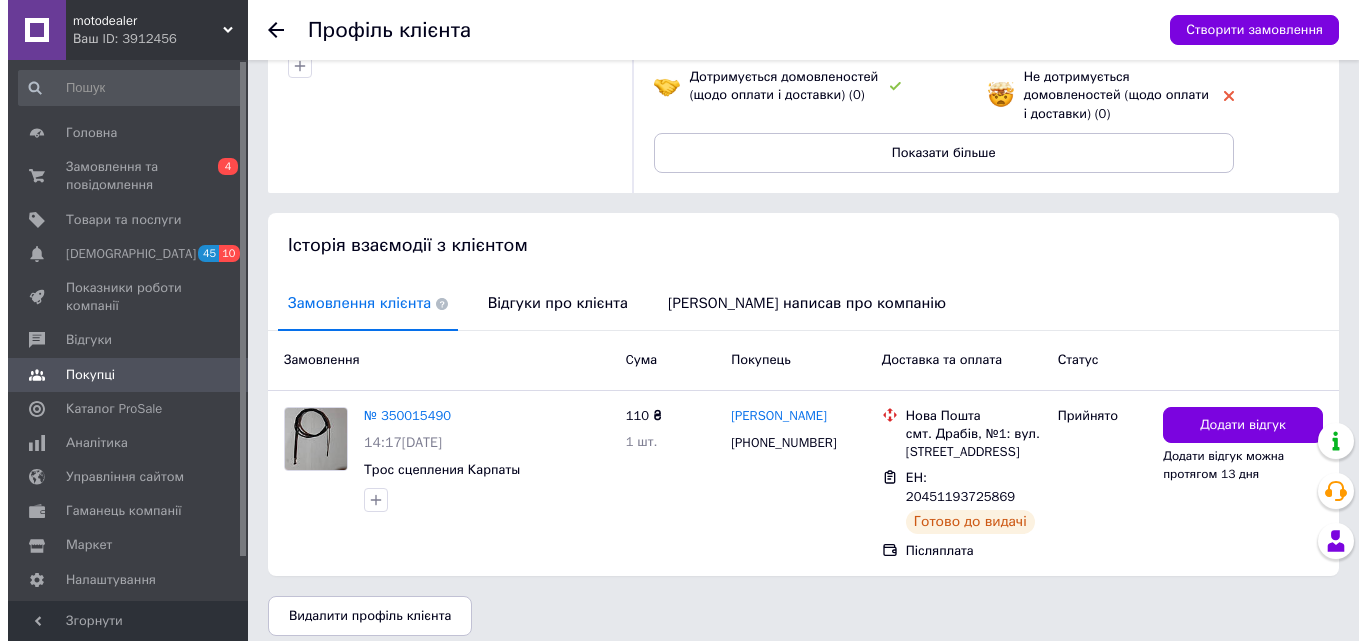 scroll, scrollTop: 257, scrollLeft: 0, axis: vertical 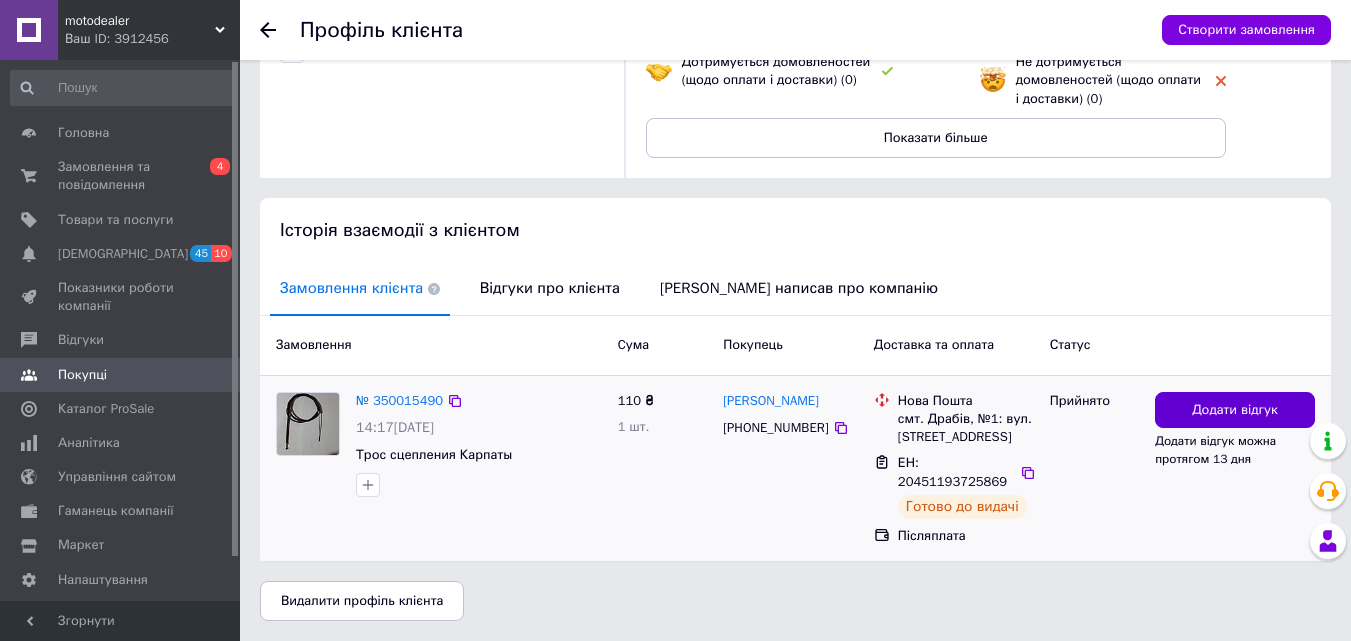 click on "Додати відгук" at bounding box center [1235, 410] 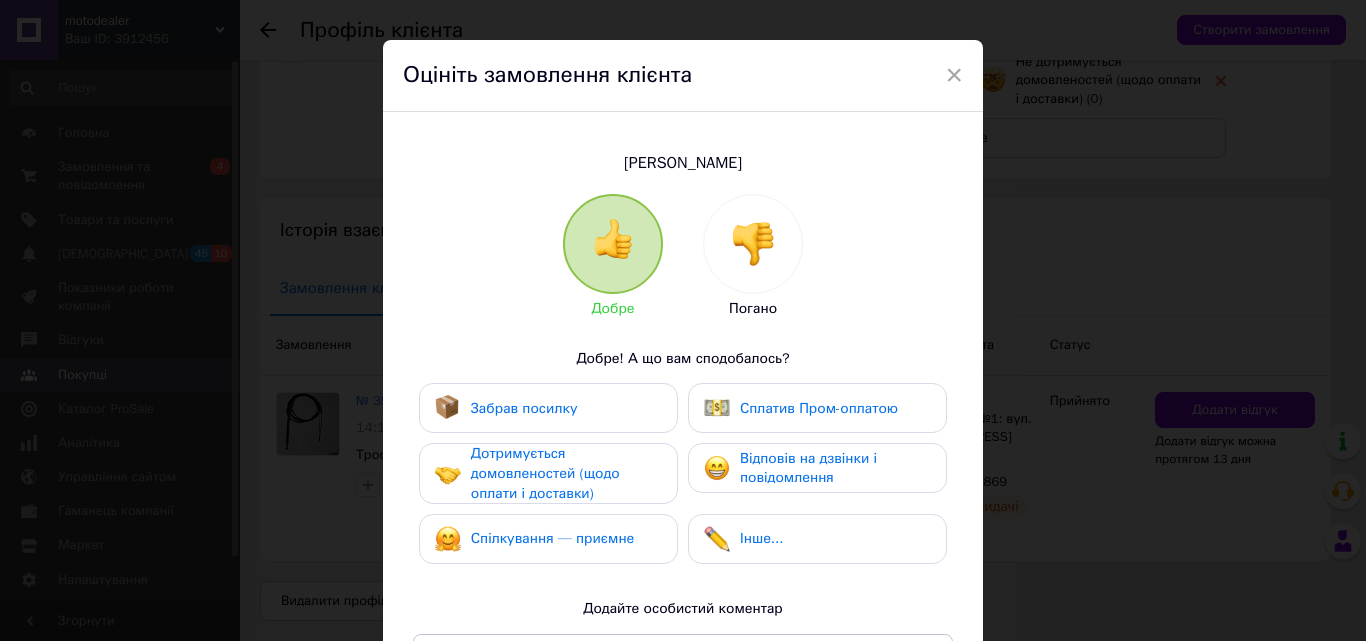 scroll, scrollTop: 0, scrollLeft: 0, axis: both 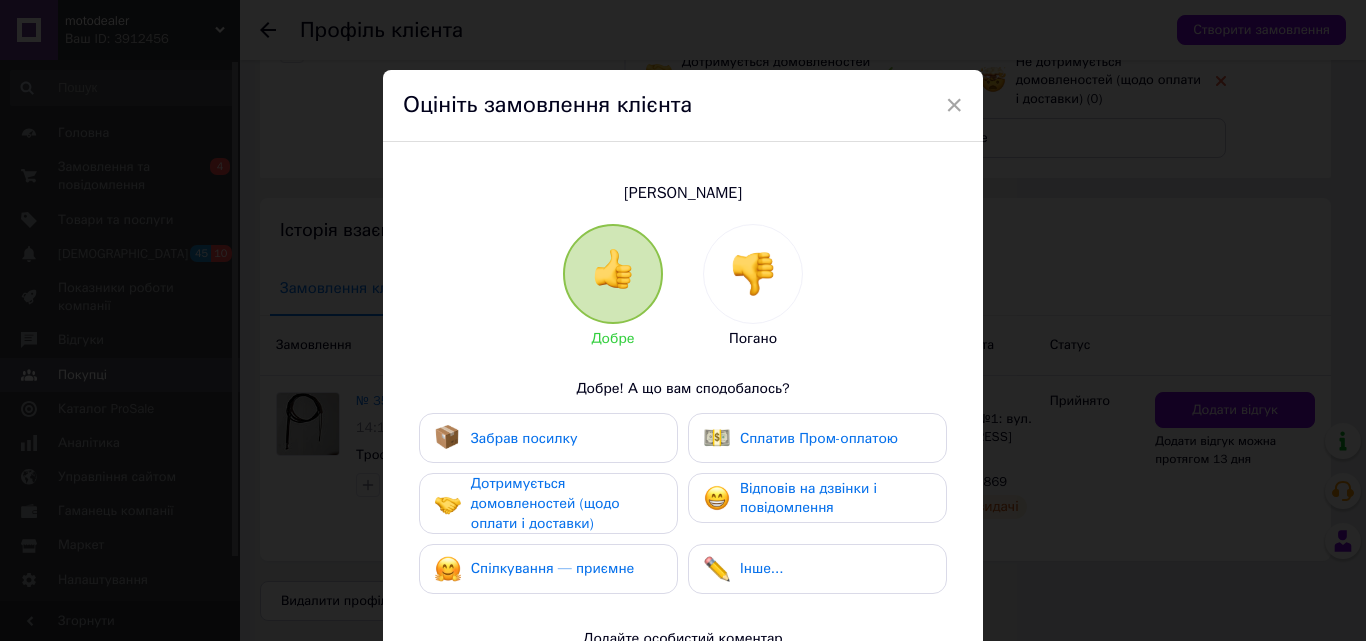 click at bounding box center [753, 274] 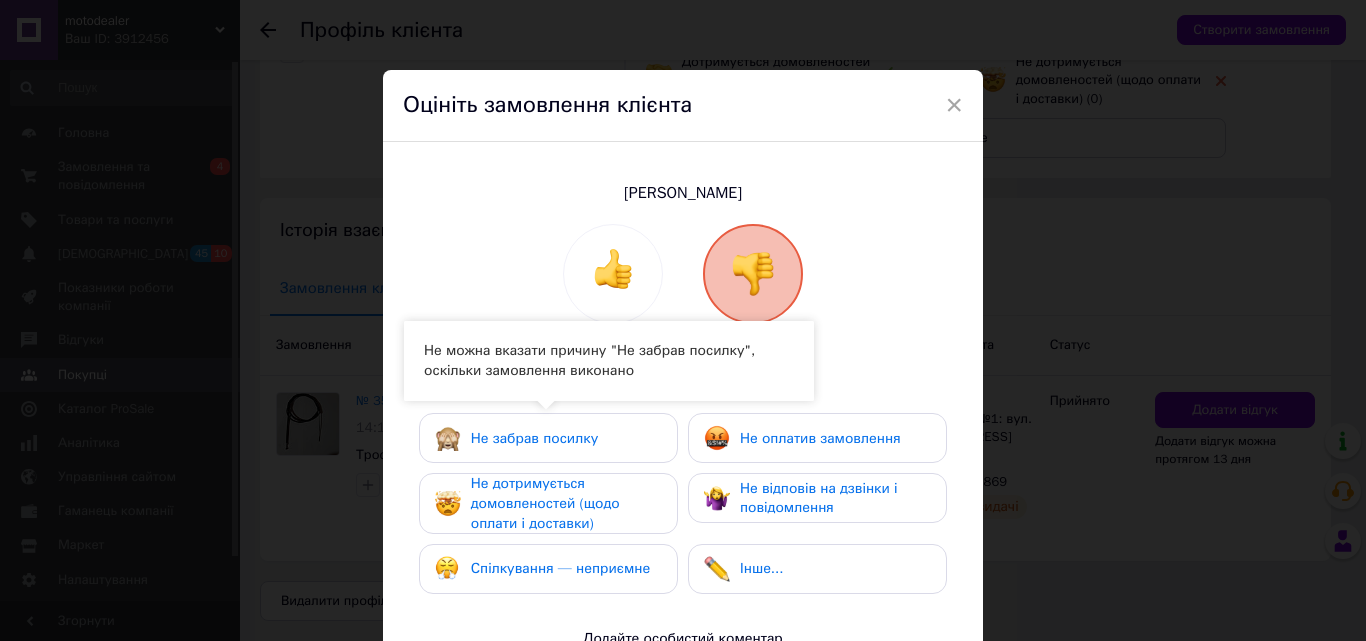 click on "Не забрав посилку" at bounding box center (548, 438) 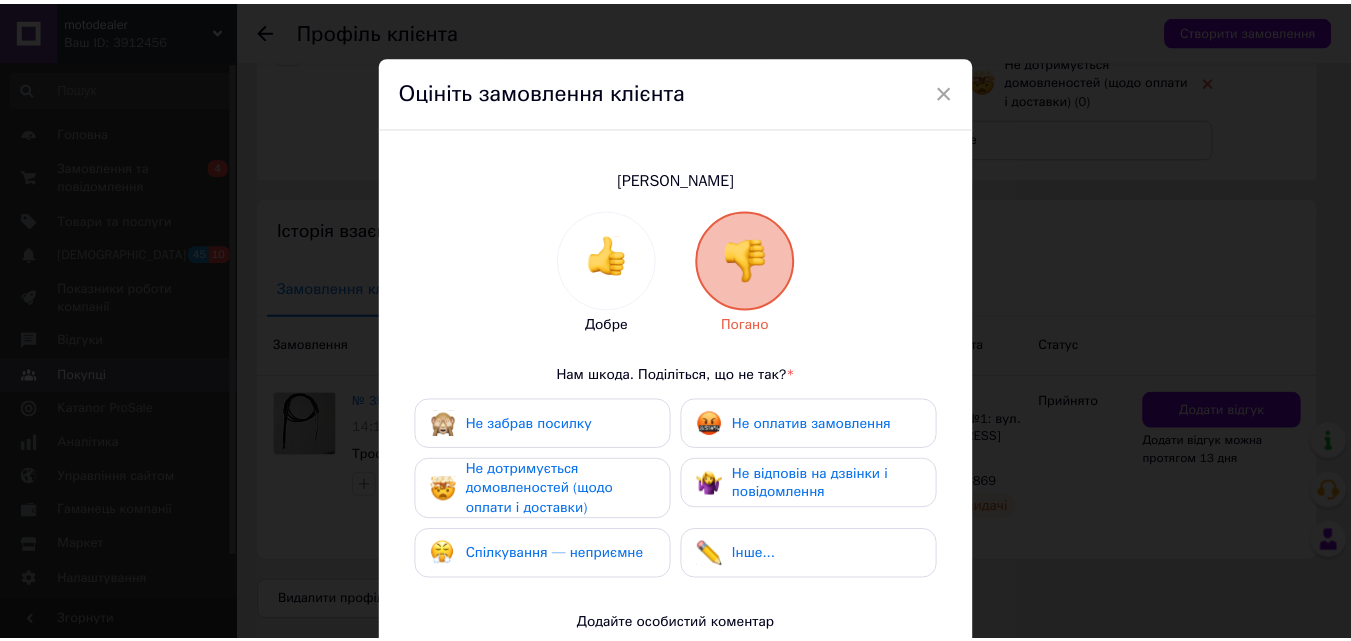 scroll, scrollTop: 0, scrollLeft: 0, axis: both 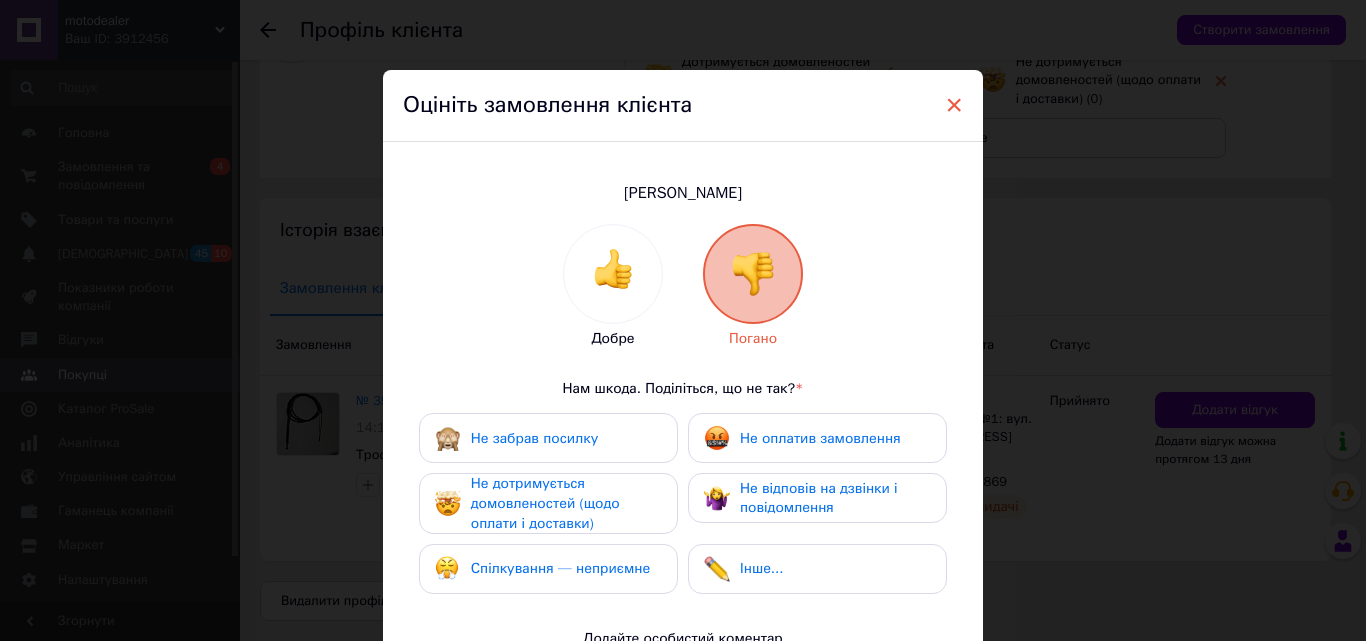 click on "×" at bounding box center [954, 105] 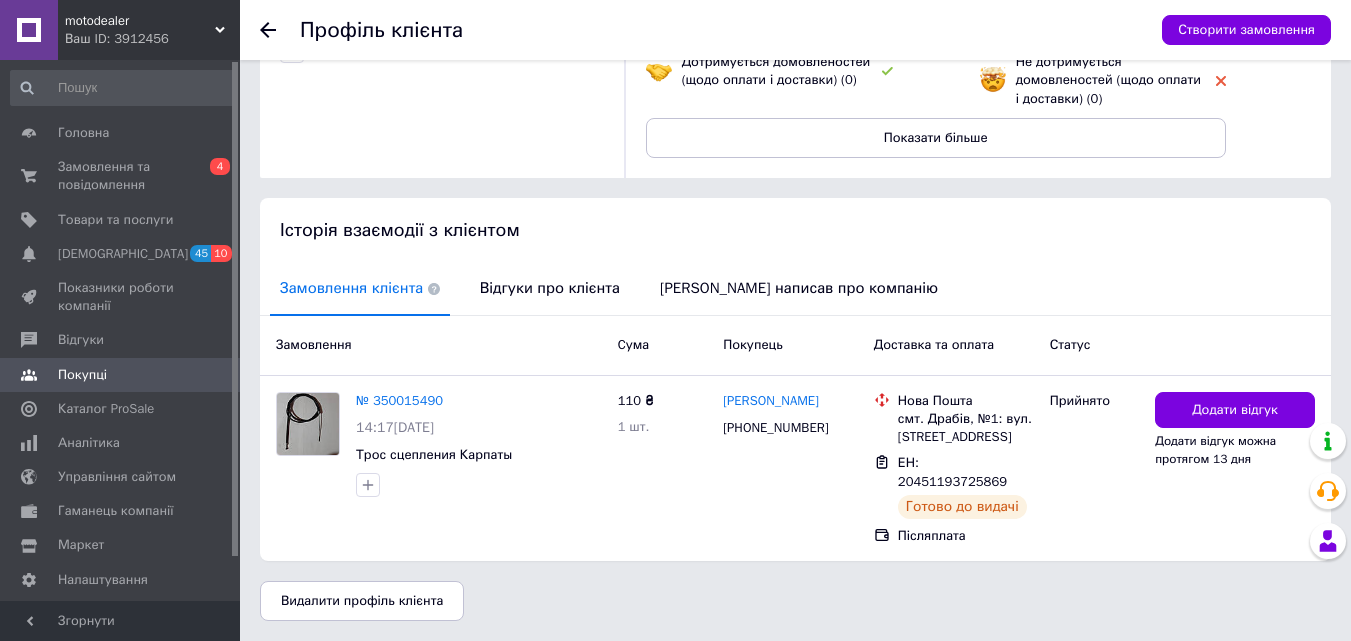 click on "Профіль клієнта Створити замовлення" at bounding box center [795, 30] 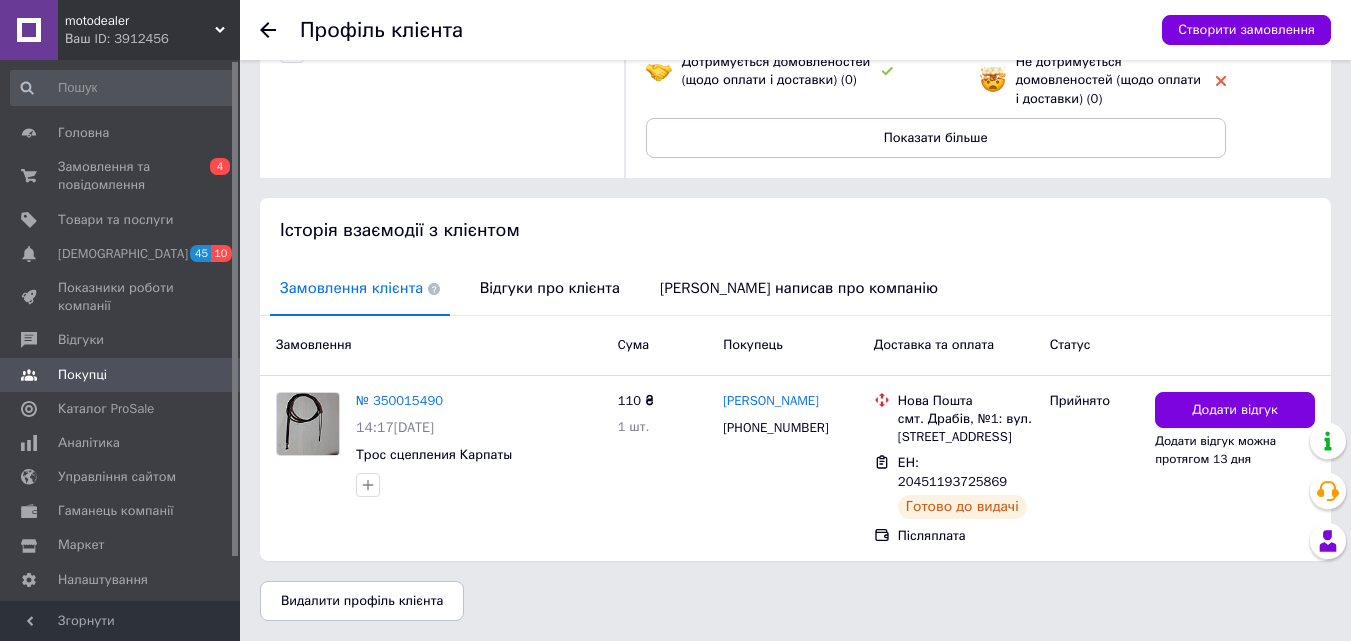 click at bounding box center [280, 30] 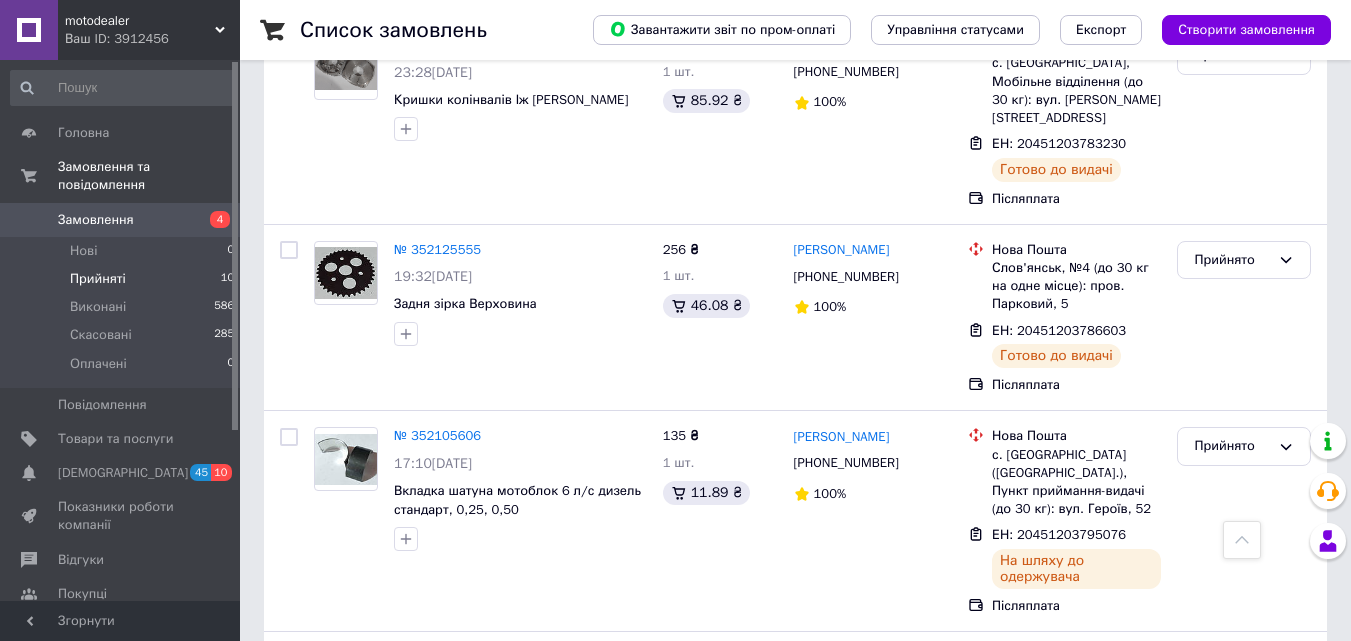 scroll, scrollTop: 1740, scrollLeft: 0, axis: vertical 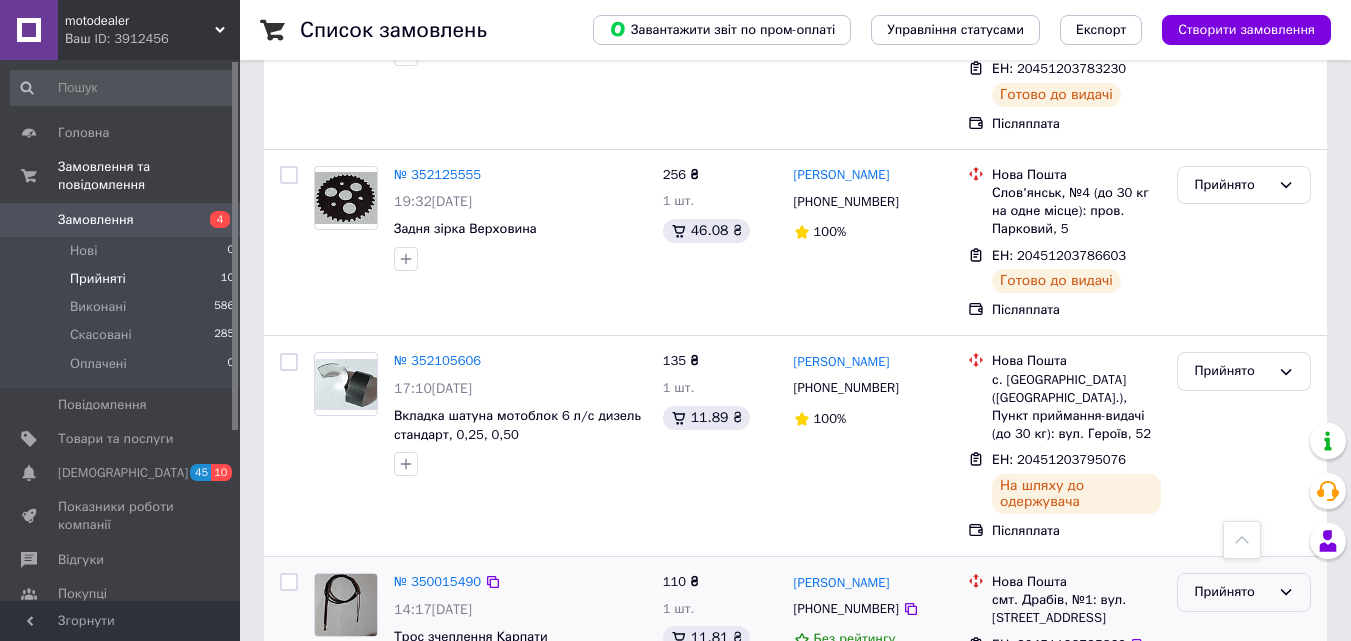 click on "Прийнято" at bounding box center (1232, 592) 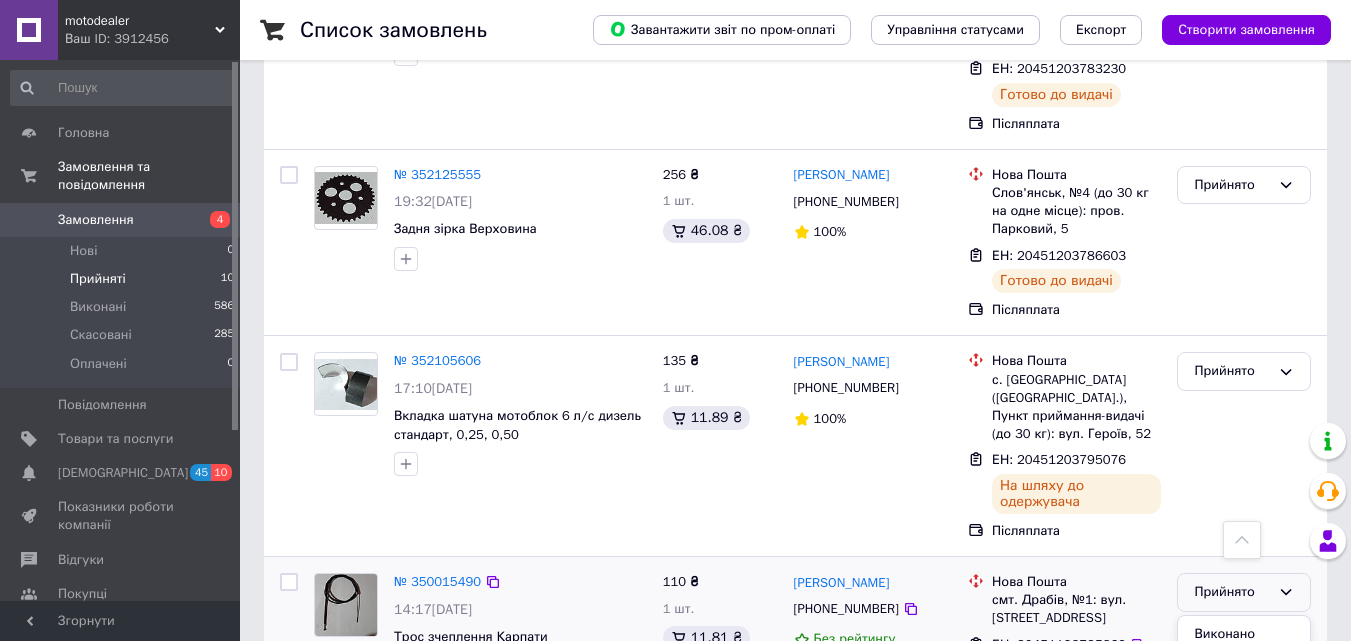 click on "Скасовано" at bounding box center [1244, 670] 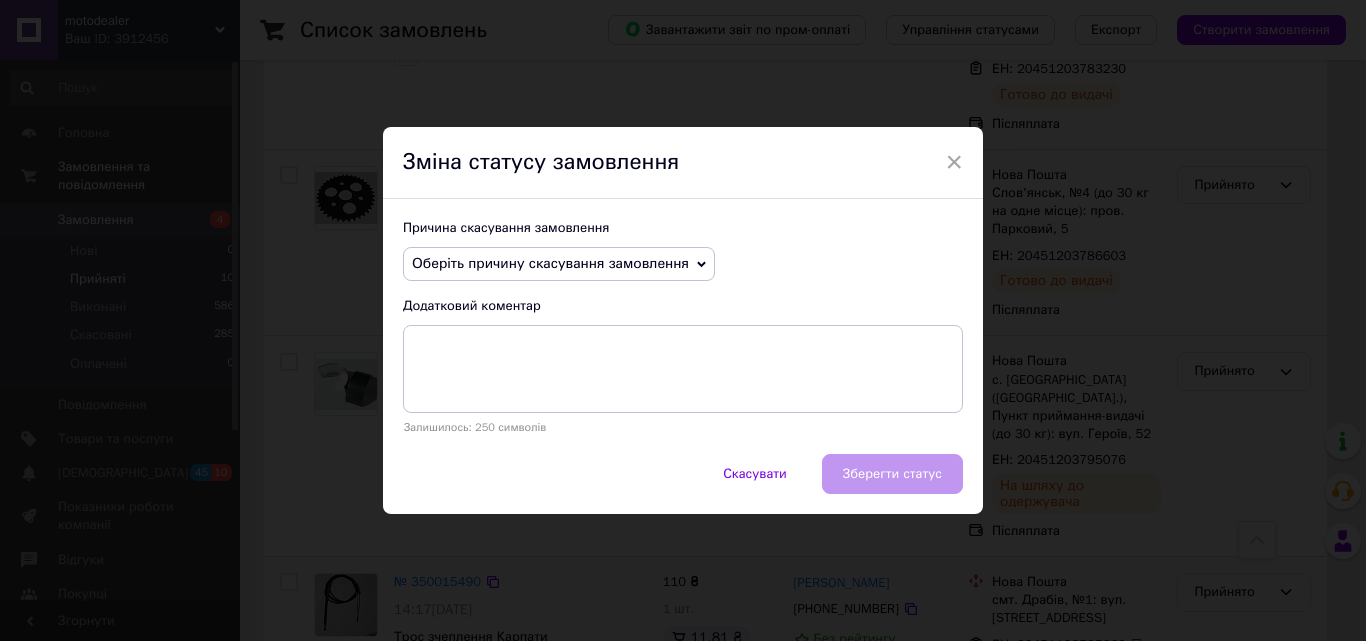 click on "Оберіть причину скасування замовлення" at bounding box center (550, 263) 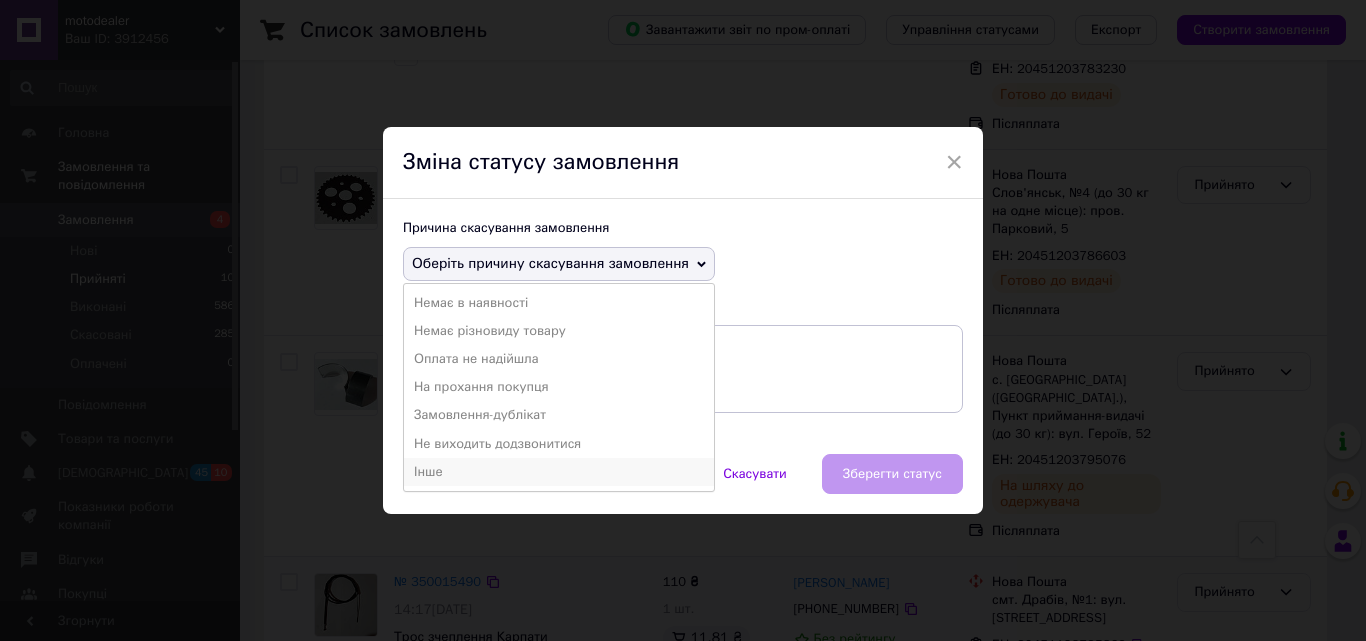 click on "Інше" at bounding box center [559, 472] 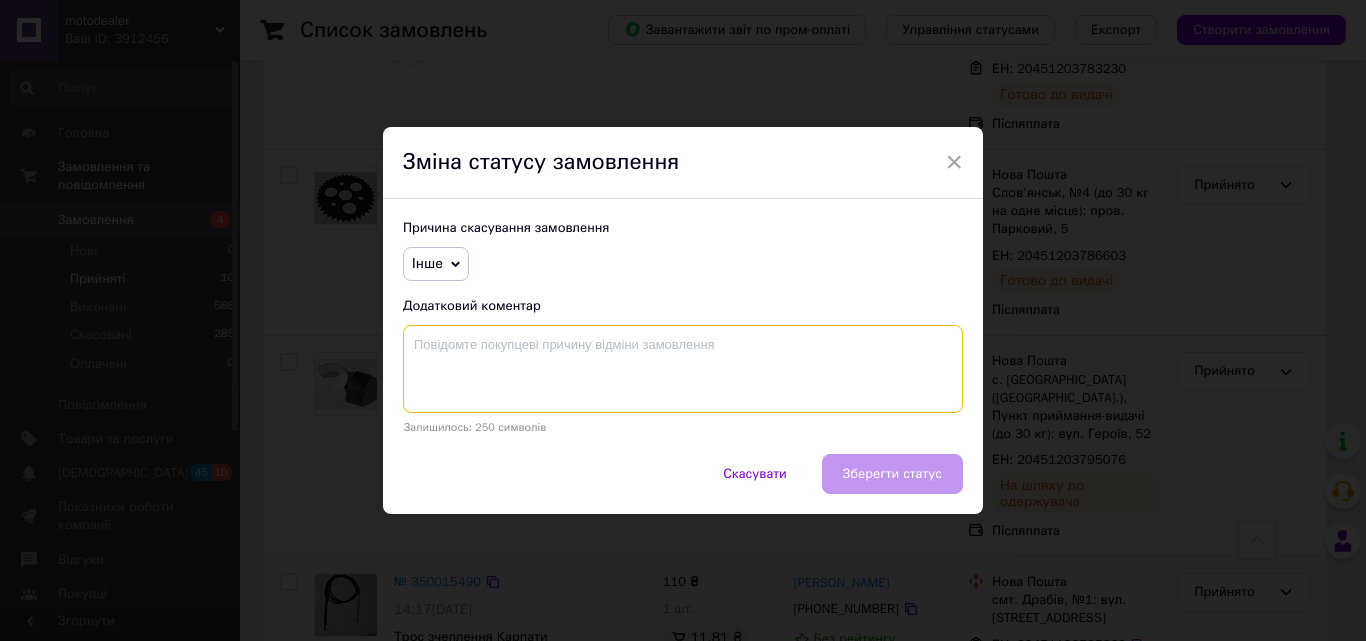 click at bounding box center [683, 369] 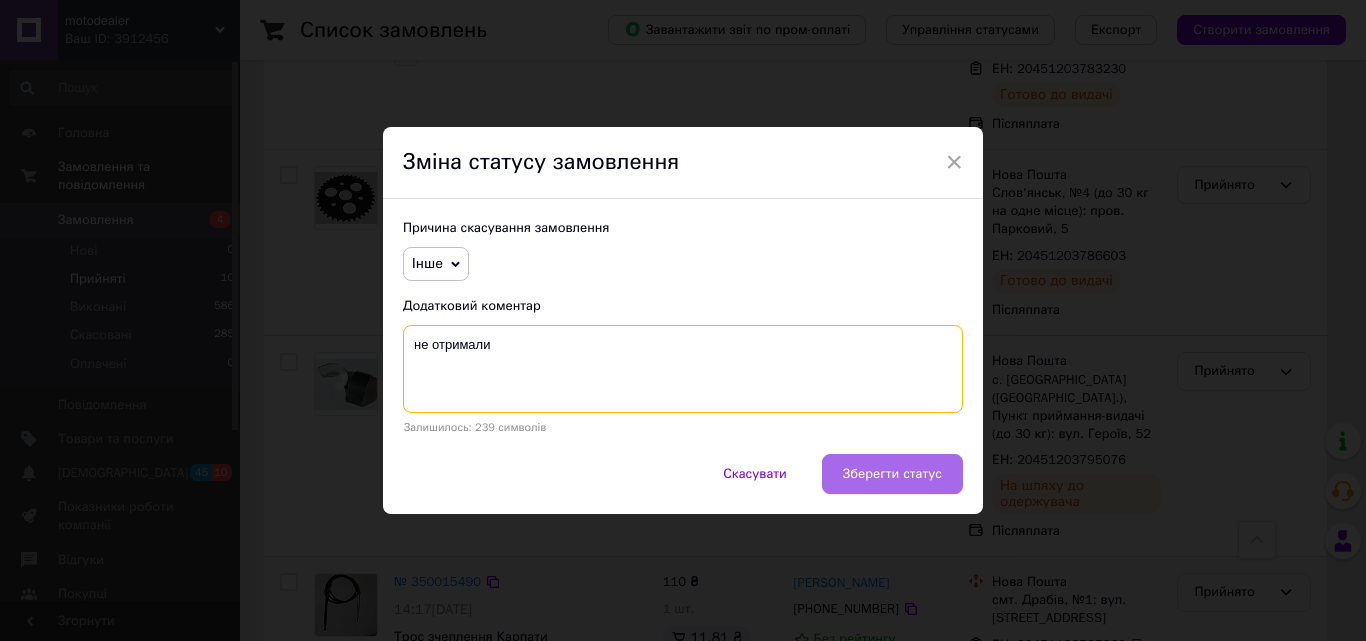 type on "не отримали" 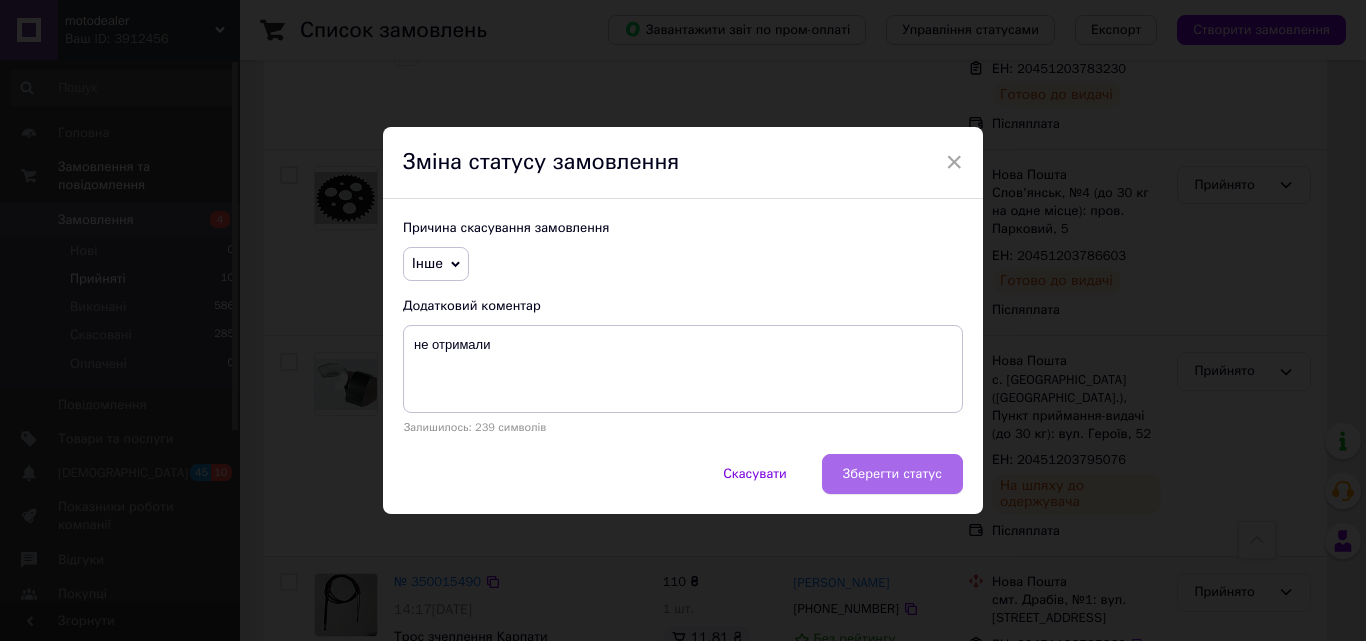 click on "Зберегти статус" at bounding box center [892, 474] 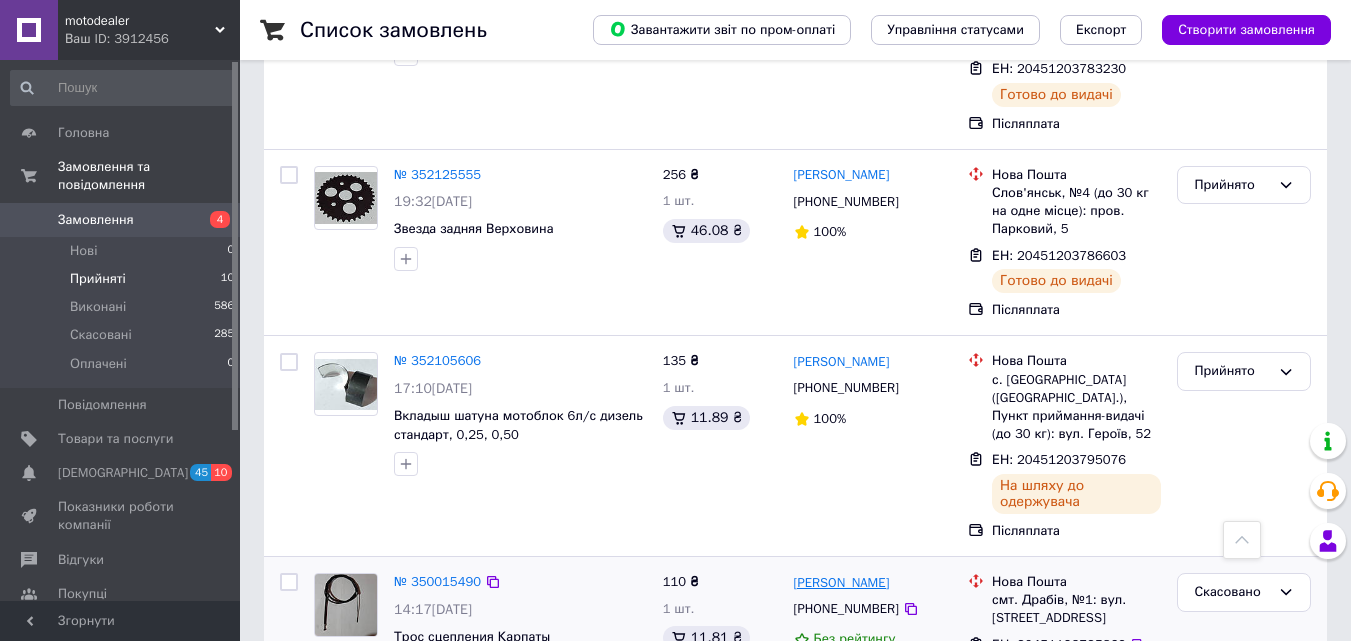 click on "[PERSON_NAME]" at bounding box center (842, 583) 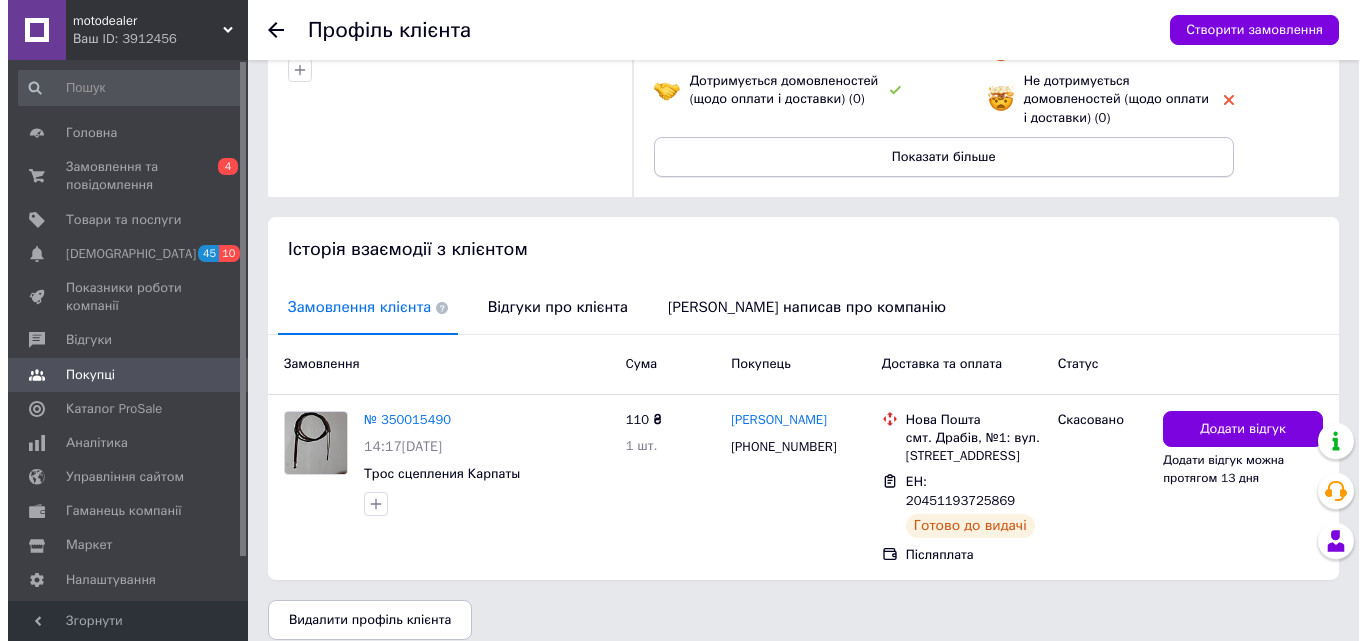 scroll, scrollTop: 257, scrollLeft: 0, axis: vertical 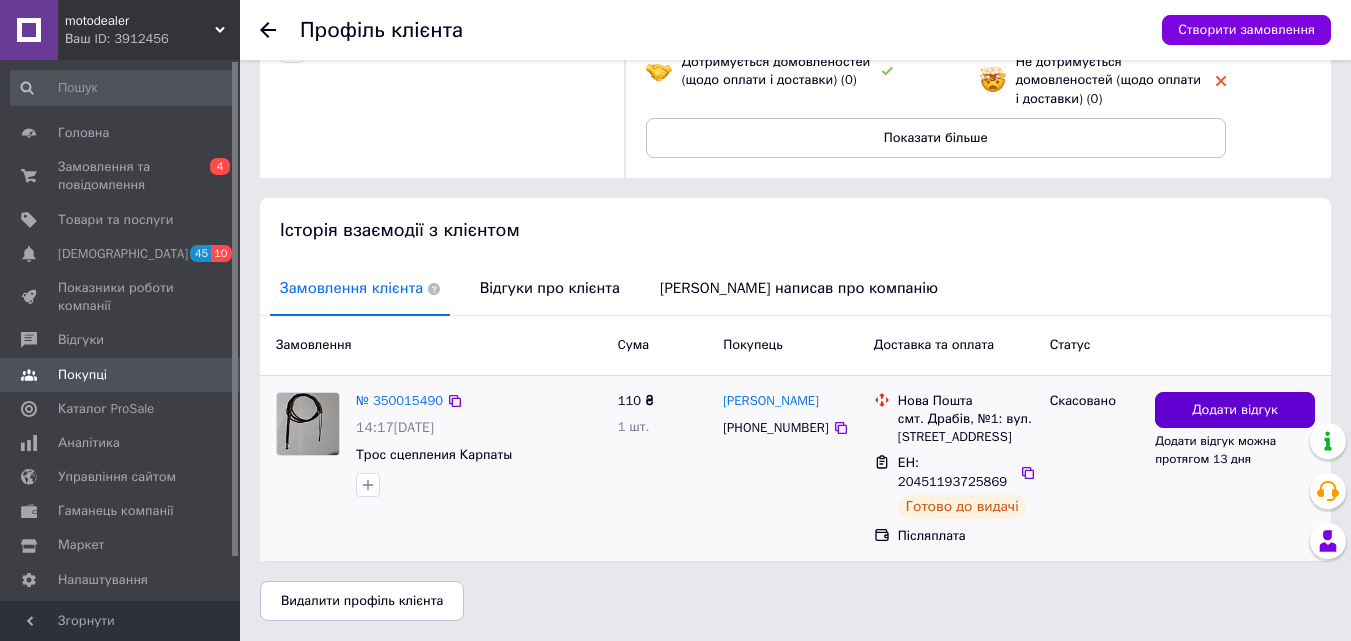 click on "Додати відгук" at bounding box center (1235, 410) 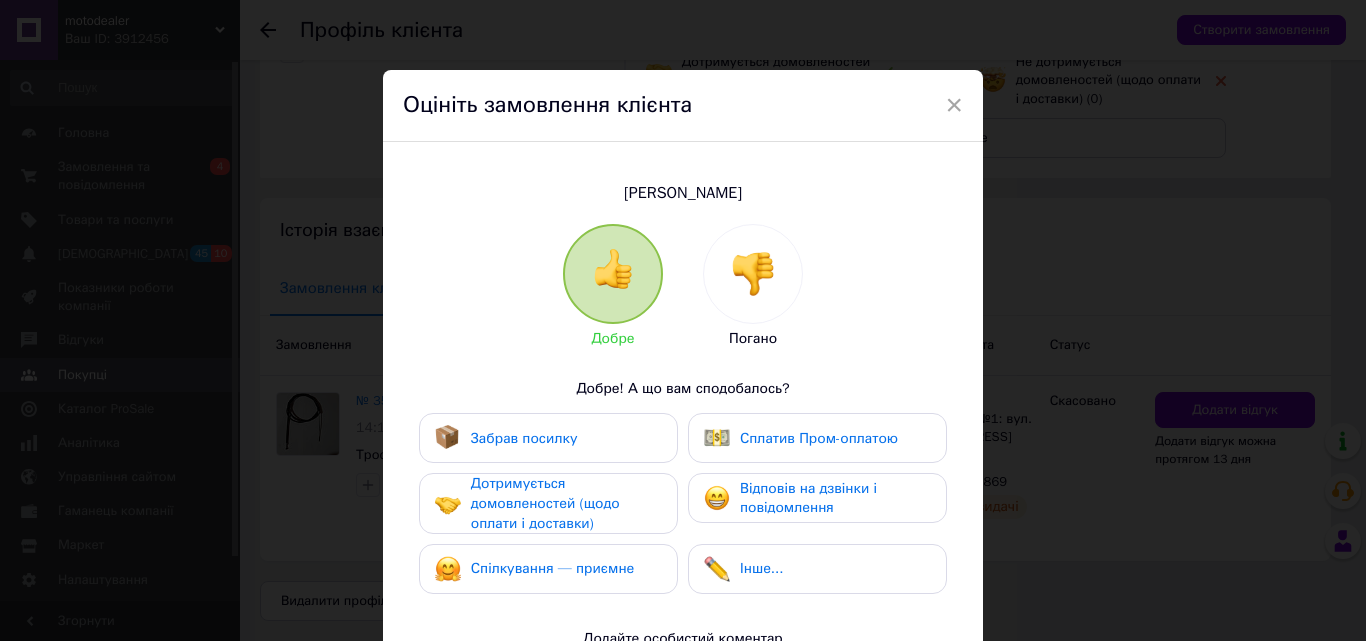 click at bounding box center (753, 274) 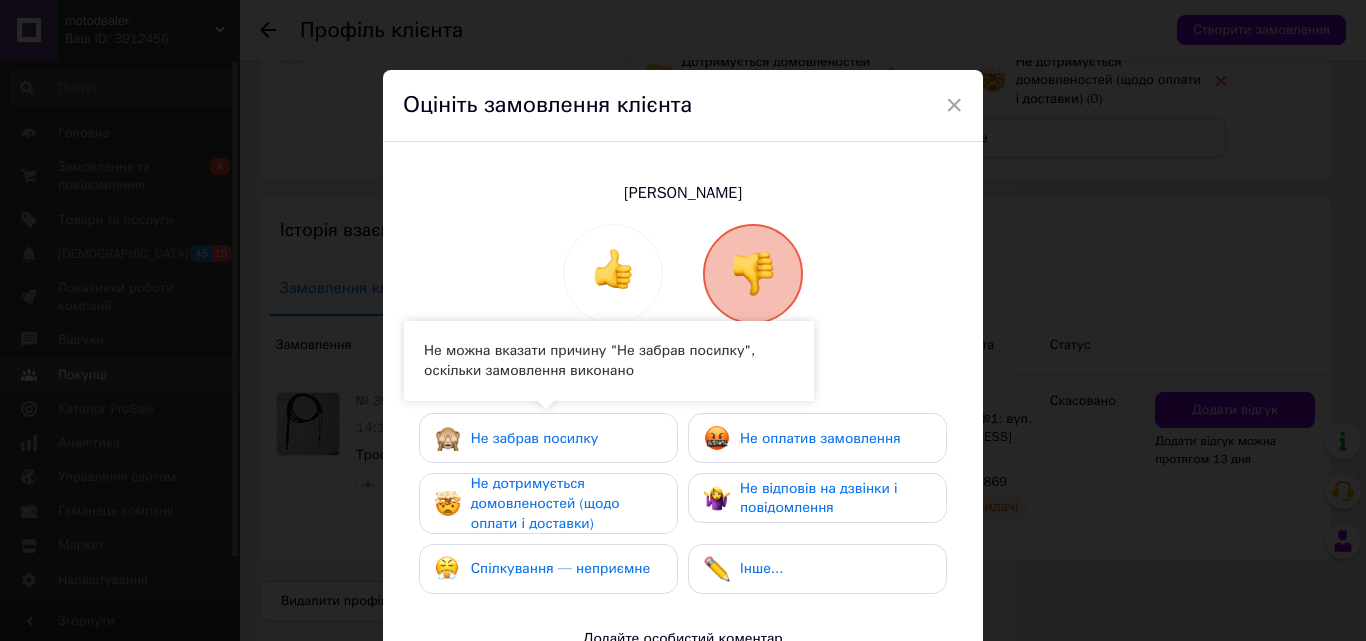 click on "Не забрав посилку" at bounding box center (534, 438) 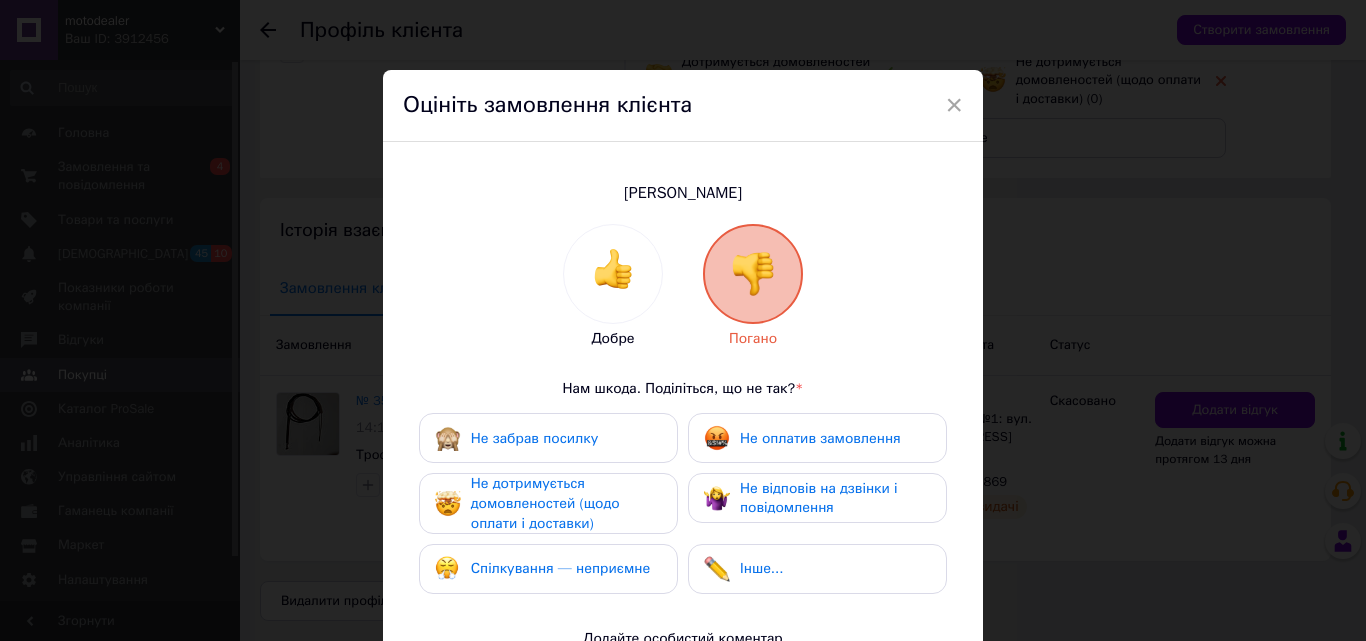 click on "Не дотримується домовленостей (щодо оплати і доставки)" at bounding box center (545, 503) 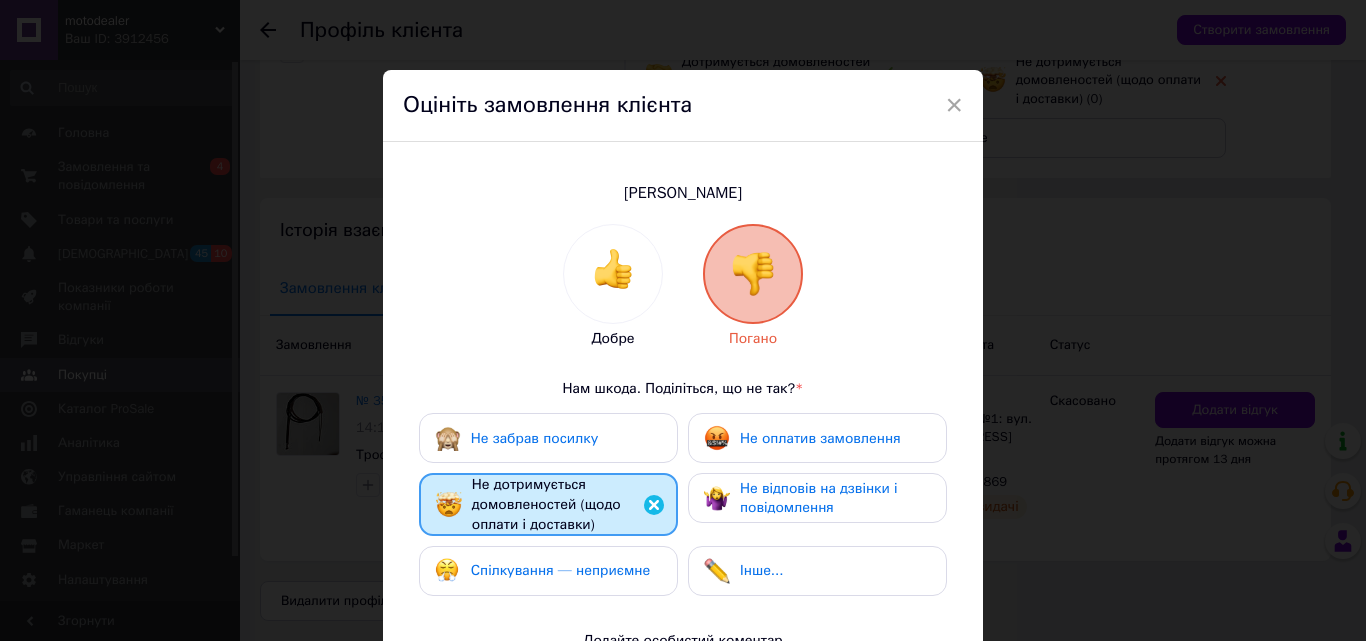 click on "Не відповів на дзвінки і повідомлення" at bounding box center [819, 498] 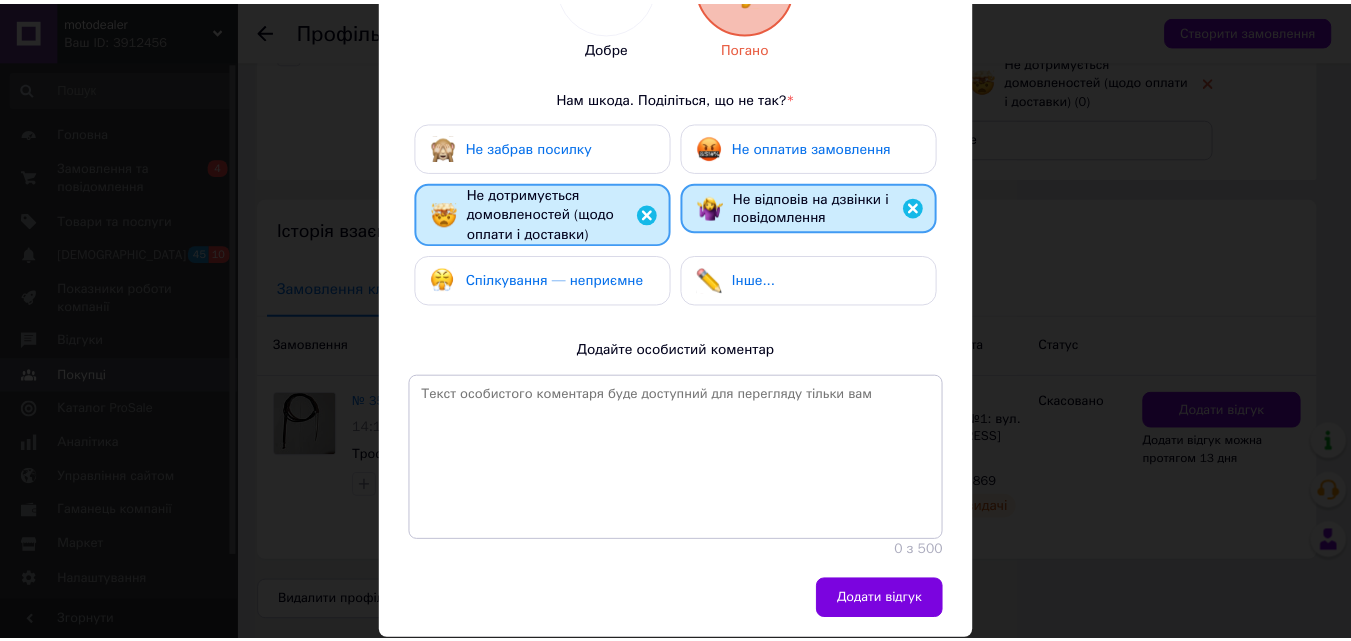 scroll, scrollTop: 300, scrollLeft: 0, axis: vertical 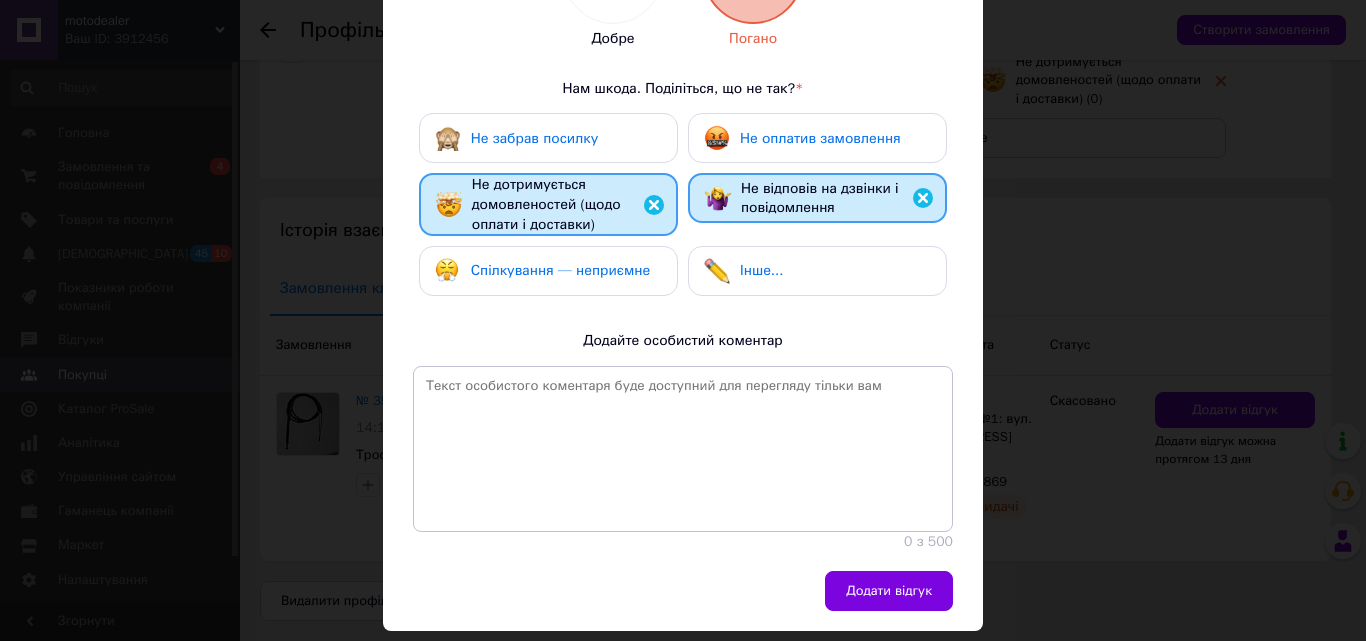 click on "Не оплатив замовлення" at bounding box center [820, 138] 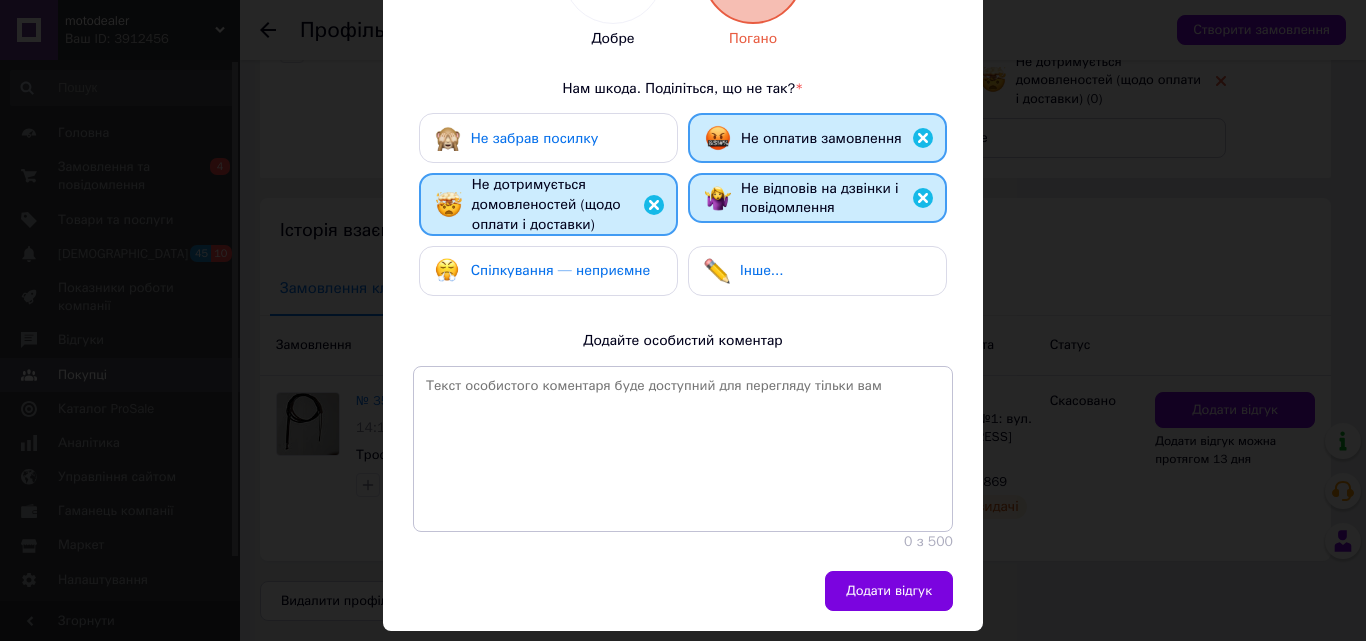 click on "Спілкування — неприємне" at bounding box center [560, 270] 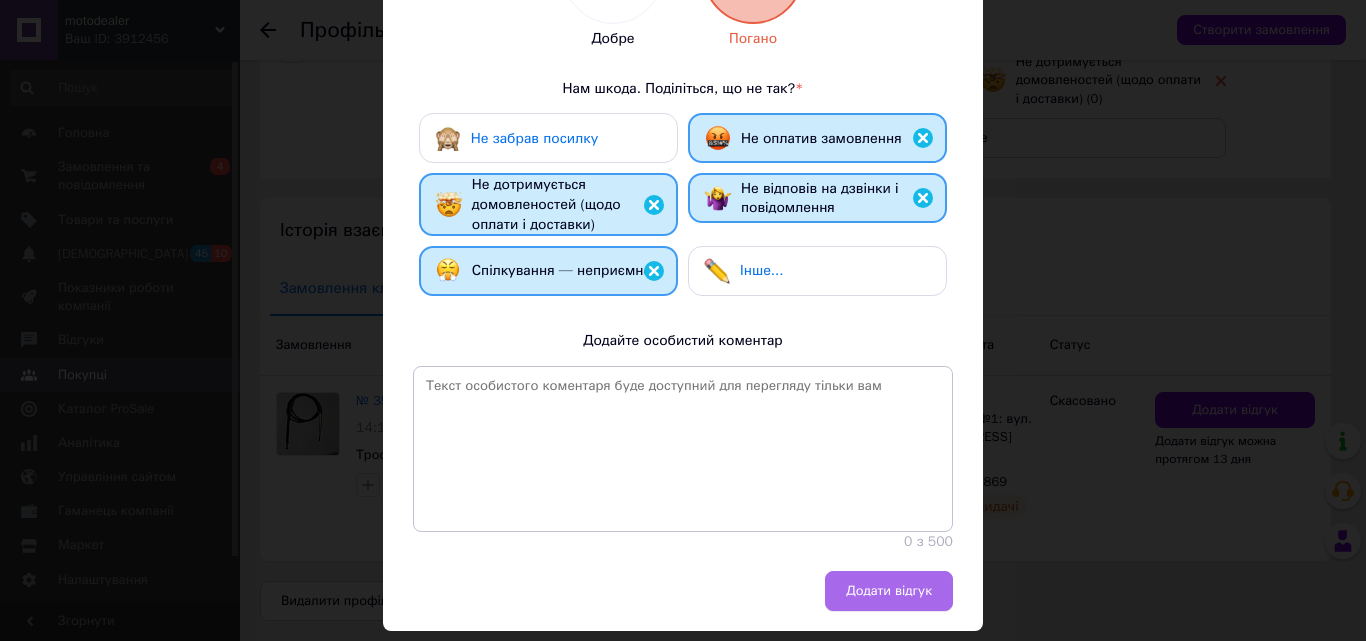 click on "Додати відгук" at bounding box center (889, 591) 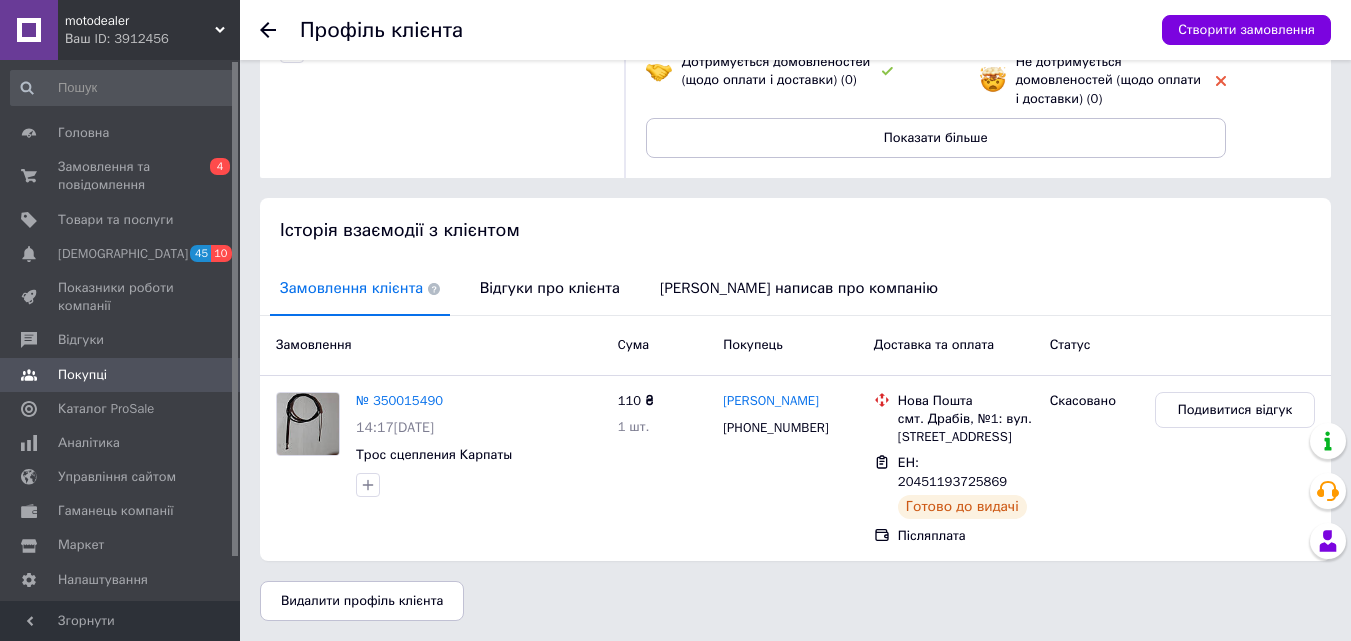 click 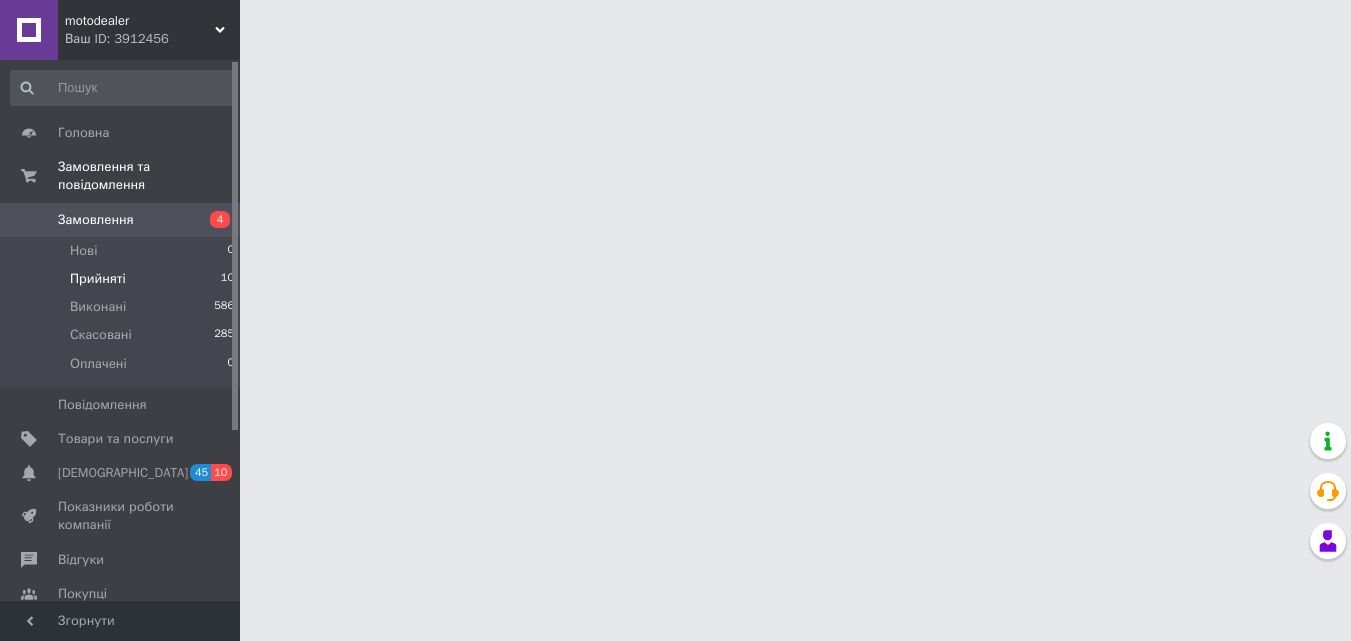 scroll, scrollTop: 0, scrollLeft: 0, axis: both 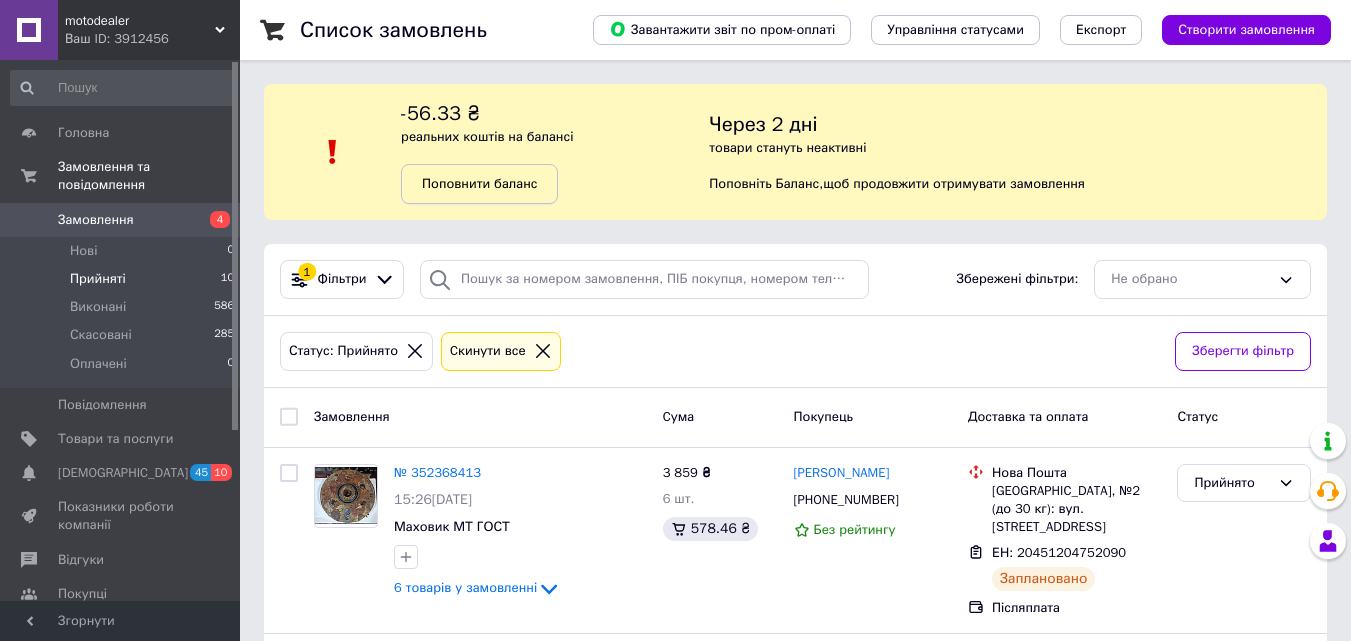 click on "Поповнити баланс" at bounding box center (479, 183) 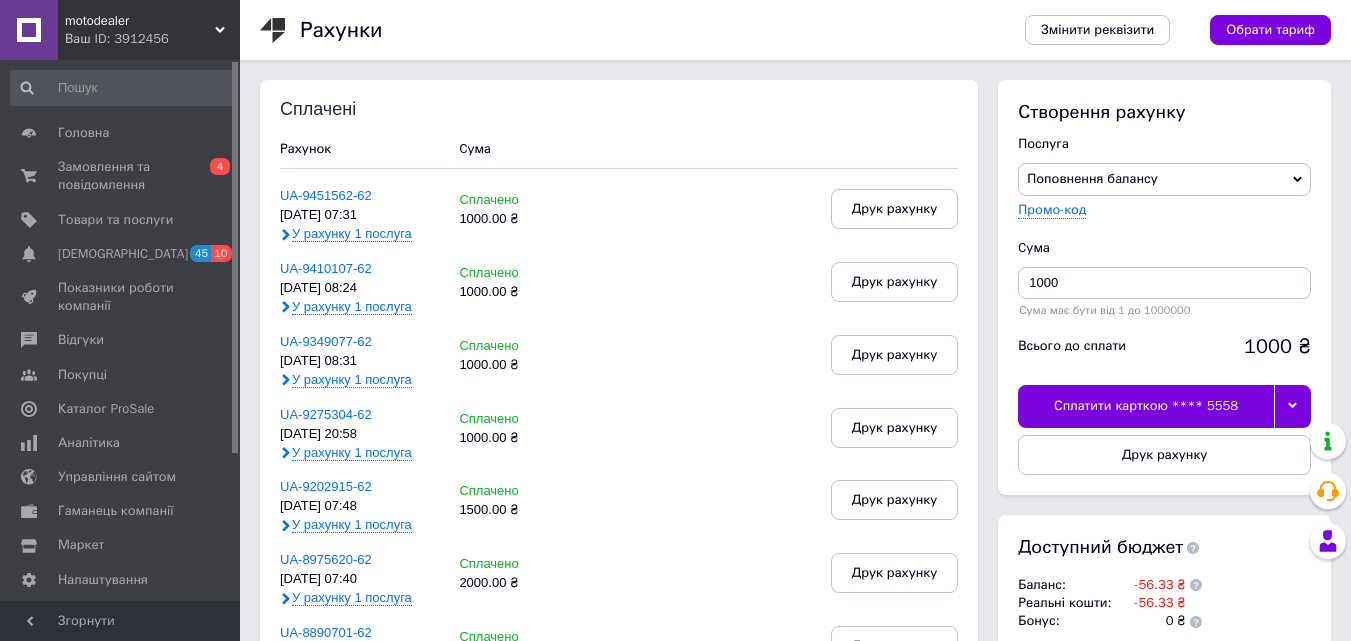 click at bounding box center [1292, 406] 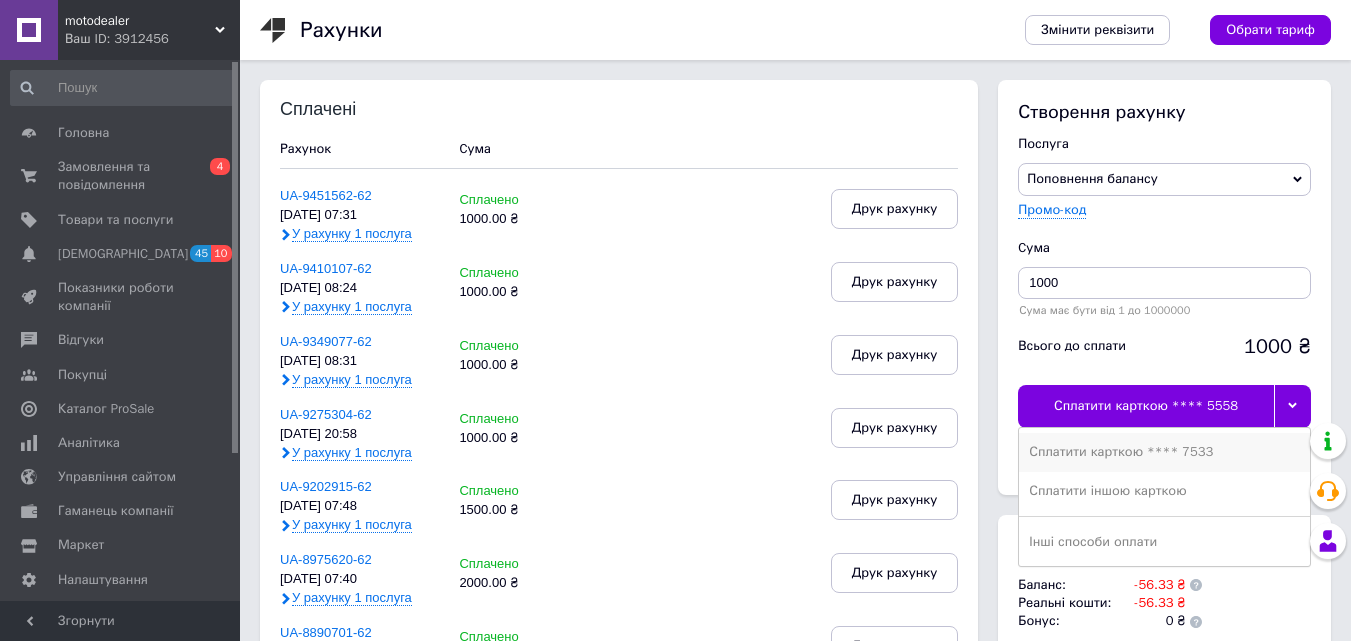 click on "Сплатити карткою  **** 7533" at bounding box center (1164, 452) 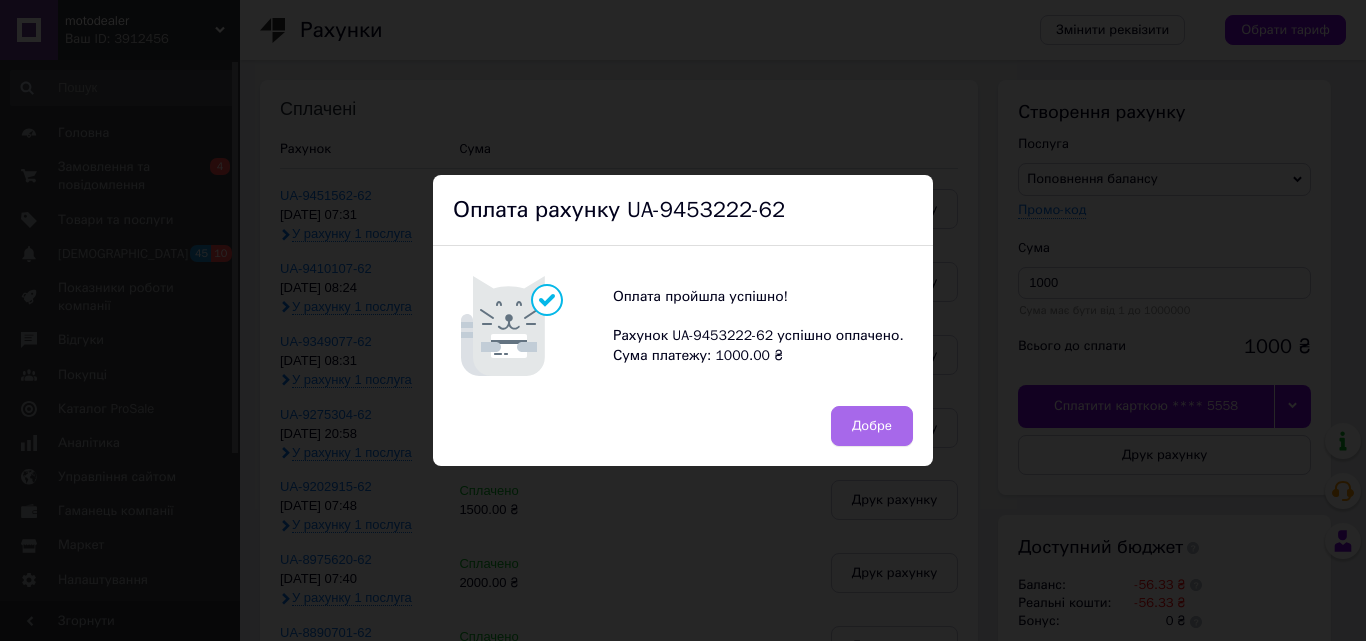 click on "Добре" at bounding box center [872, 426] 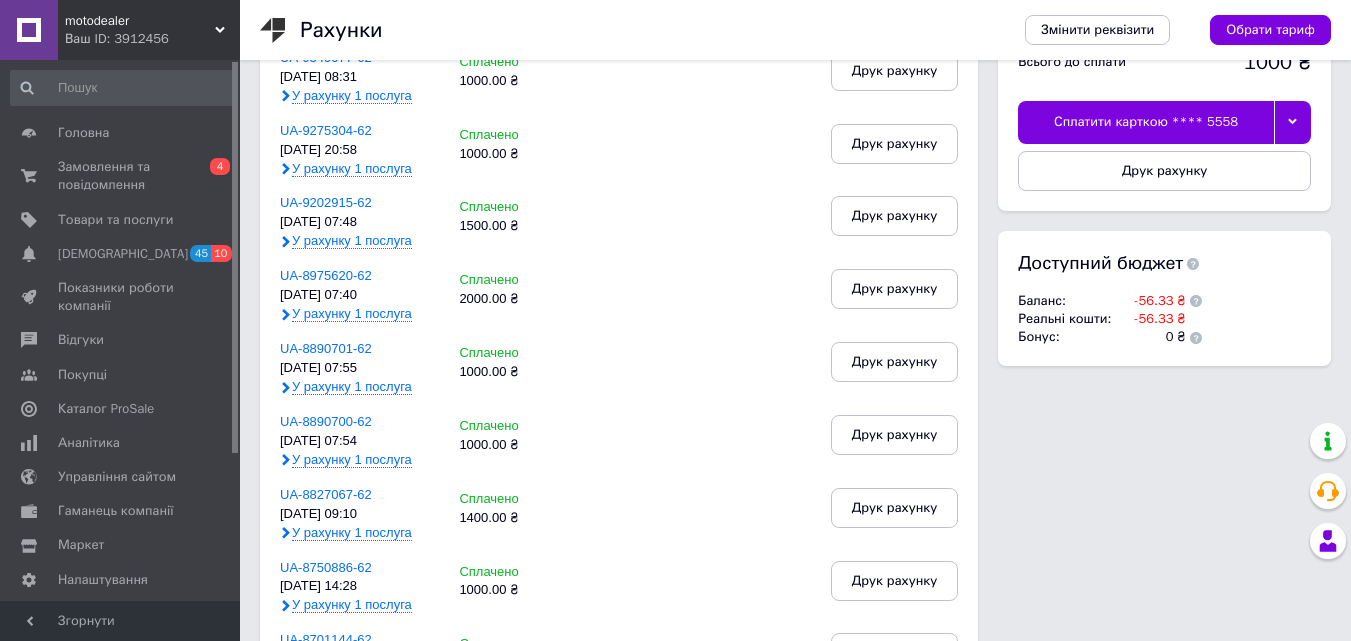 scroll, scrollTop: 400, scrollLeft: 0, axis: vertical 